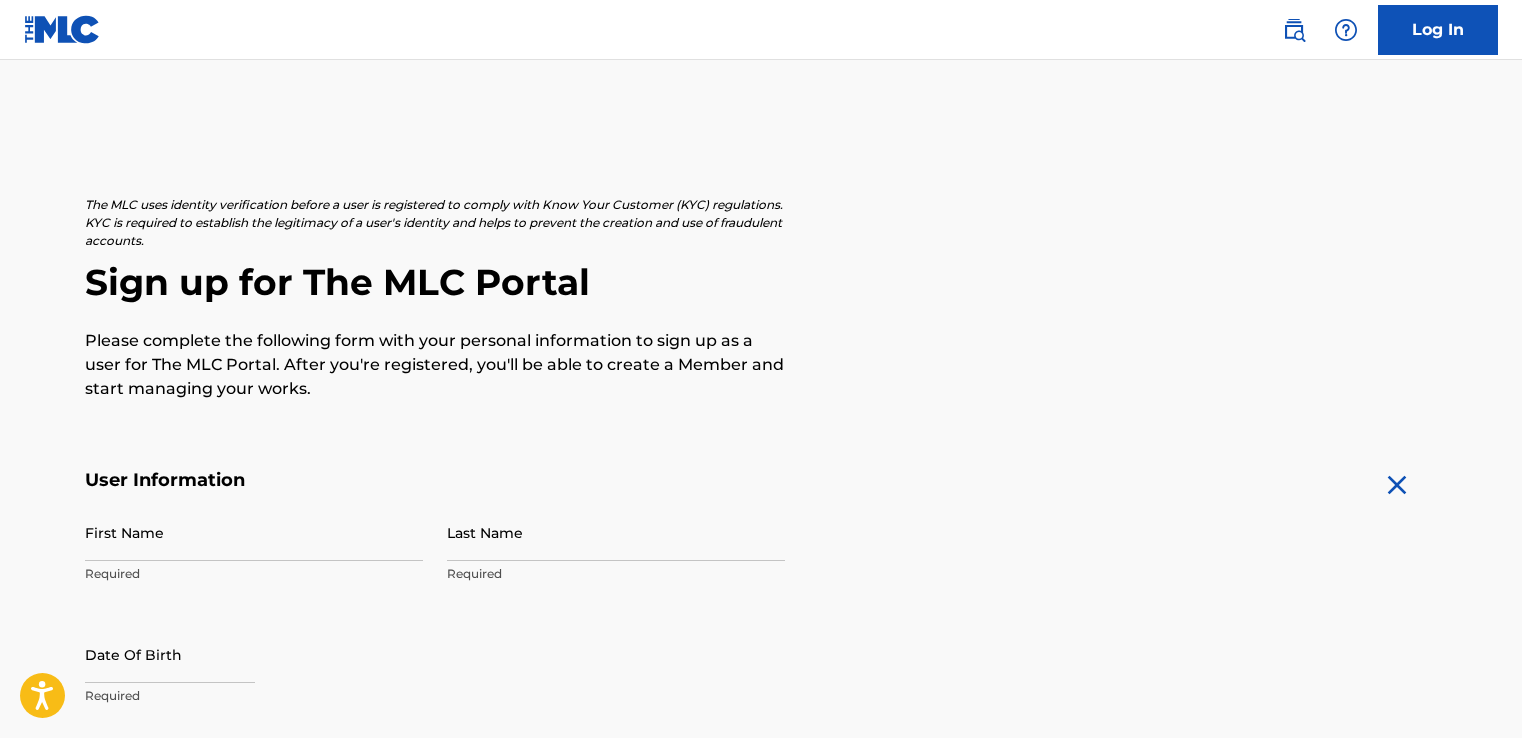scroll, scrollTop: 300, scrollLeft: 0, axis: vertical 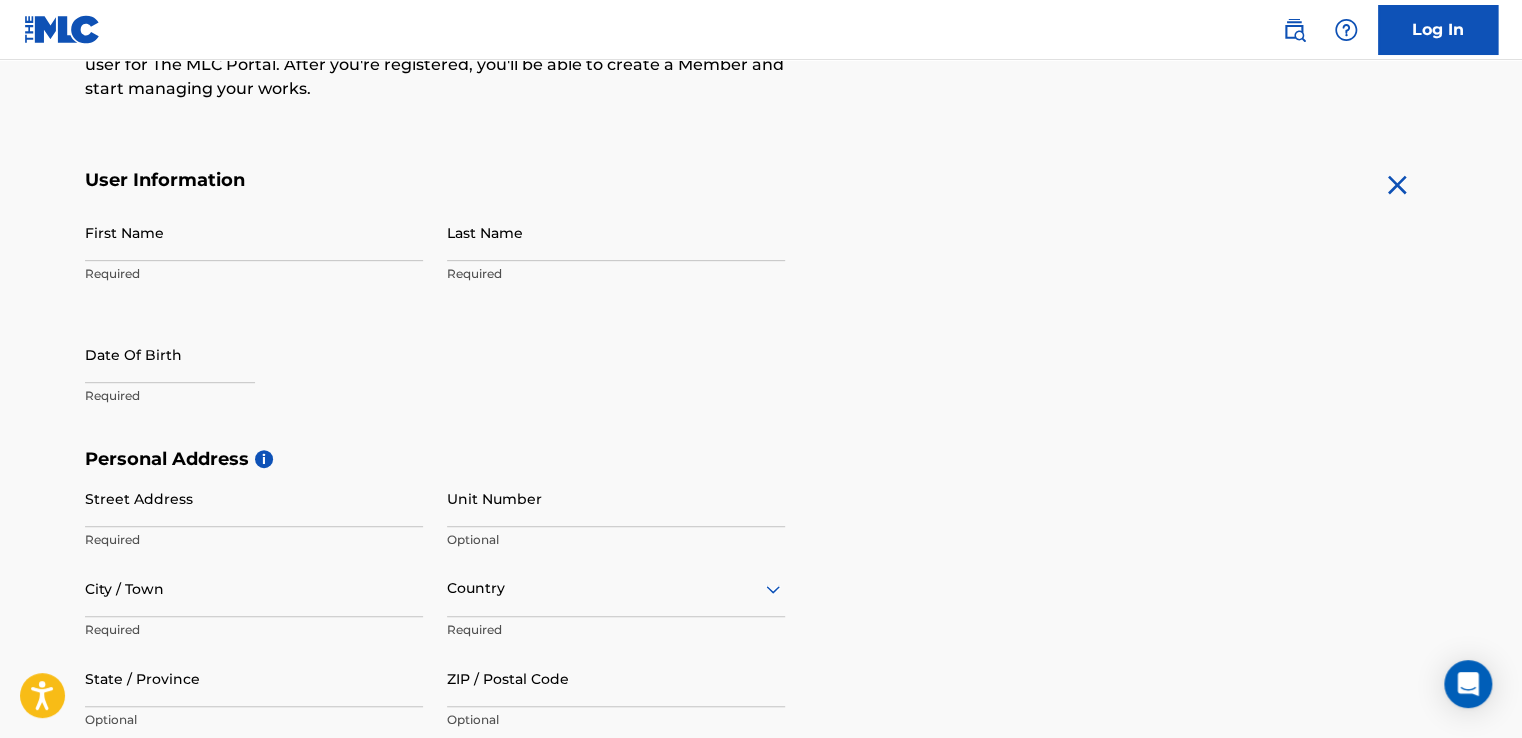 click on "First Name" at bounding box center [254, 232] 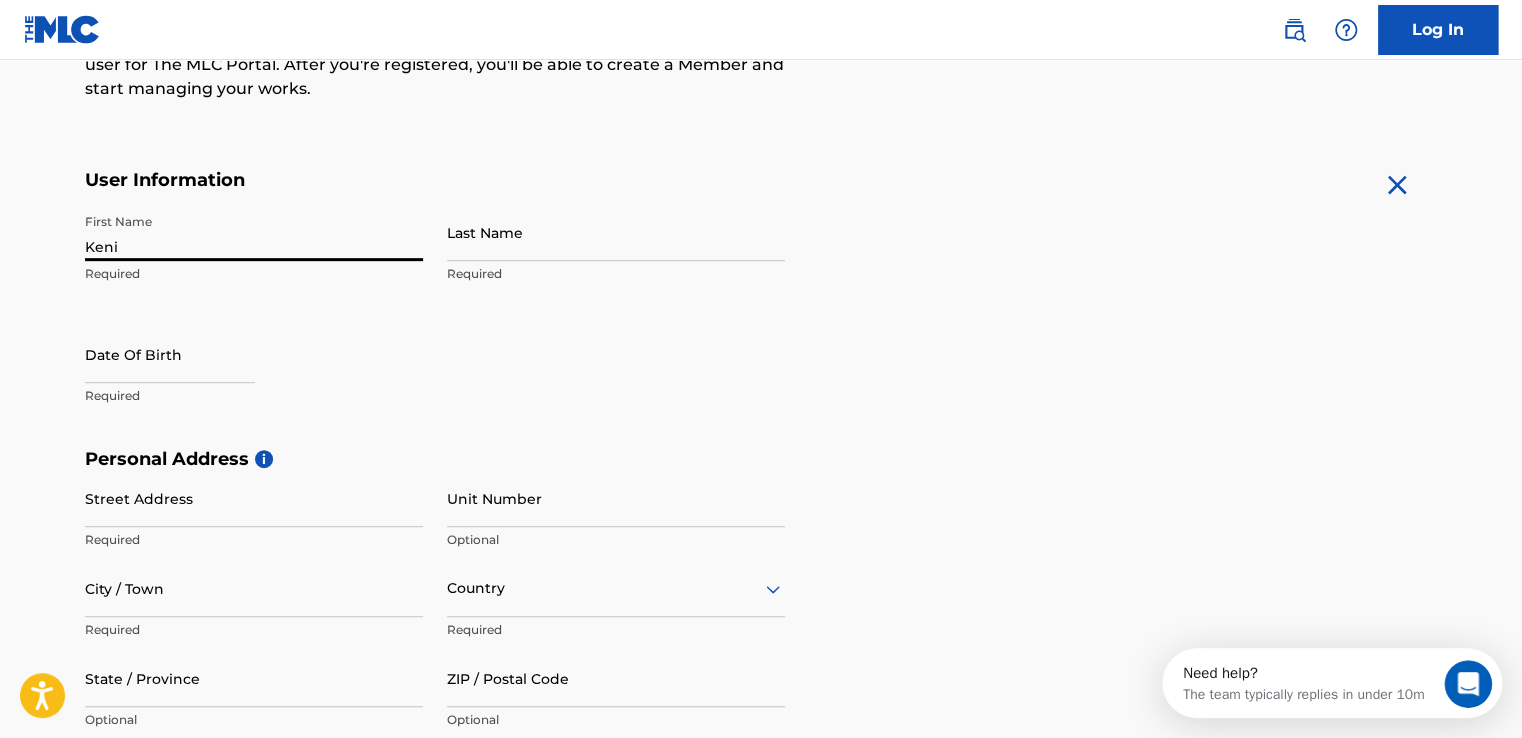 scroll, scrollTop: 0, scrollLeft: 0, axis: both 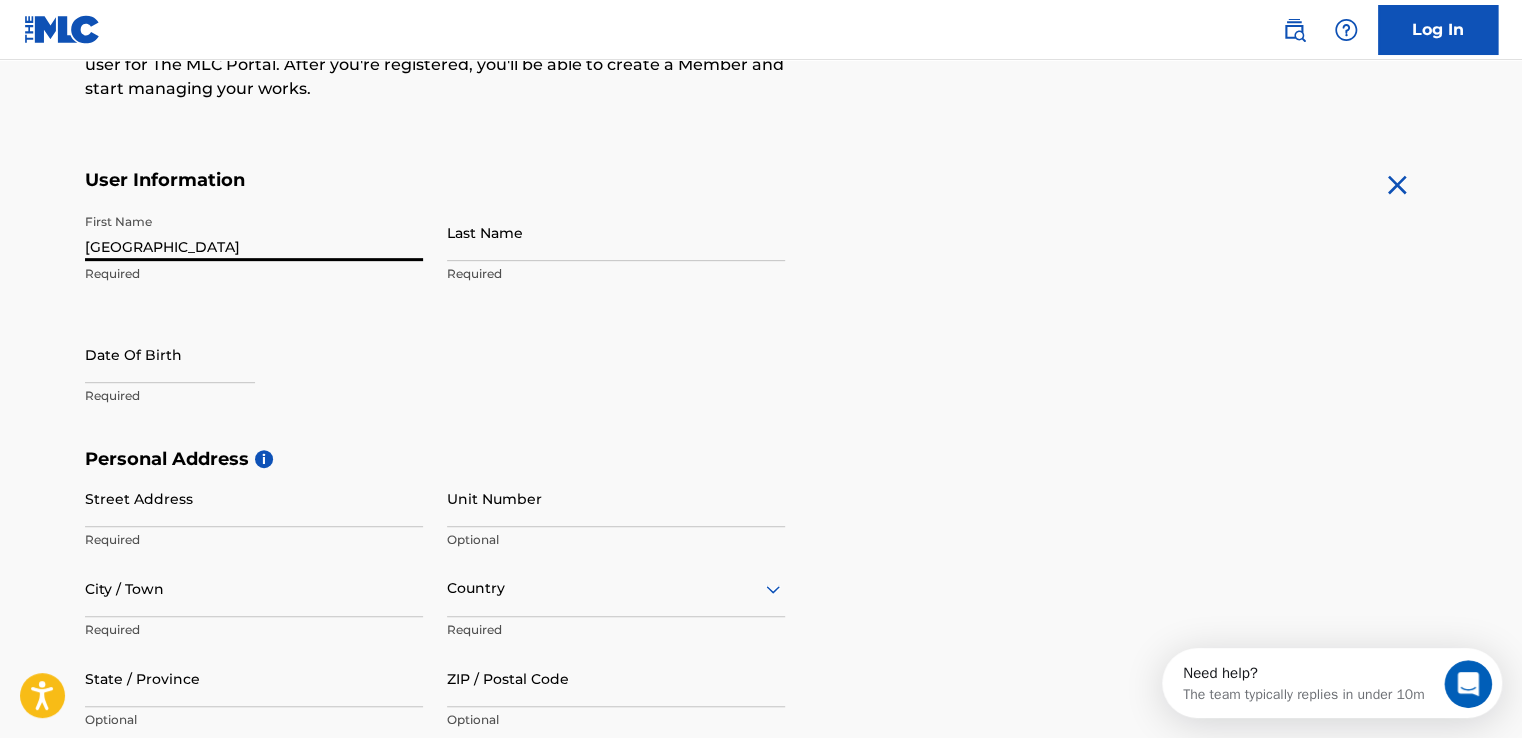 type on "[GEOGRAPHIC_DATA]" 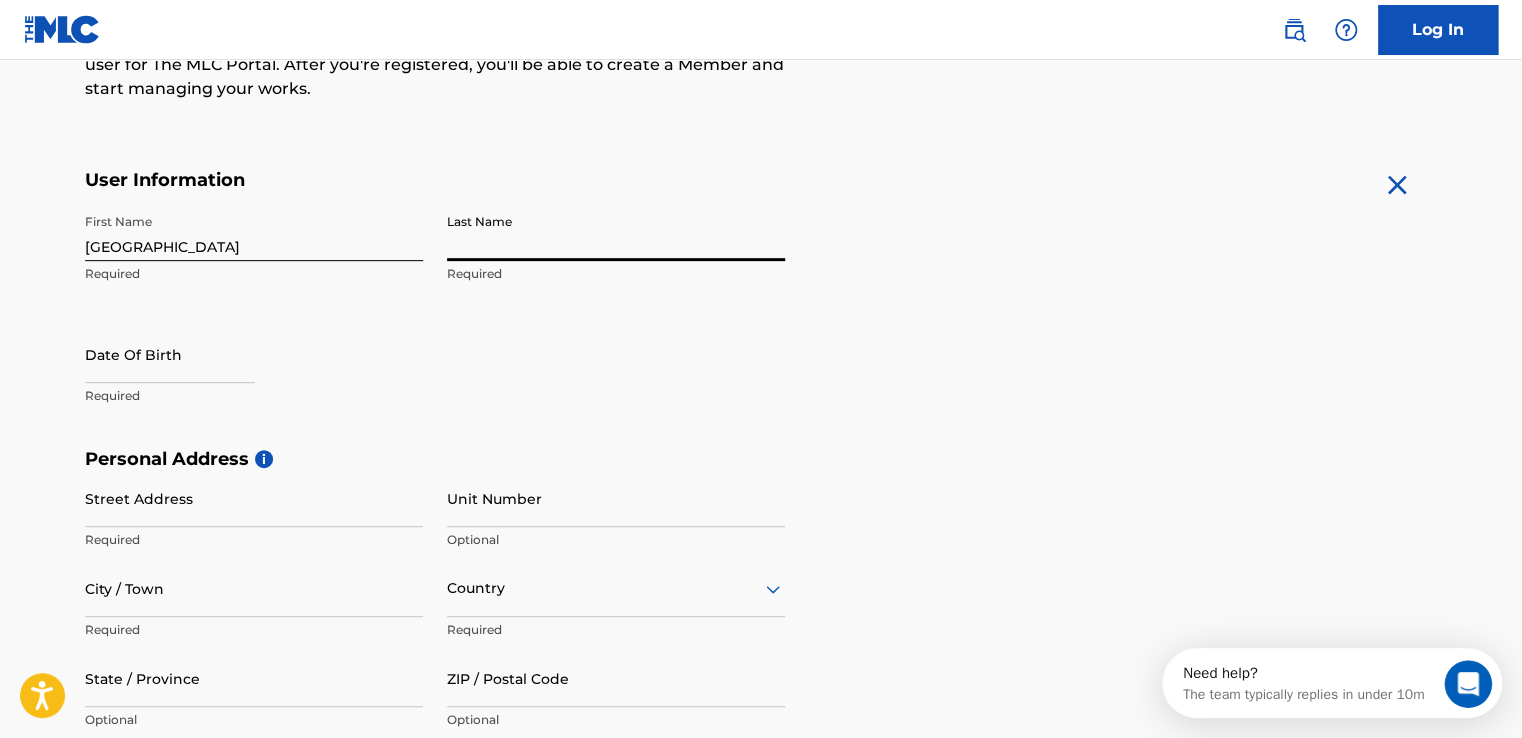 click on "Last Name" at bounding box center [616, 232] 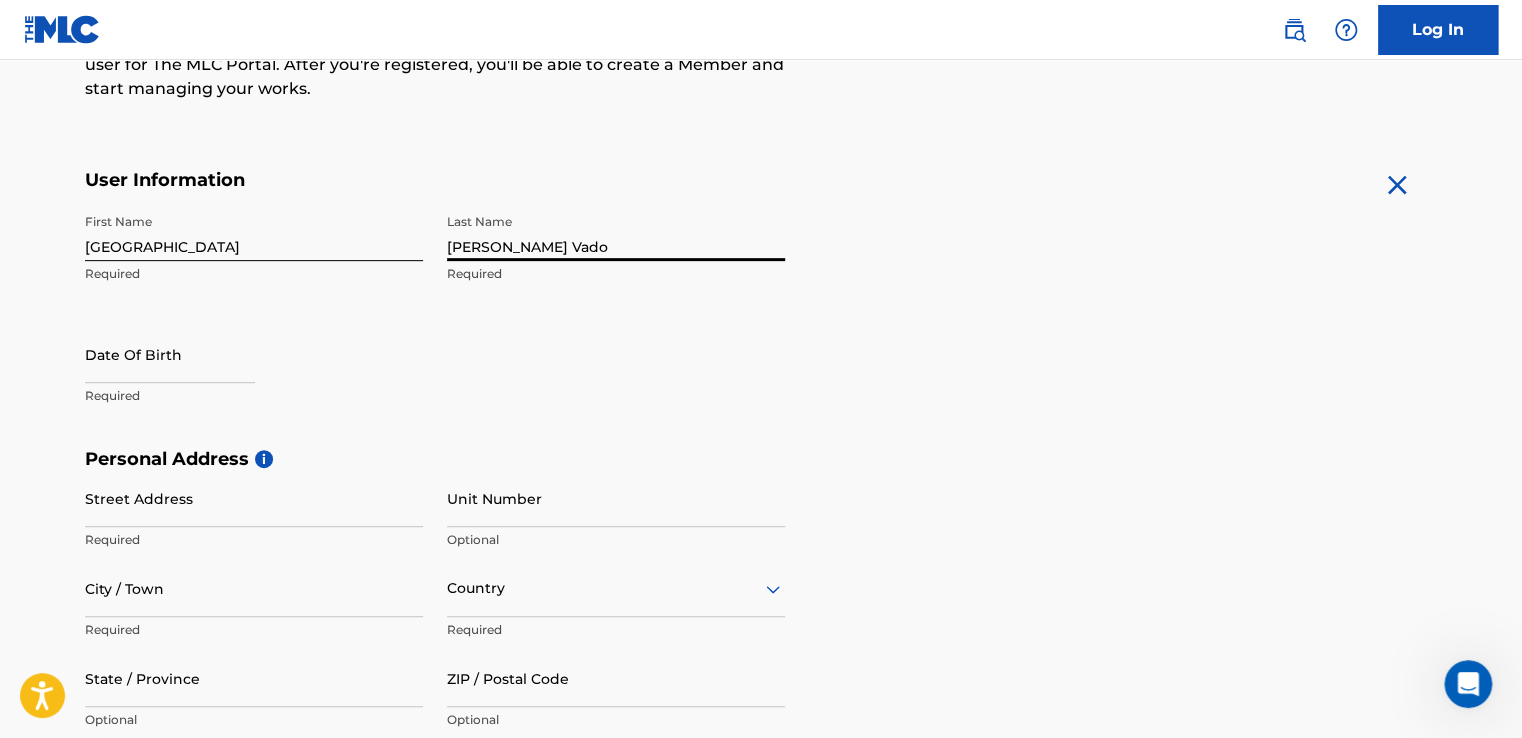 type on "[PERSON_NAME] Vado" 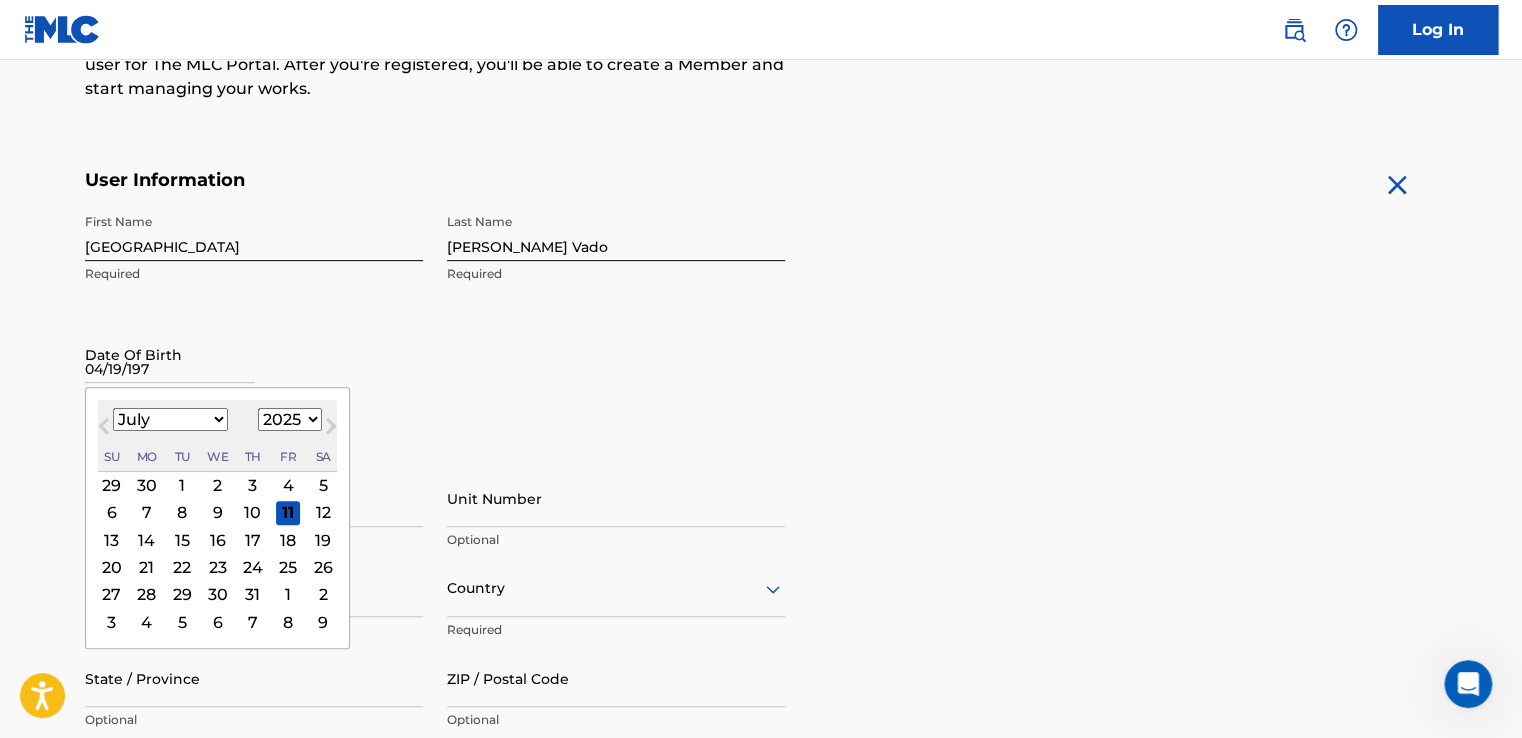 type on "[DATE]" 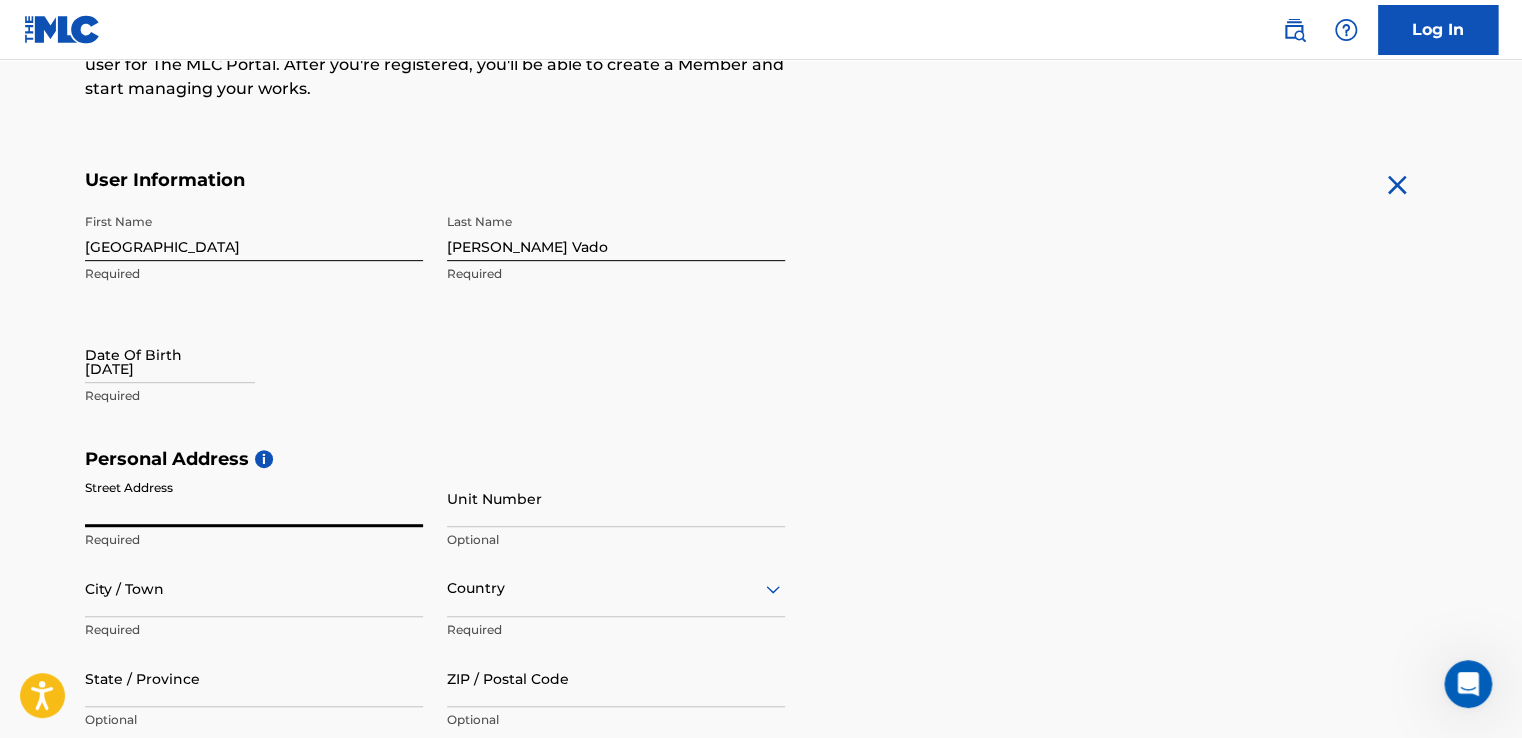 click on "[DATE]" at bounding box center (170, 354) 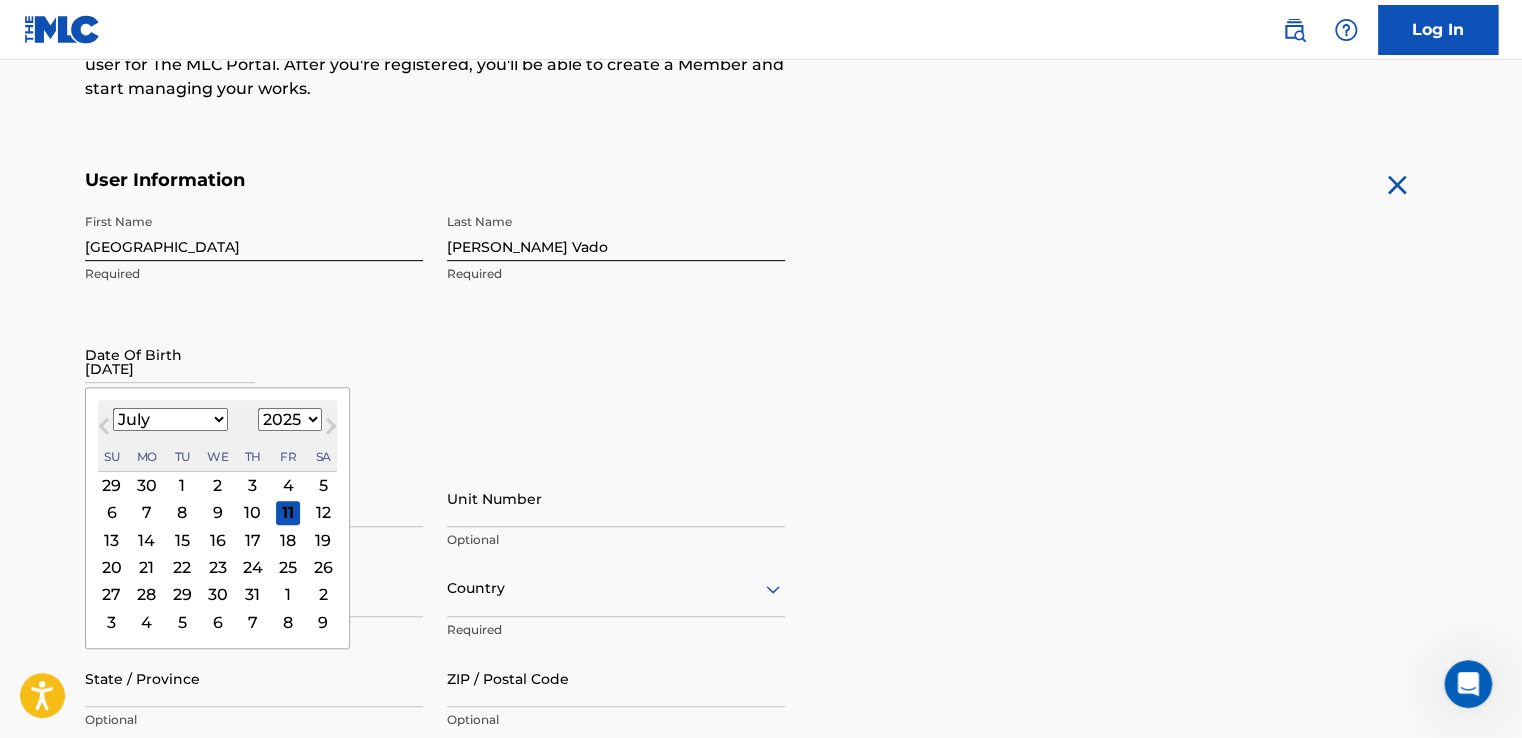 click on "1899 1900 1901 1902 1903 1904 1905 1906 1907 1908 1909 1910 1911 1912 1913 1914 1915 1916 1917 1918 1919 1920 1921 1922 1923 1924 1925 1926 1927 1928 1929 1930 1931 1932 1933 1934 1935 1936 1937 1938 1939 1940 1941 1942 1943 1944 1945 1946 1947 1948 1949 1950 1951 1952 1953 1954 1955 1956 1957 1958 1959 1960 1961 1962 1963 1964 1965 1966 1967 1968 1969 1970 1971 1972 1973 1974 1975 1976 1977 1978 1979 1980 1981 1982 1983 1984 1985 1986 1987 1988 1989 1990 1991 1992 1993 1994 1995 1996 1997 1998 1999 2000 2001 2002 2003 2004 2005 2006 2007 2008 2009 2010 2011 2012 2013 2014 2015 2016 2017 2018 2019 2020 2021 2022 2023 2024 2025 2026 2027 2028 2029 2030 2031 2032 2033 2034 2035 2036 2037 2038 2039 2040 2041 2042 2043 2044 2045 2046 2047 2048 2049 2050 2051 2052 2053 2054 2055 2056 2057 2058 2059 2060 2061 2062 2063 2064 2065 2066 2067 2068 2069 2070 2071 2072 2073 2074 2075 2076 2077 2078 2079 2080 2081 2082 2083 2084 2085 2086 2087 2088 2089 2090 2091 2092 2093 2094 2095 2096 2097 2098 2099 2100" at bounding box center [290, 419] 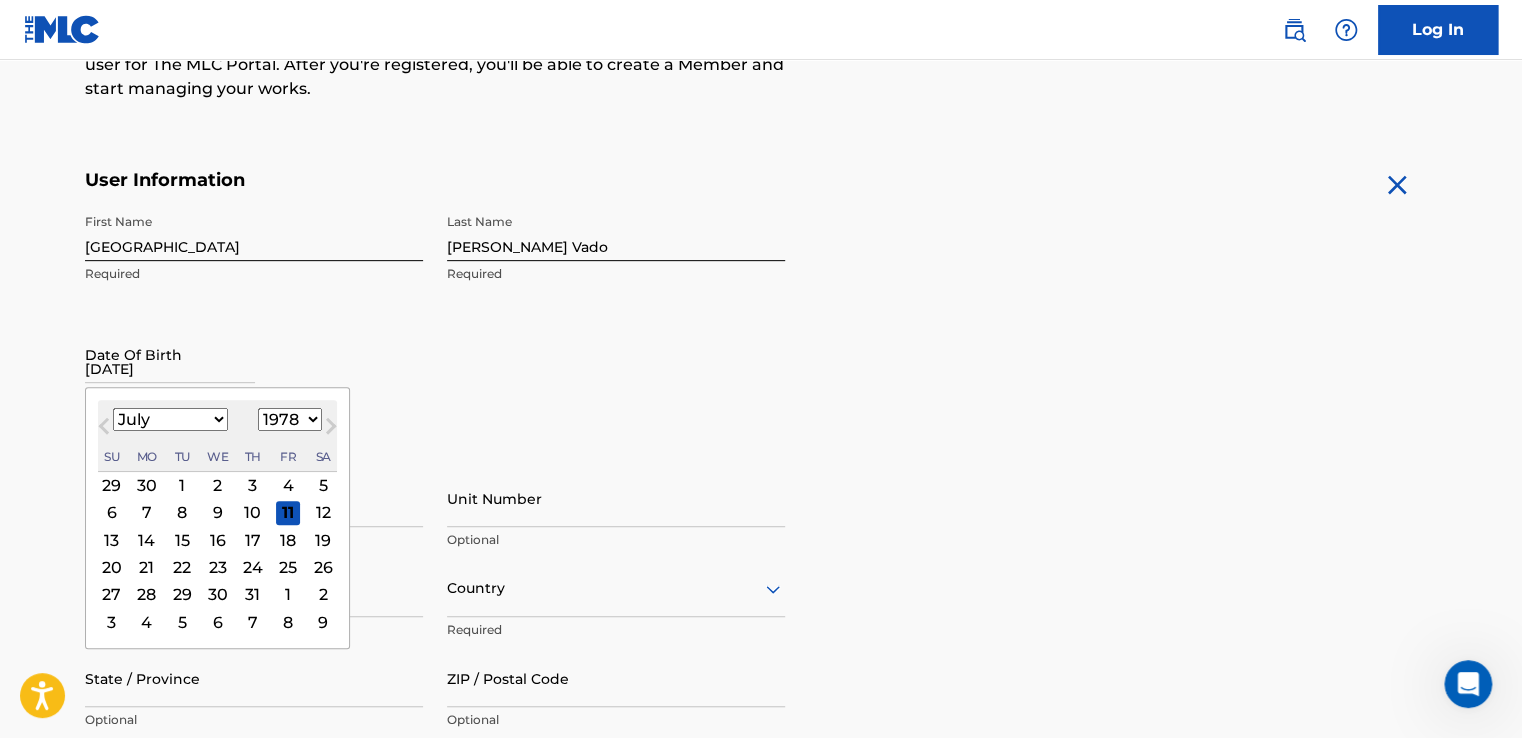 click on "1899 1900 1901 1902 1903 1904 1905 1906 1907 1908 1909 1910 1911 1912 1913 1914 1915 1916 1917 1918 1919 1920 1921 1922 1923 1924 1925 1926 1927 1928 1929 1930 1931 1932 1933 1934 1935 1936 1937 1938 1939 1940 1941 1942 1943 1944 1945 1946 1947 1948 1949 1950 1951 1952 1953 1954 1955 1956 1957 1958 1959 1960 1961 1962 1963 1964 1965 1966 1967 1968 1969 1970 1971 1972 1973 1974 1975 1976 1977 1978 1979 1980 1981 1982 1983 1984 1985 1986 1987 1988 1989 1990 1991 1992 1993 1994 1995 1996 1997 1998 1999 2000 2001 2002 2003 2004 2005 2006 2007 2008 2009 2010 2011 2012 2013 2014 2015 2016 2017 2018 2019 2020 2021 2022 2023 2024 2025 2026 2027 2028 2029 2030 2031 2032 2033 2034 2035 2036 2037 2038 2039 2040 2041 2042 2043 2044 2045 2046 2047 2048 2049 2050 2051 2052 2053 2054 2055 2056 2057 2058 2059 2060 2061 2062 2063 2064 2065 2066 2067 2068 2069 2070 2071 2072 2073 2074 2075 2076 2077 2078 2079 2080 2081 2082 2083 2084 2085 2086 2087 2088 2089 2090 2091 2092 2093 2094 2095 2096 2097 2098 2099 2100" at bounding box center (290, 419) 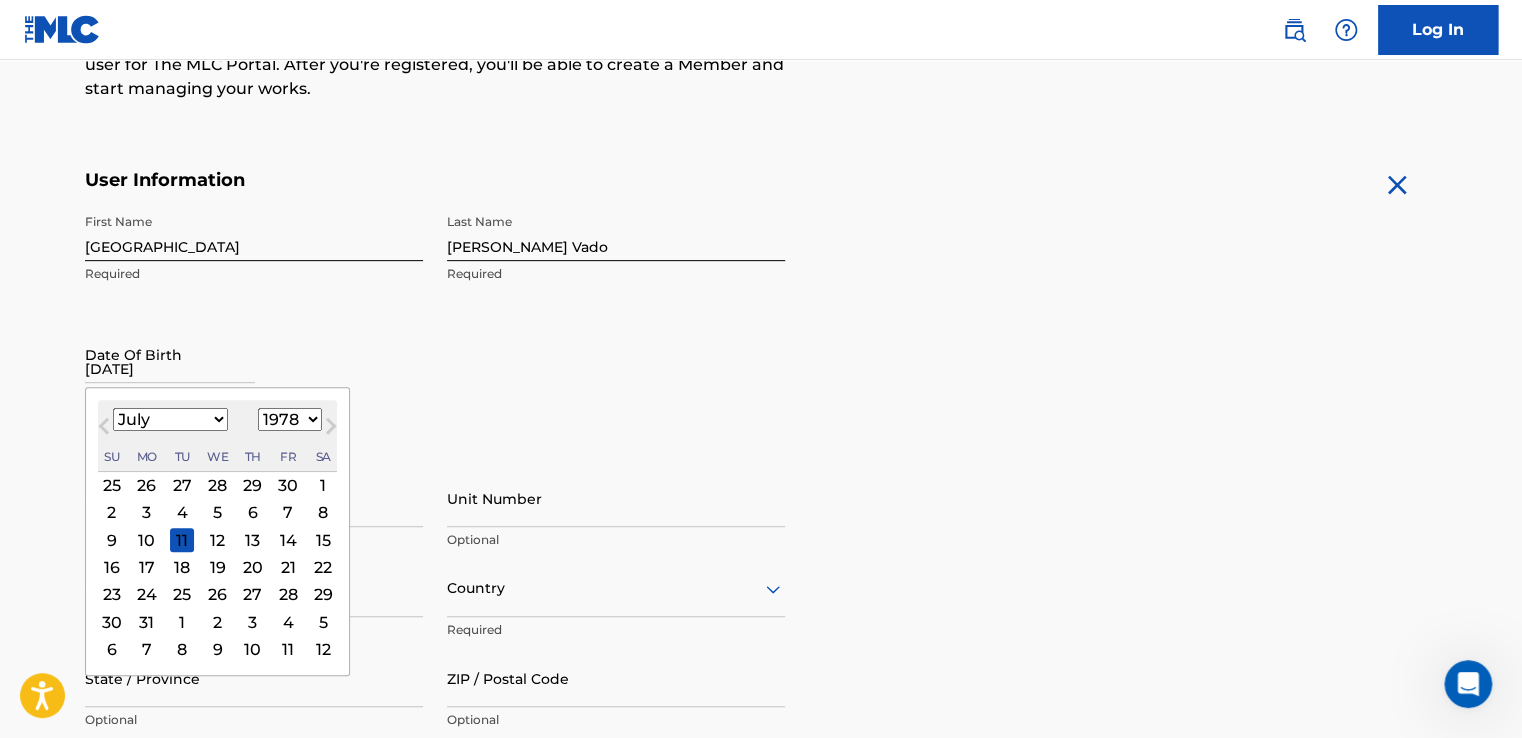 click on "January February March April May June July August September October November December" at bounding box center [170, 419] 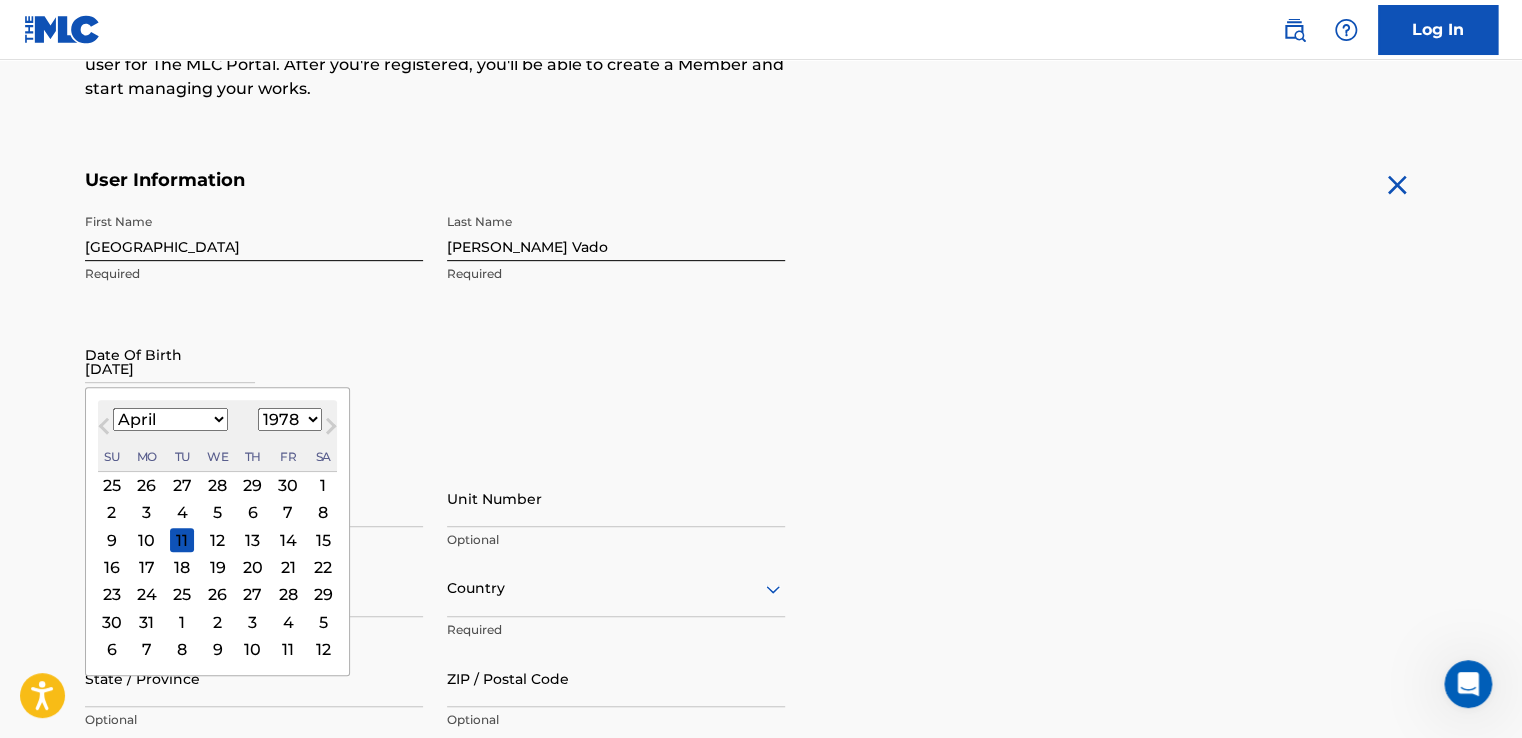 click on "January February March April May June July August September October November December" at bounding box center [170, 419] 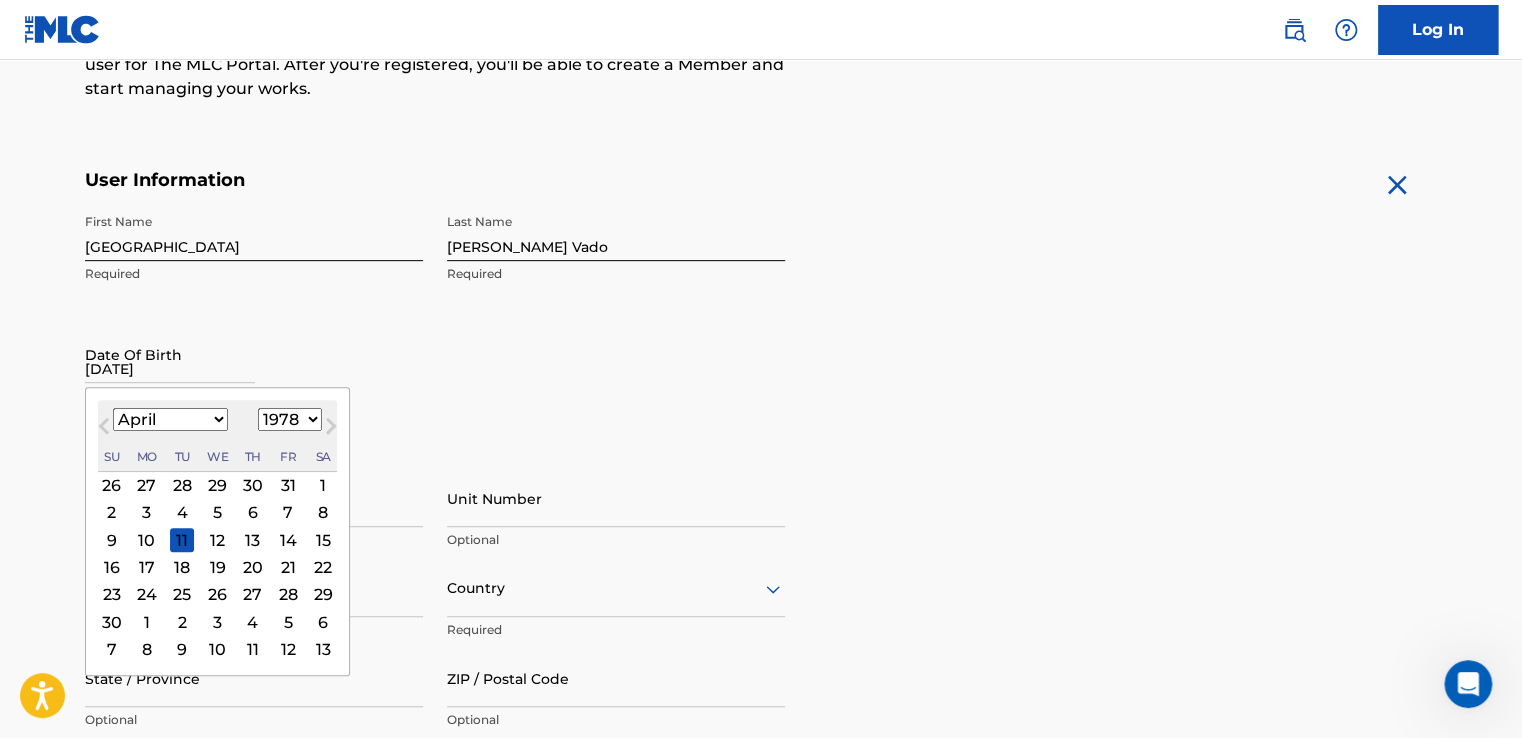 click on "19" at bounding box center (218, 567) 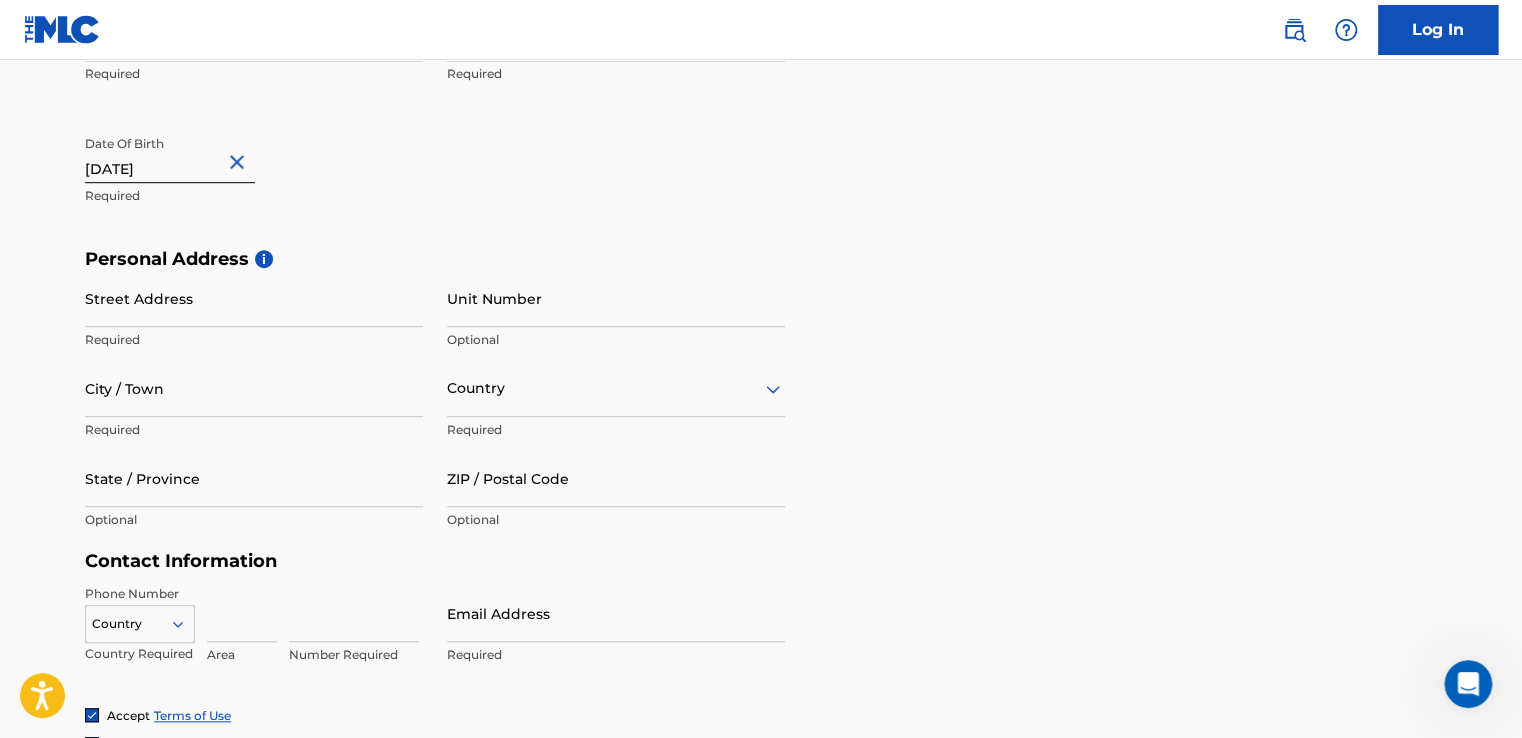 scroll, scrollTop: 700, scrollLeft: 0, axis: vertical 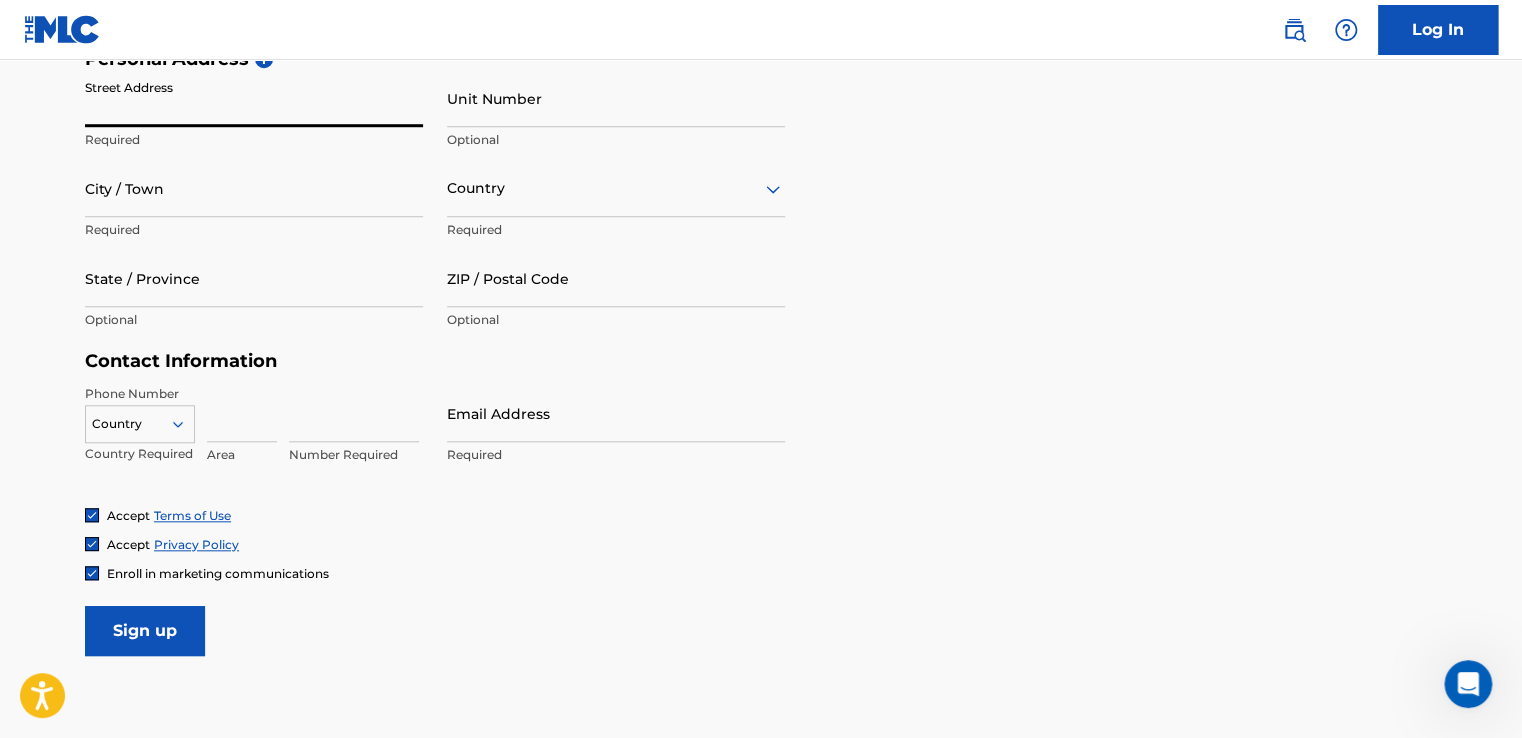 click on "Street Address" at bounding box center [254, 98] 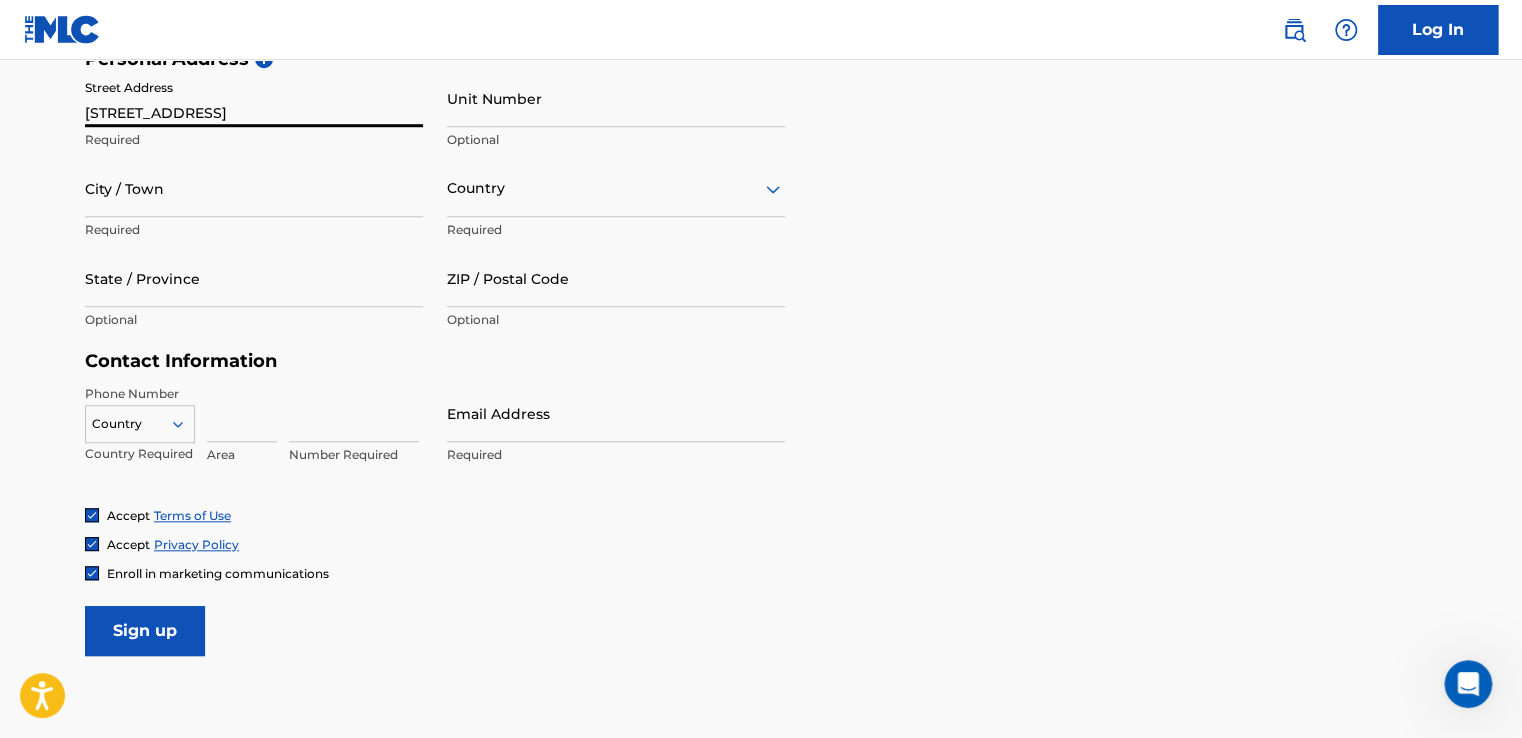 type on "Apt 3" 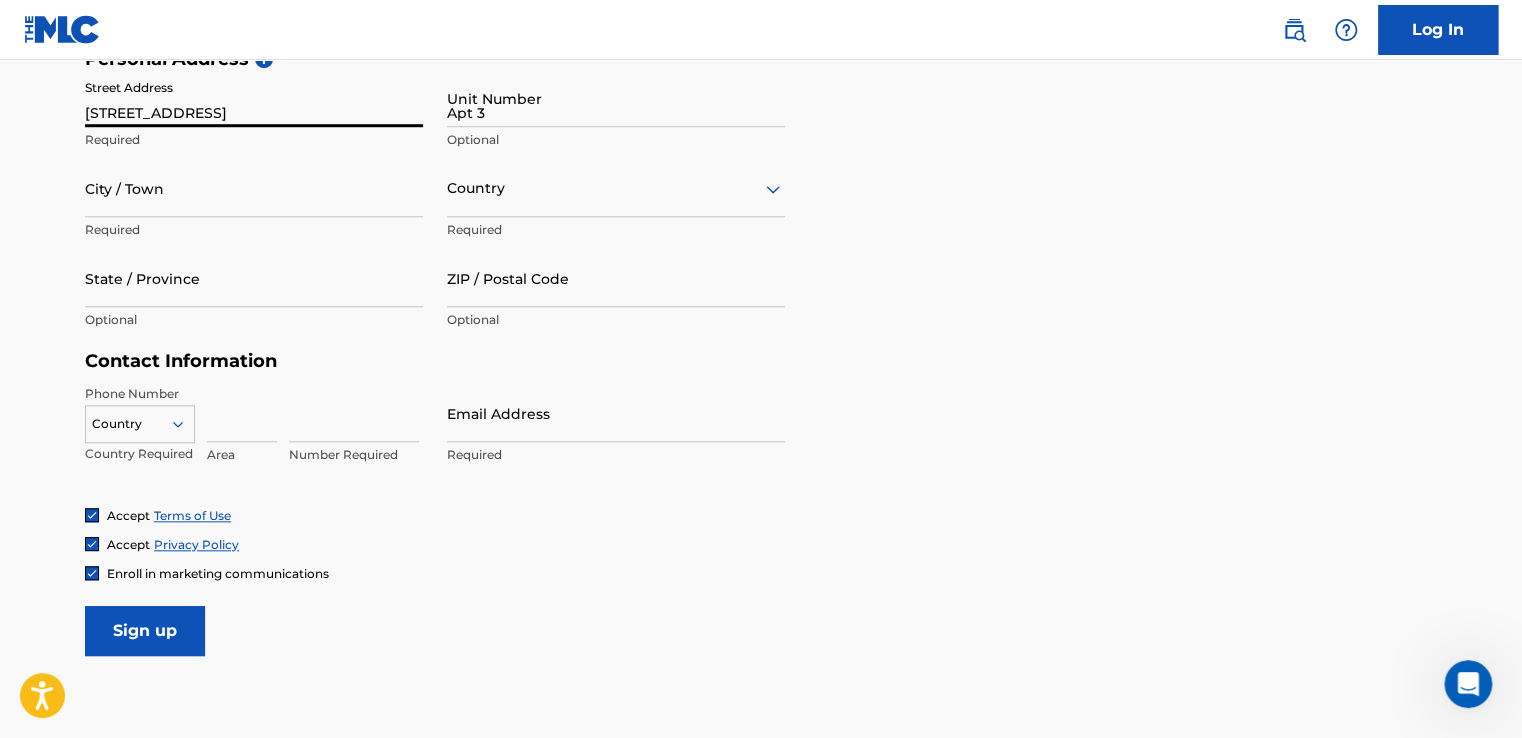 type on "[GEOGRAPHIC_DATA]" 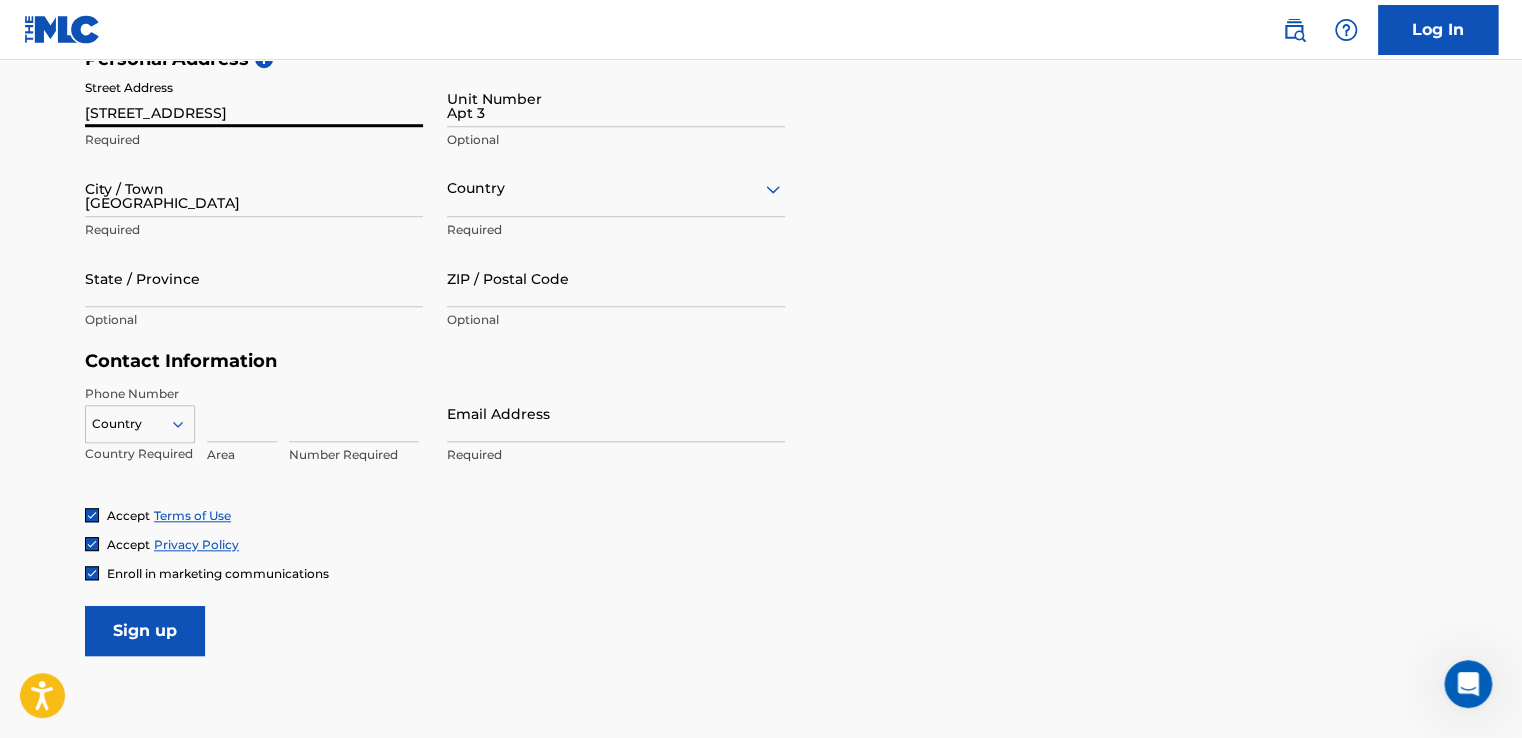 type on "[GEOGRAPHIC_DATA]" 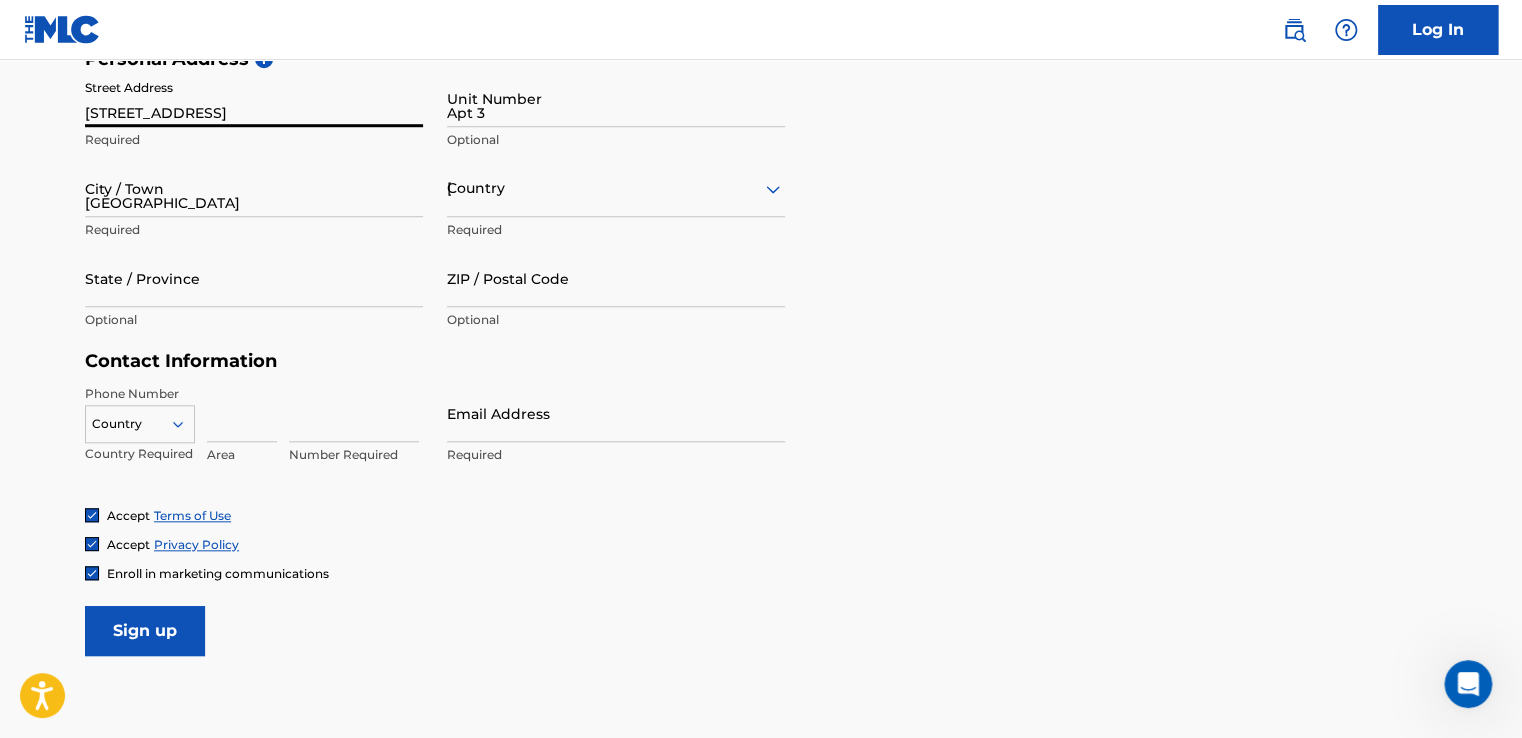 type on "90805" 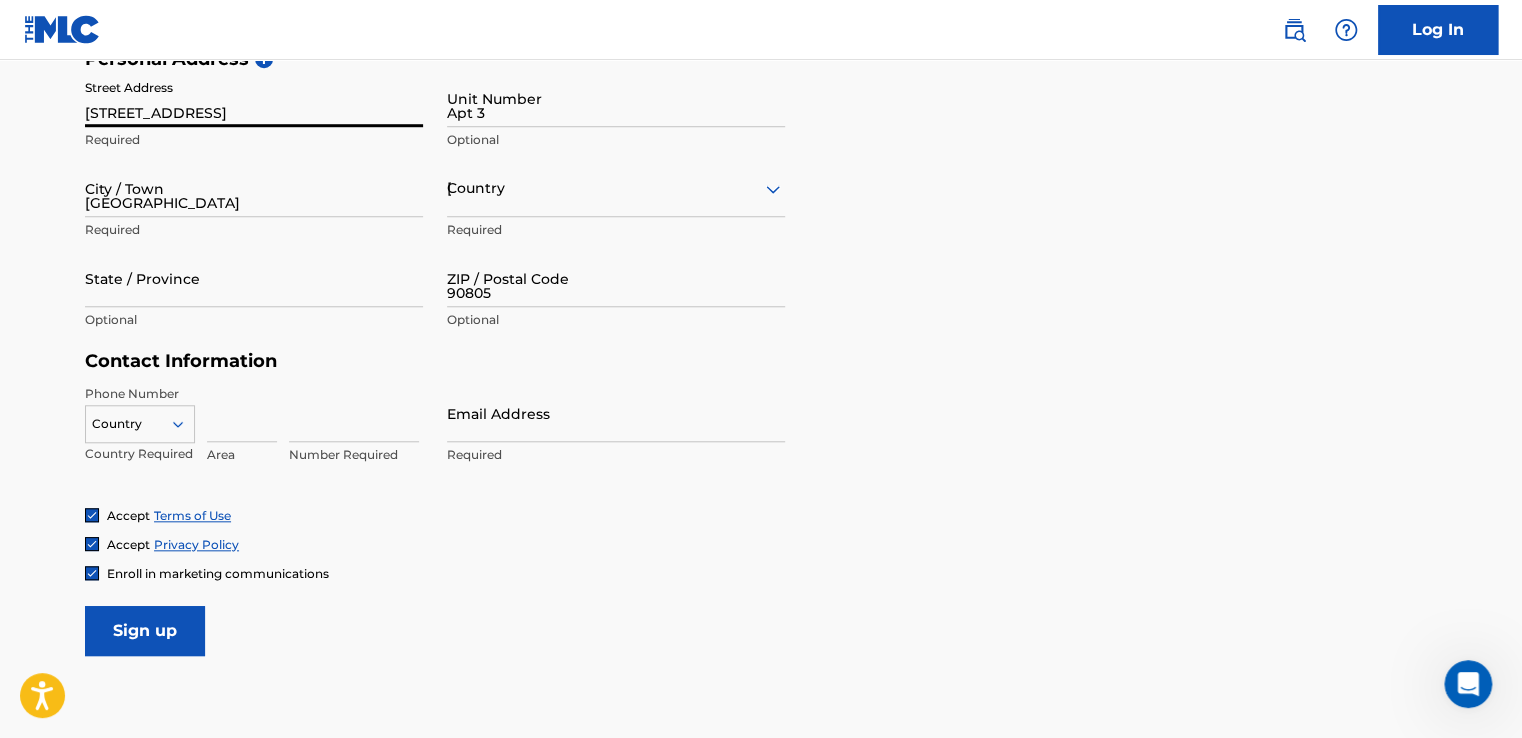 type on "1" 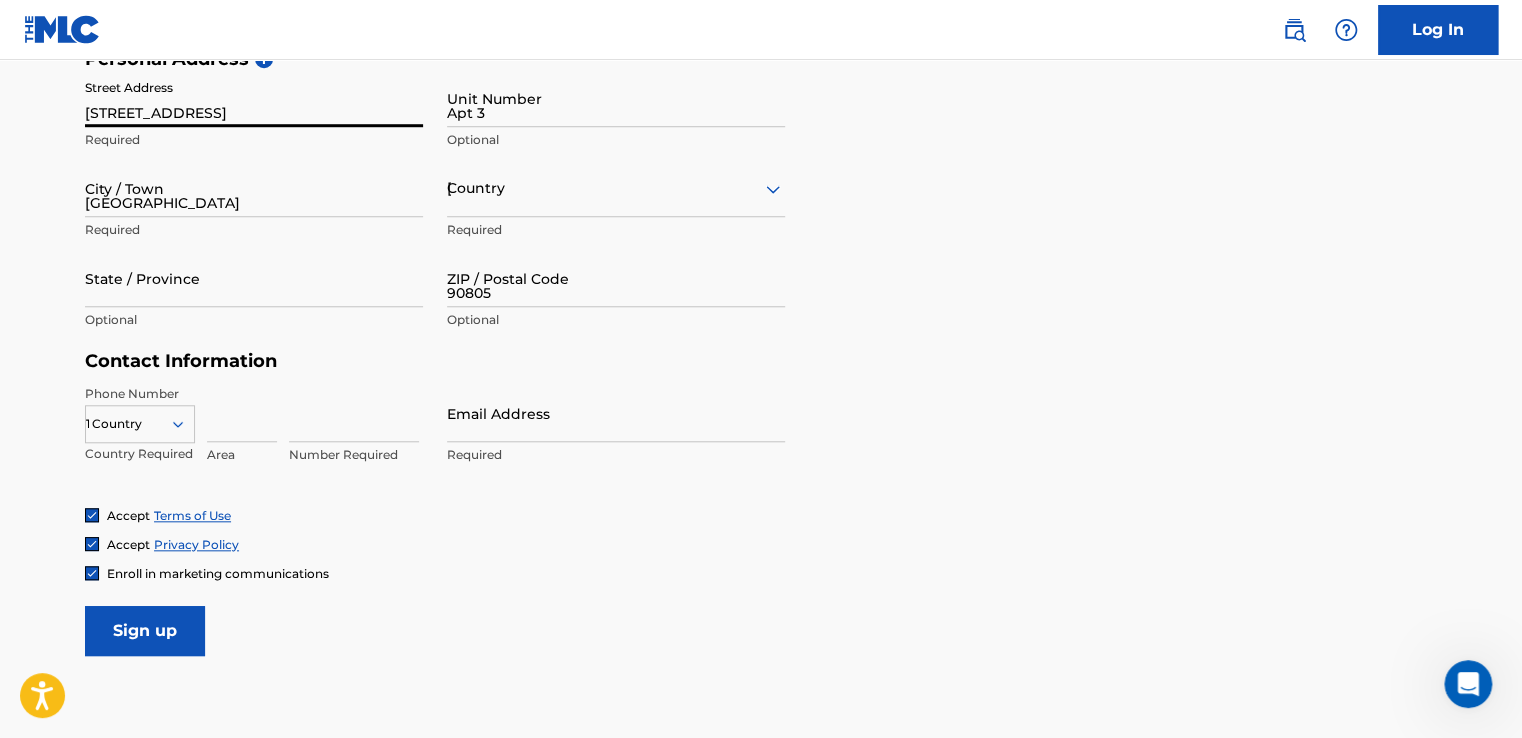 type on "951" 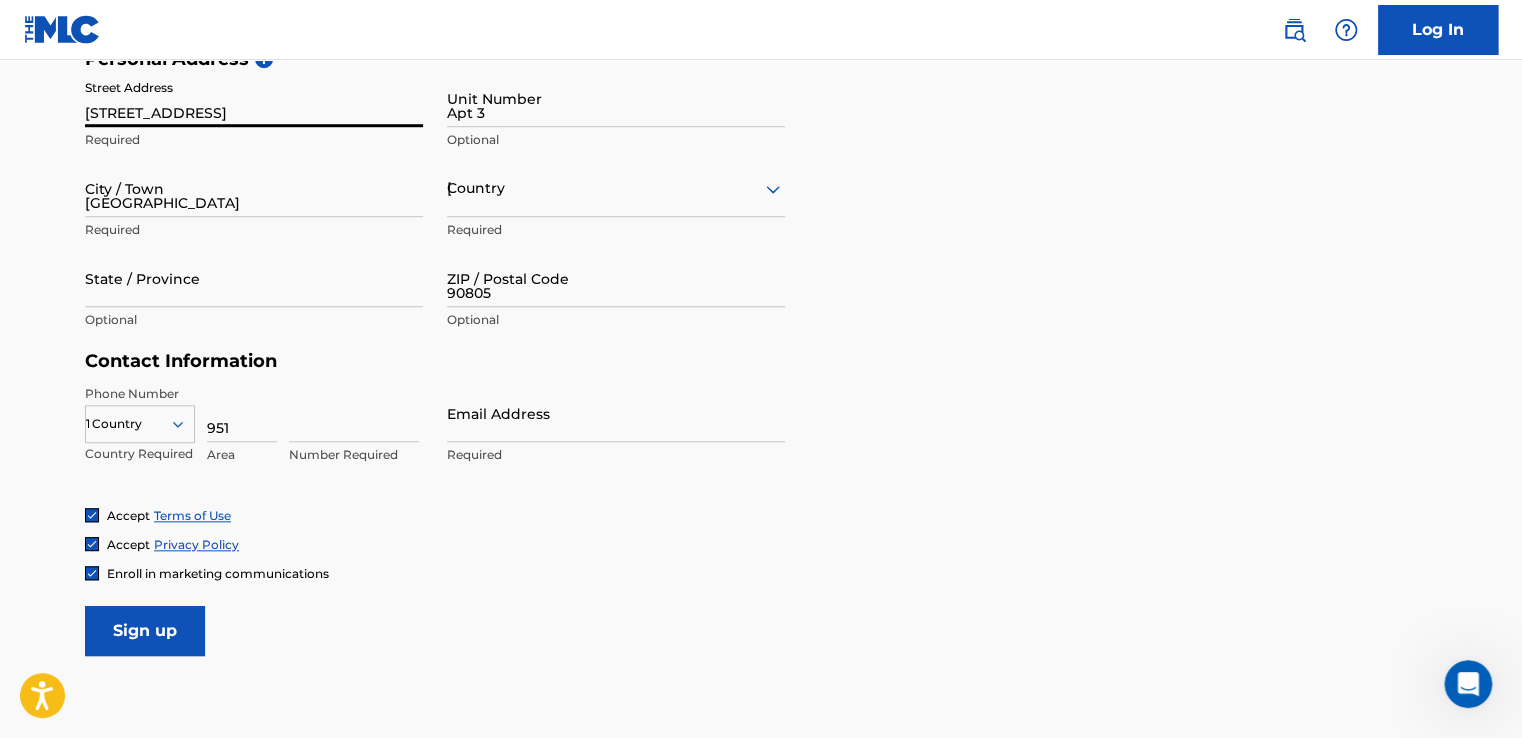 type on "4109823" 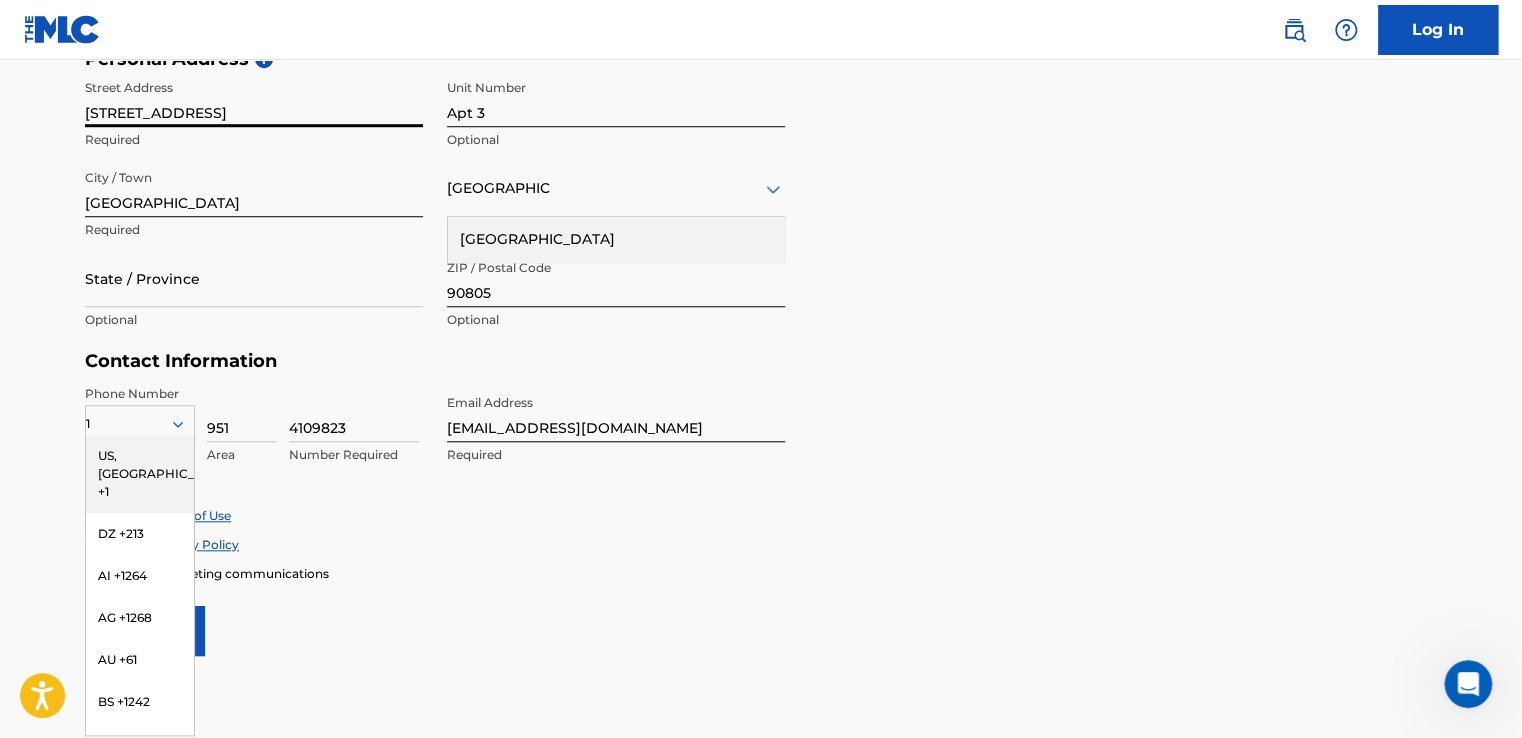click on "Accept Privacy Policy" at bounding box center (761, 544) 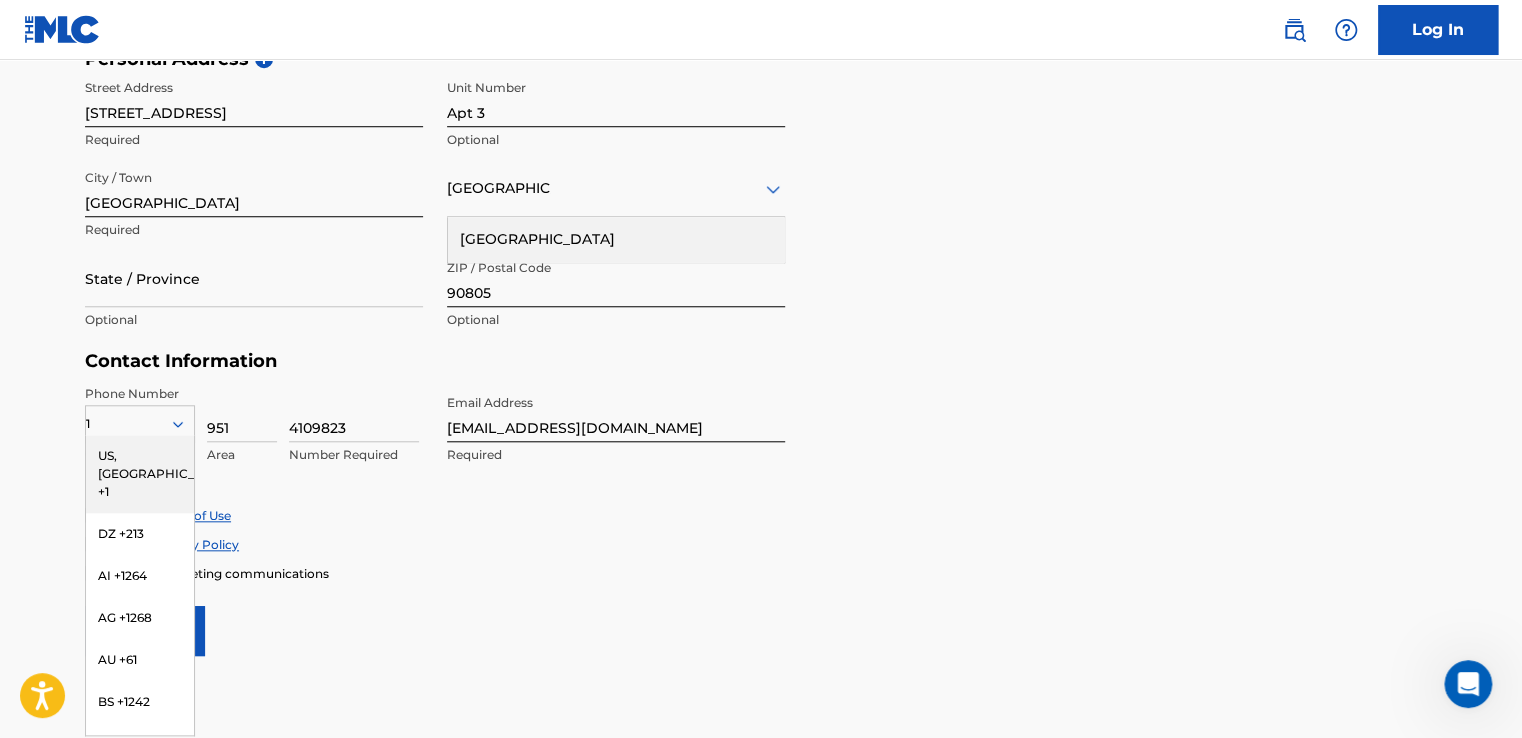 click on "Accept Privacy Policy" at bounding box center [761, 544] 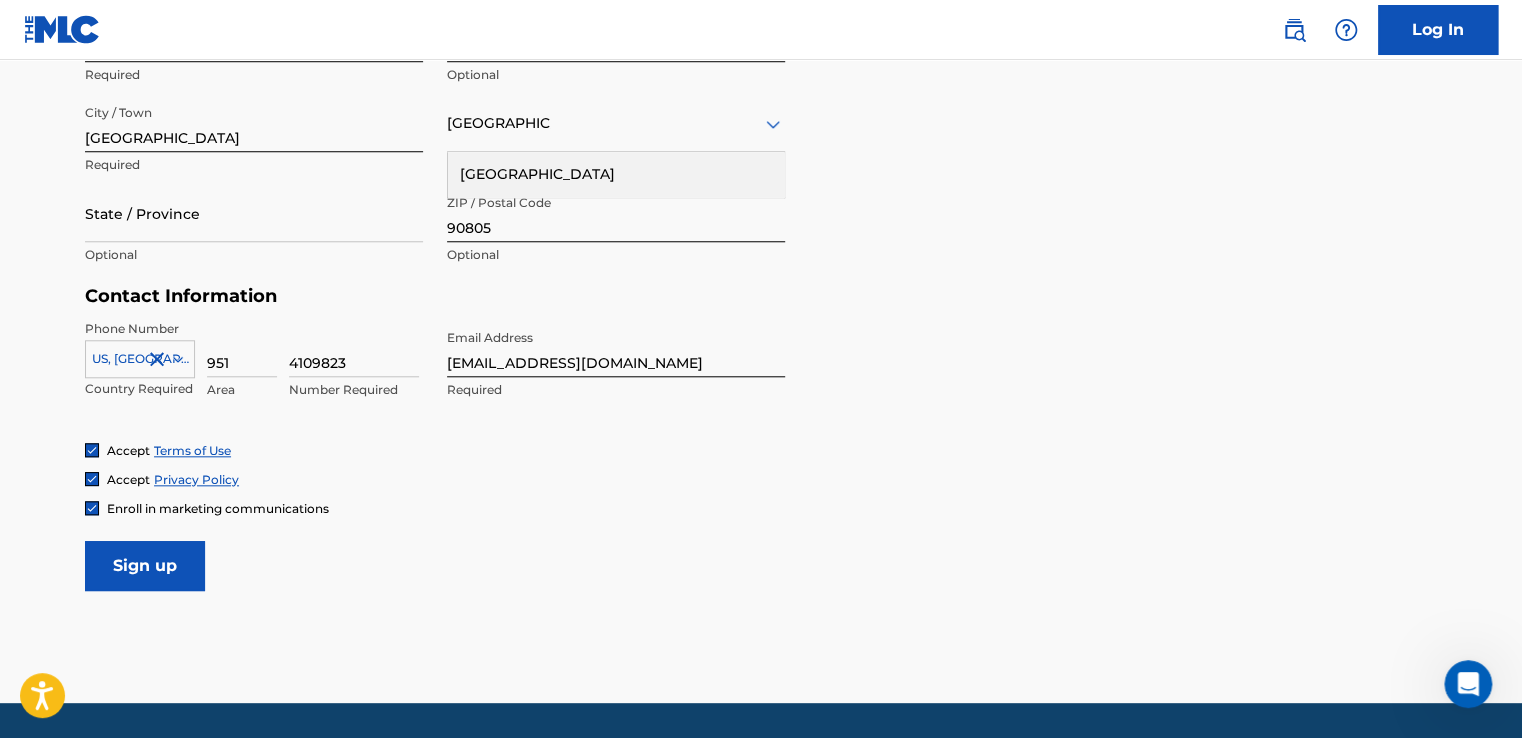 scroll, scrollTop: 800, scrollLeft: 0, axis: vertical 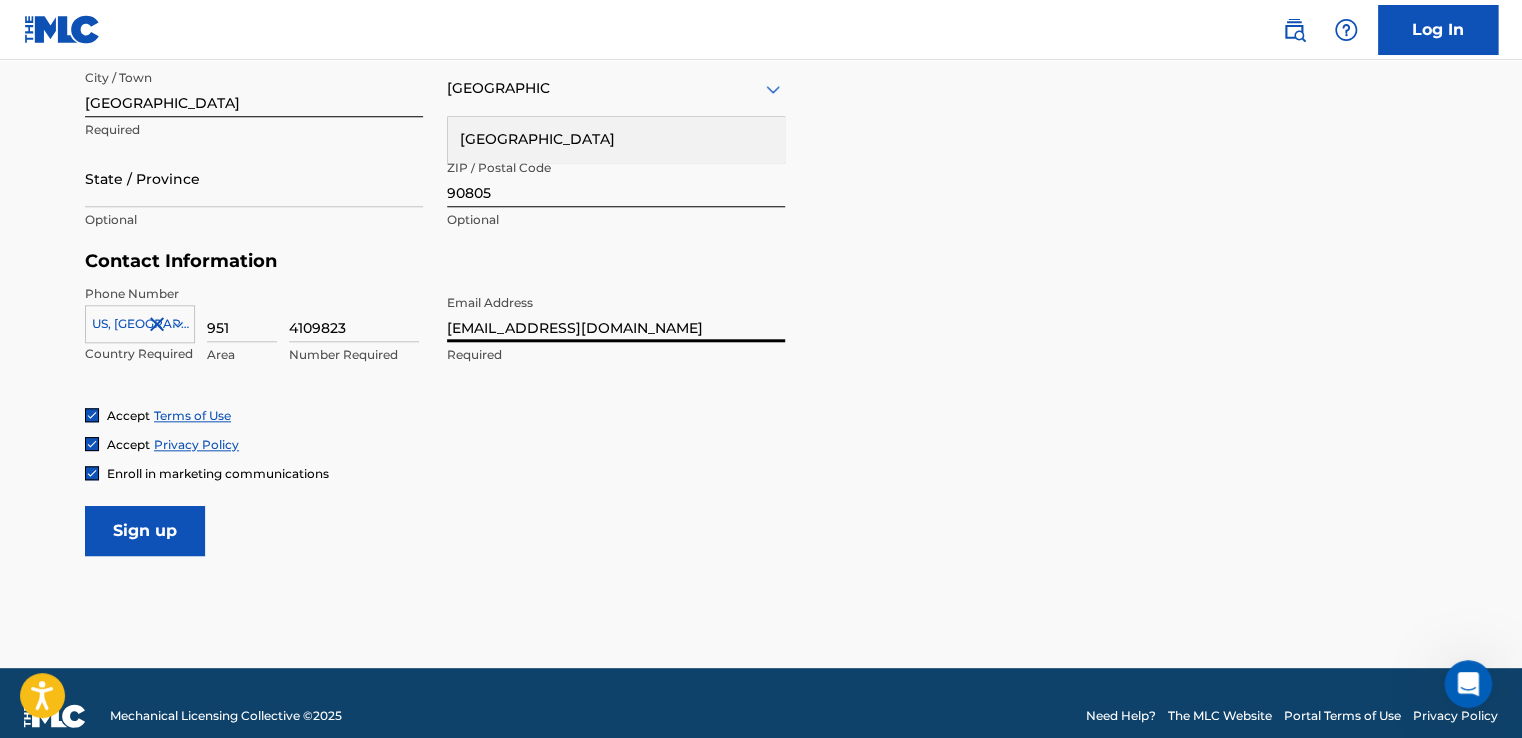 drag, startPoint x: 692, startPoint y: 327, endPoint x: 441, endPoint y: 315, distance: 251.28668 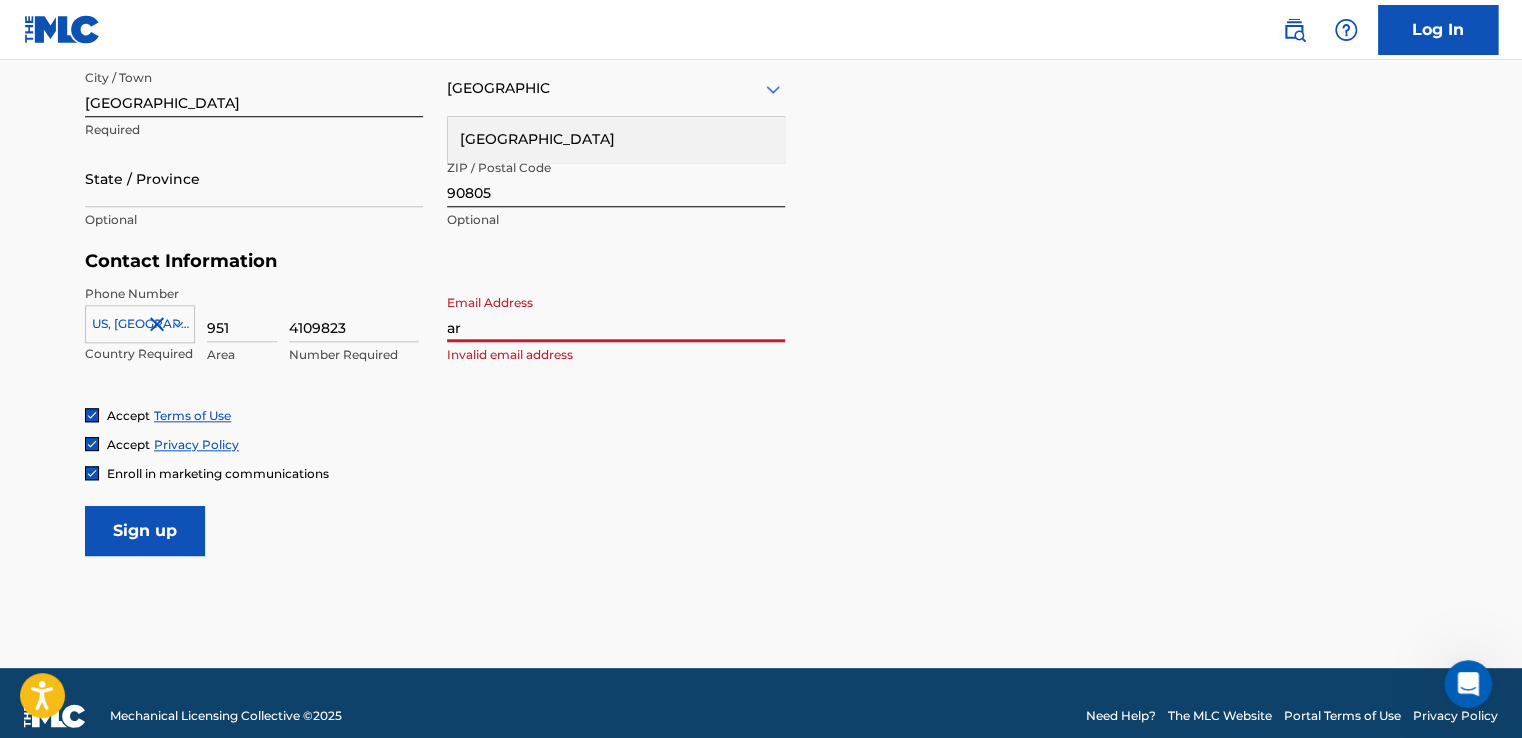 type on "[EMAIL_ADDRESS][DOMAIN_NAME]" 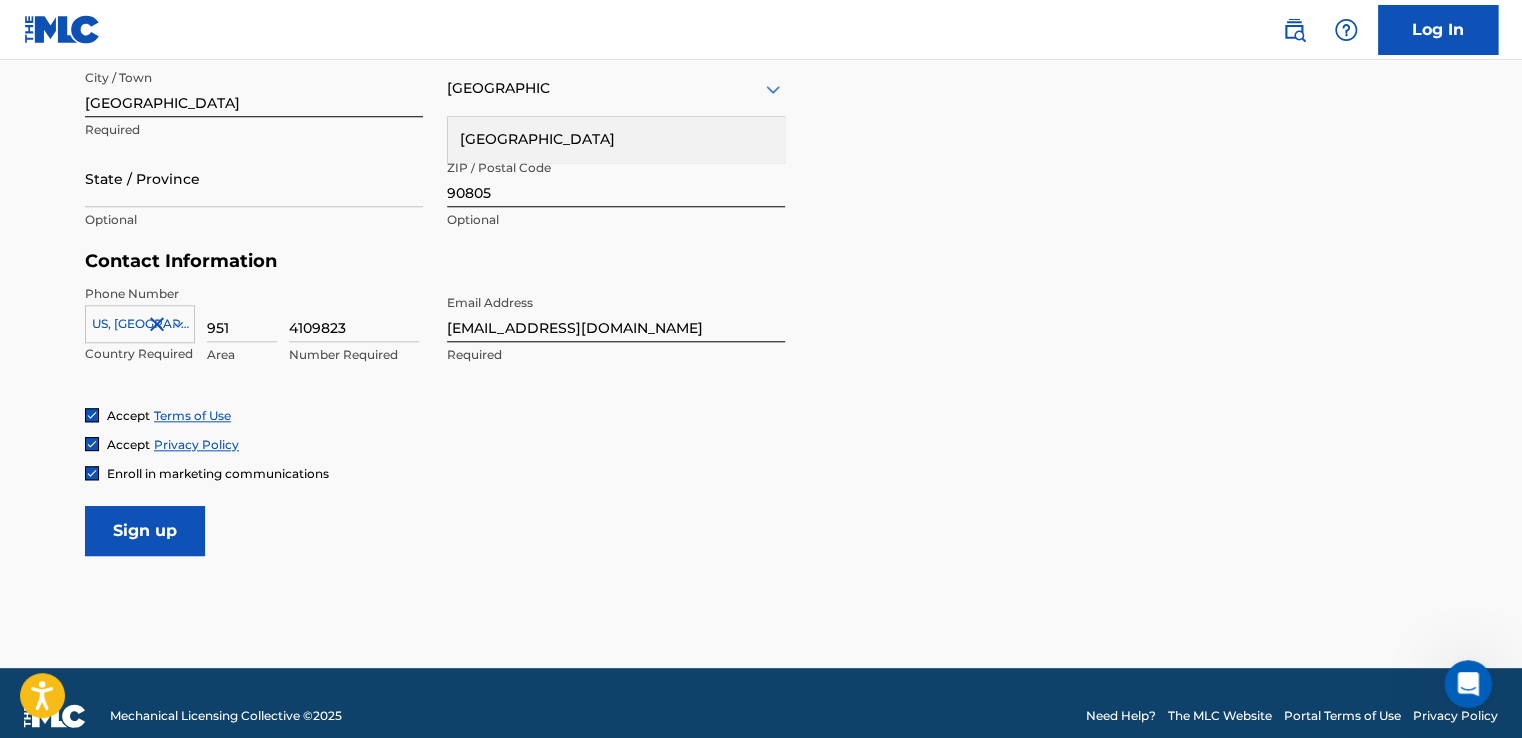 click on "Accept Terms of Use Accept Privacy Policy Enroll in marketing communications" at bounding box center (761, 444) 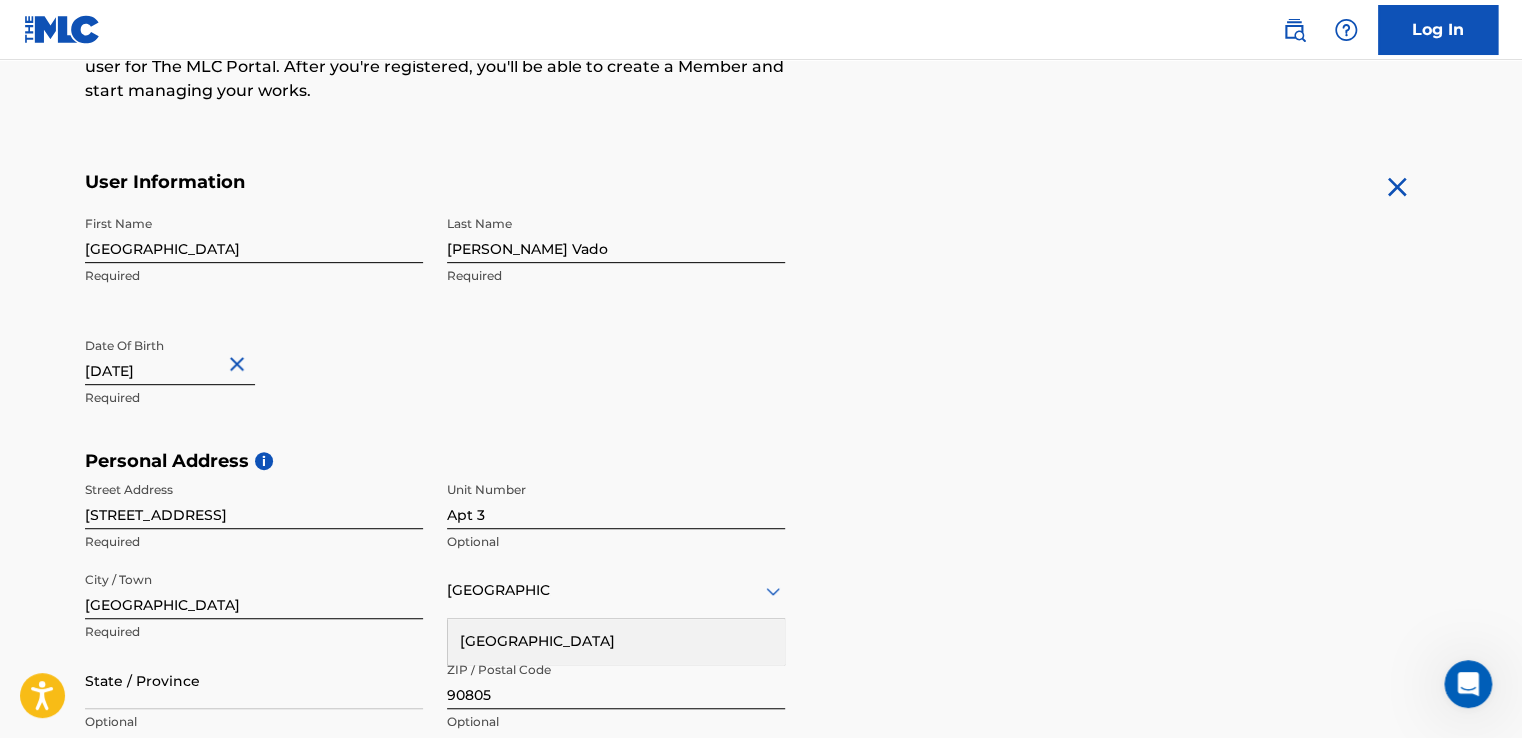 scroll, scrollTop: 300, scrollLeft: 0, axis: vertical 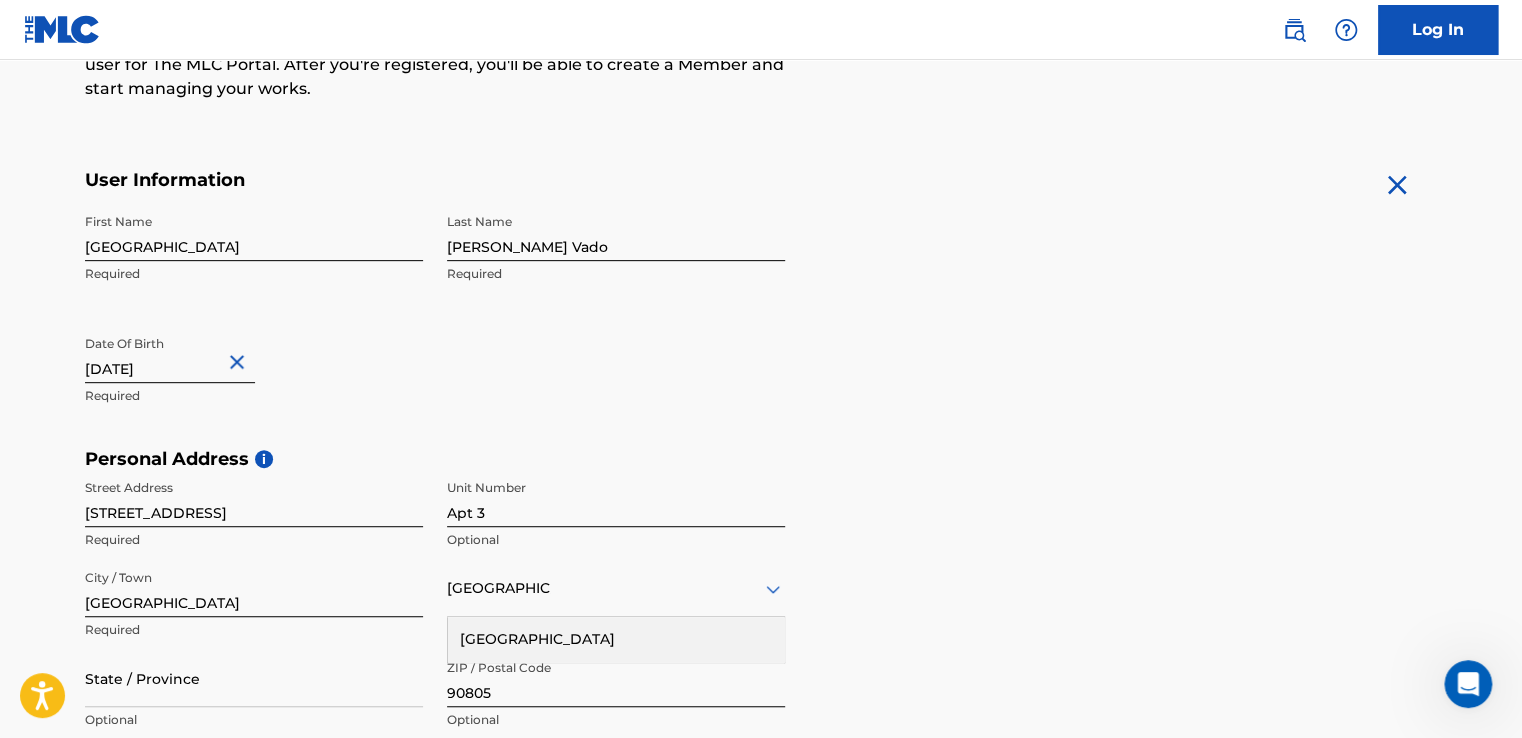 click on "[GEOGRAPHIC_DATA]" at bounding box center [254, 232] 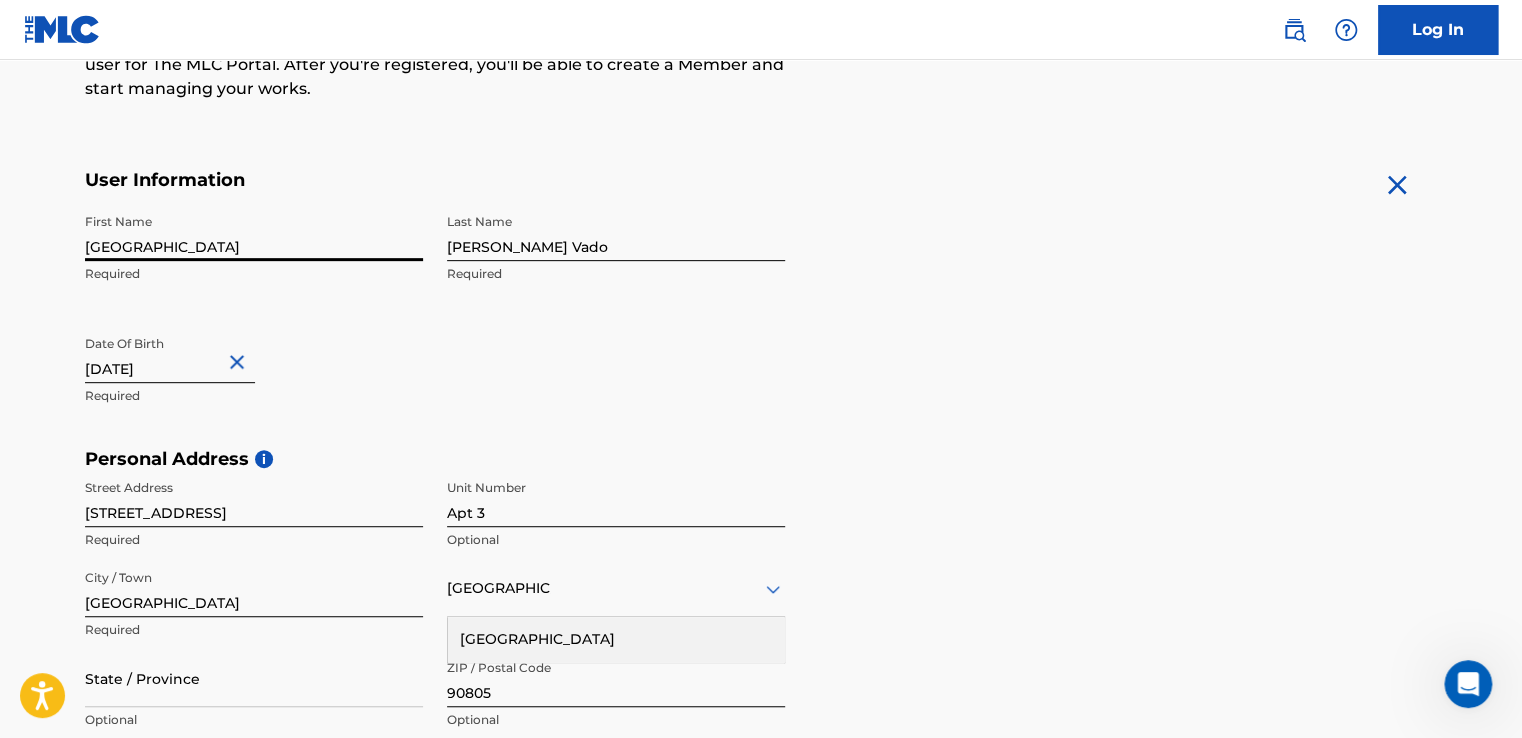 click on "[GEOGRAPHIC_DATA]" at bounding box center [254, 232] 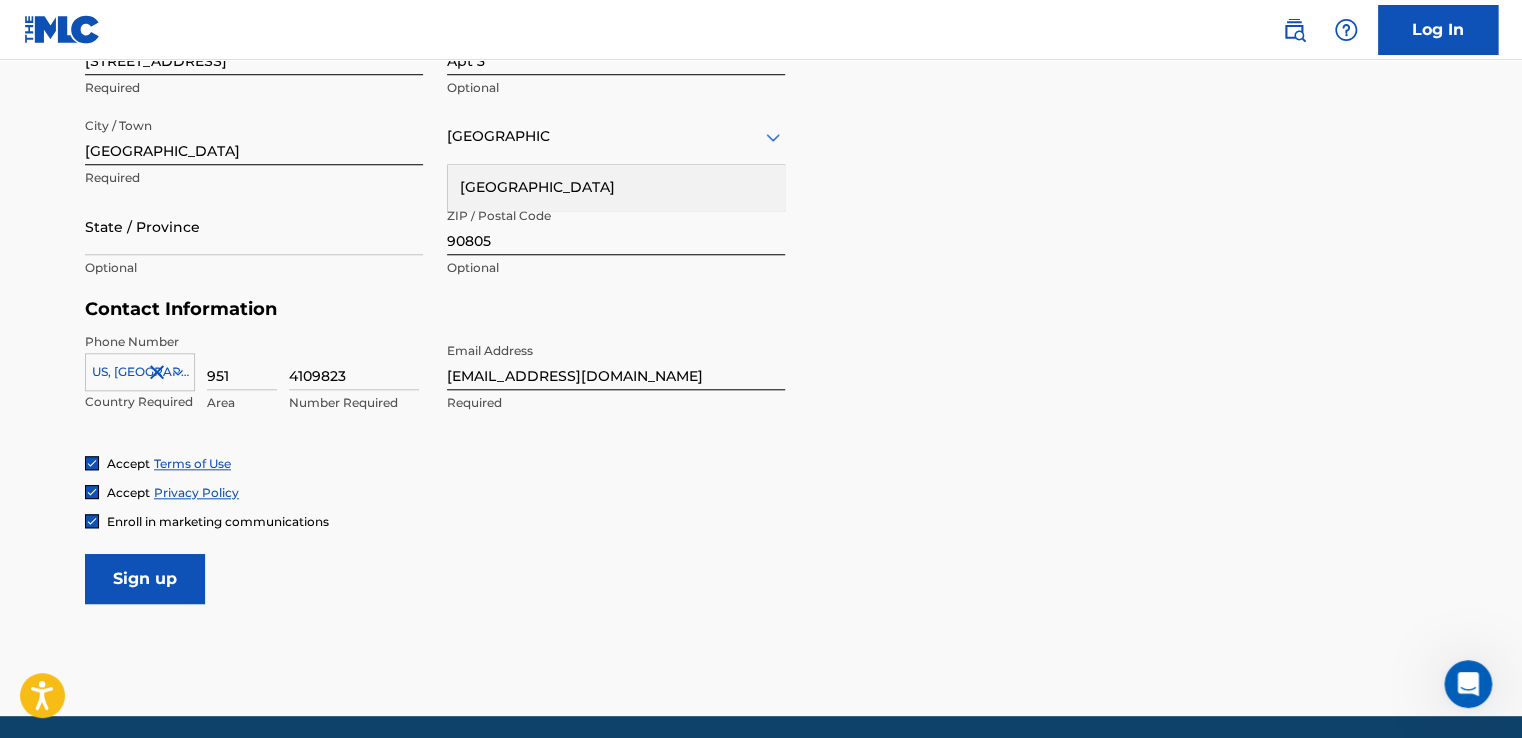 scroll, scrollTop: 800, scrollLeft: 0, axis: vertical 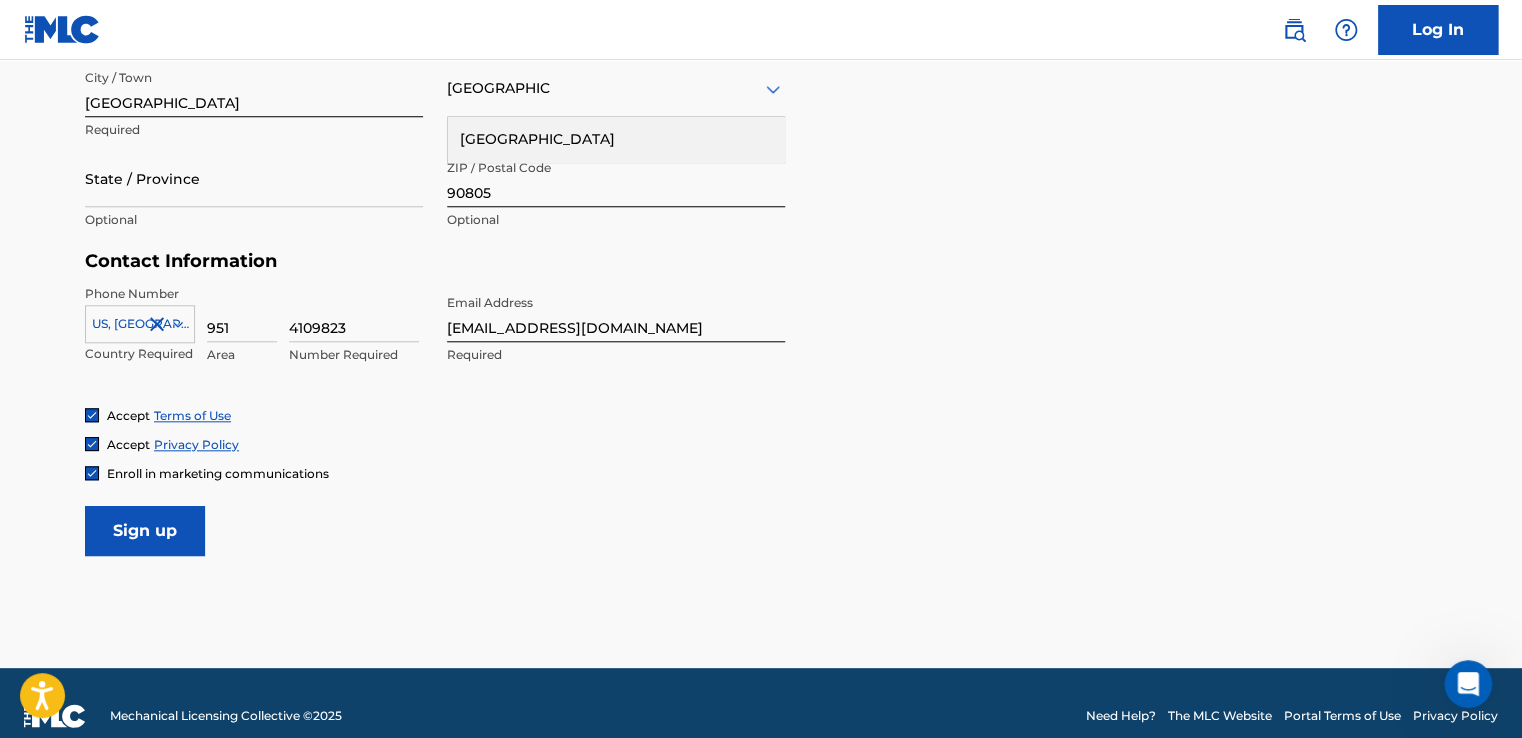 click on "Sign up" at bounding box center (145, 531) 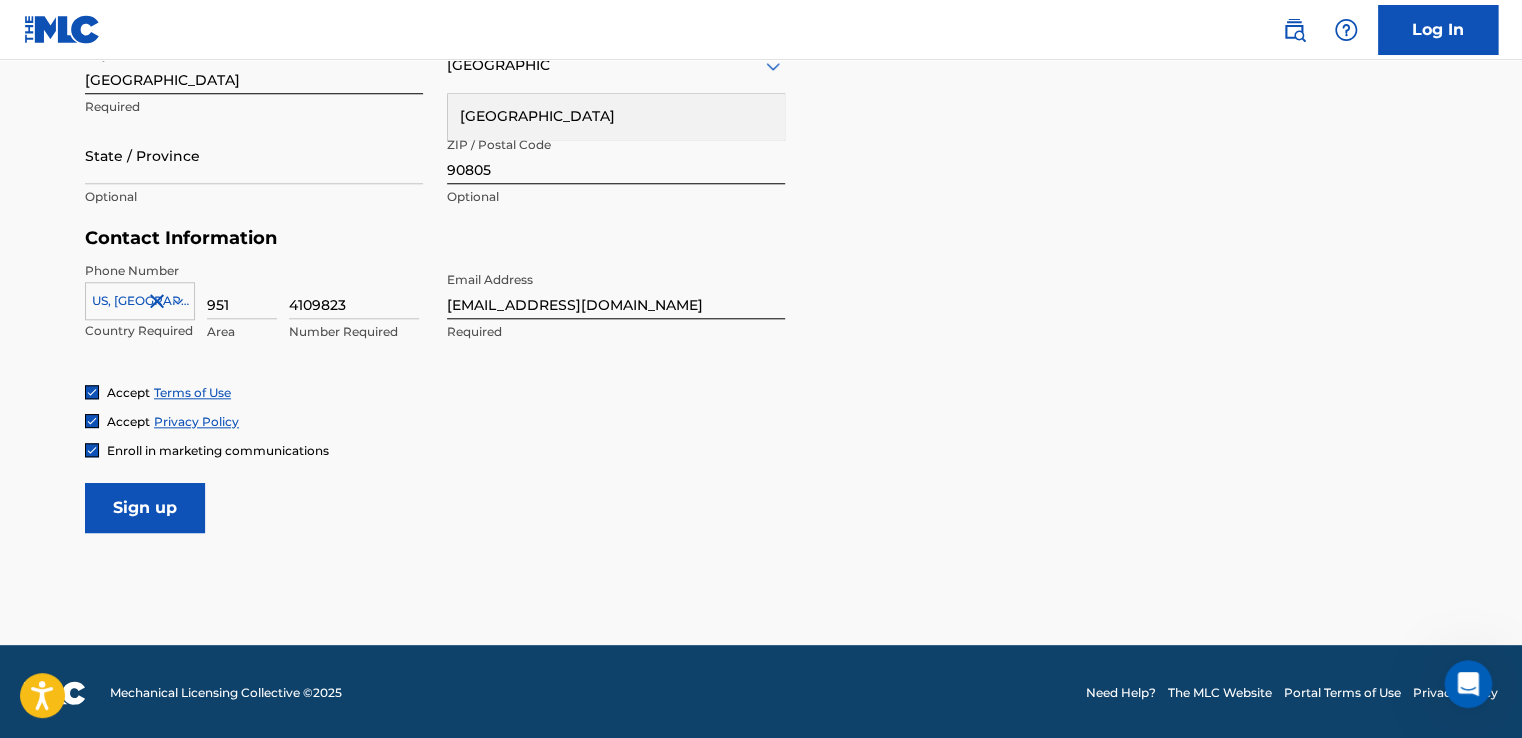 scroll, scrollTop: 824, scrollLeft: 0, axis: vertical 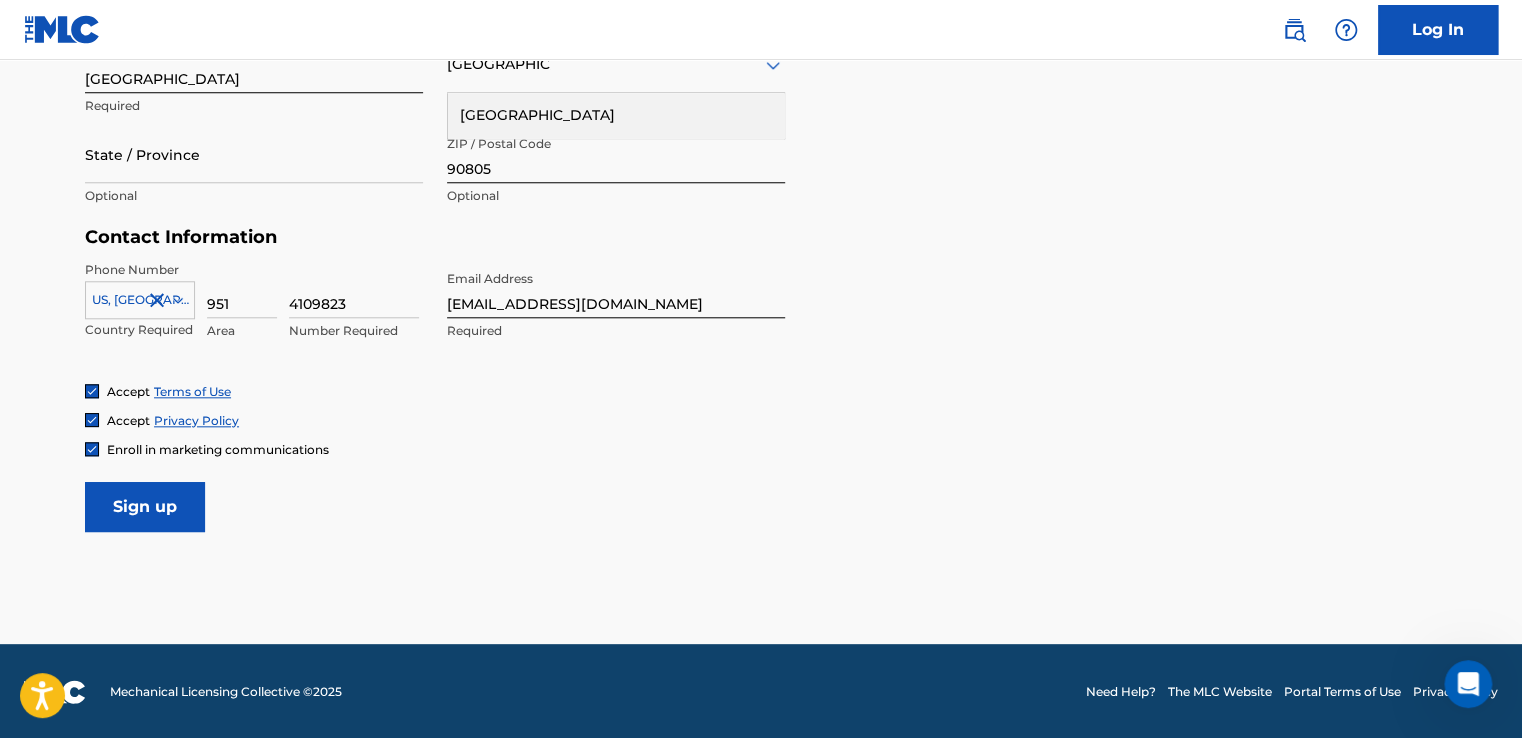 click on "Sign up" at bounding box center [145, 507] 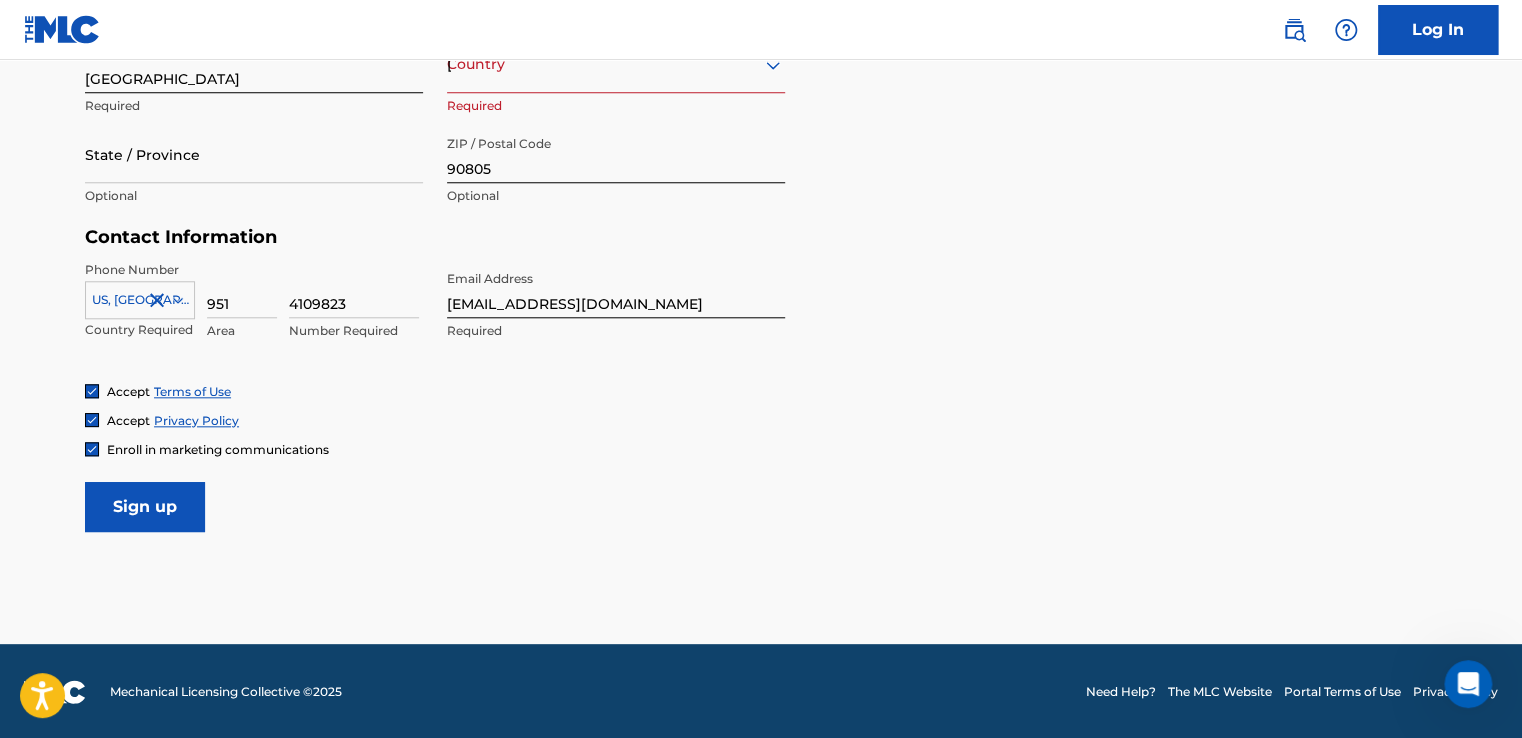 click on "Sign up" at bounding box center [145, 507] 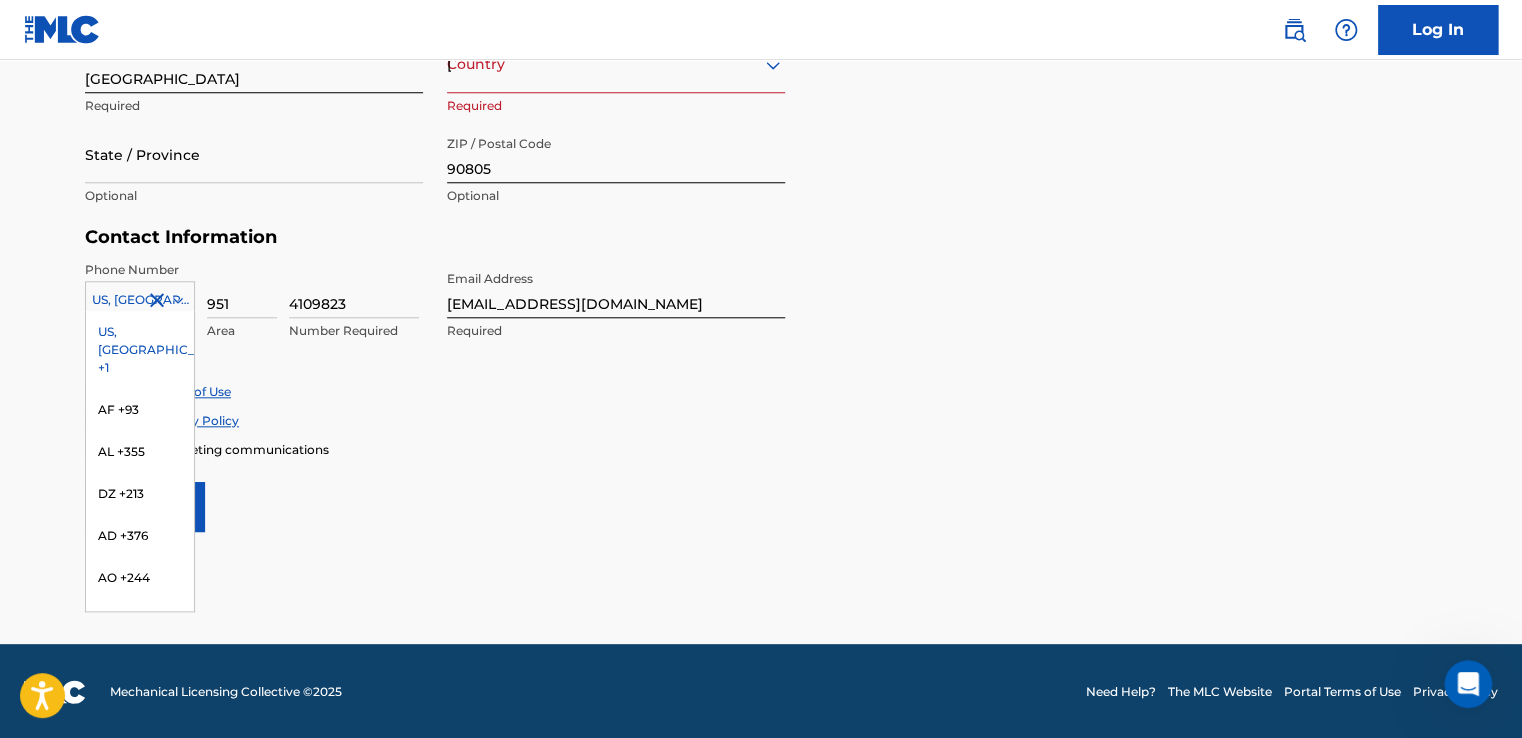 click on "US, [GEOGRAPHIC_DATA] +1" at bounding box center [140, 350] 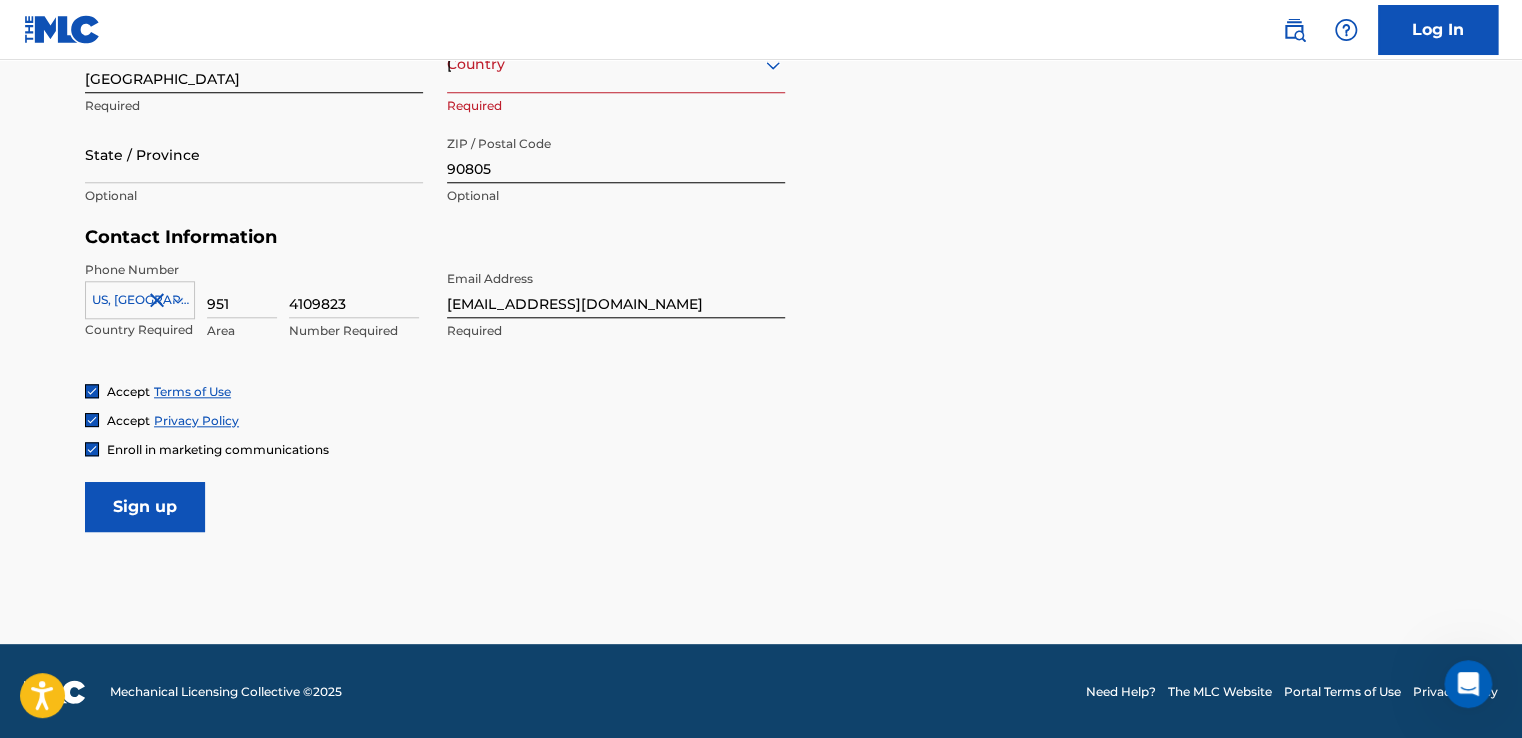 click on "Sign up" at bounding box center (145, 507) 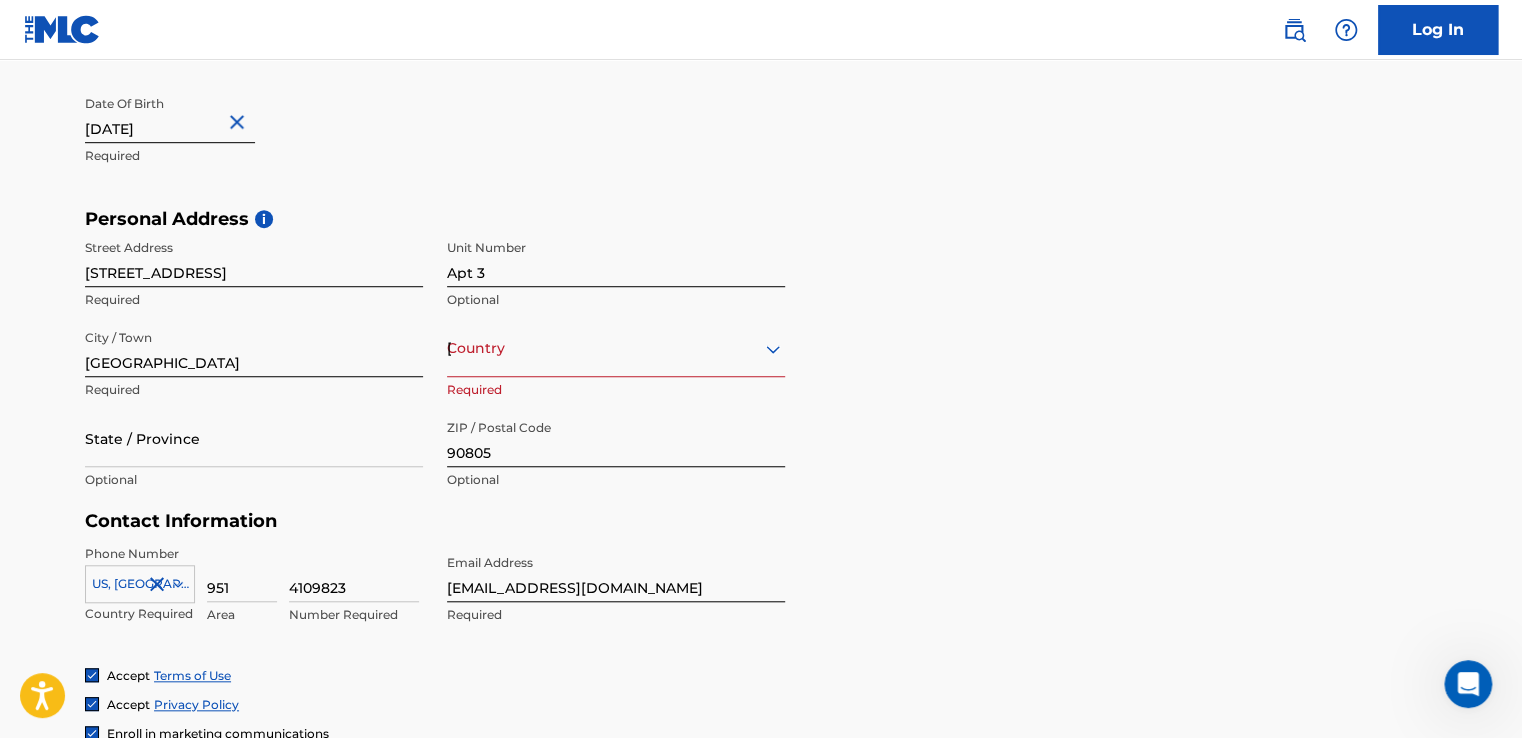 scroll, scrollTop: 524, scrollLeft: 0, axis: vertical 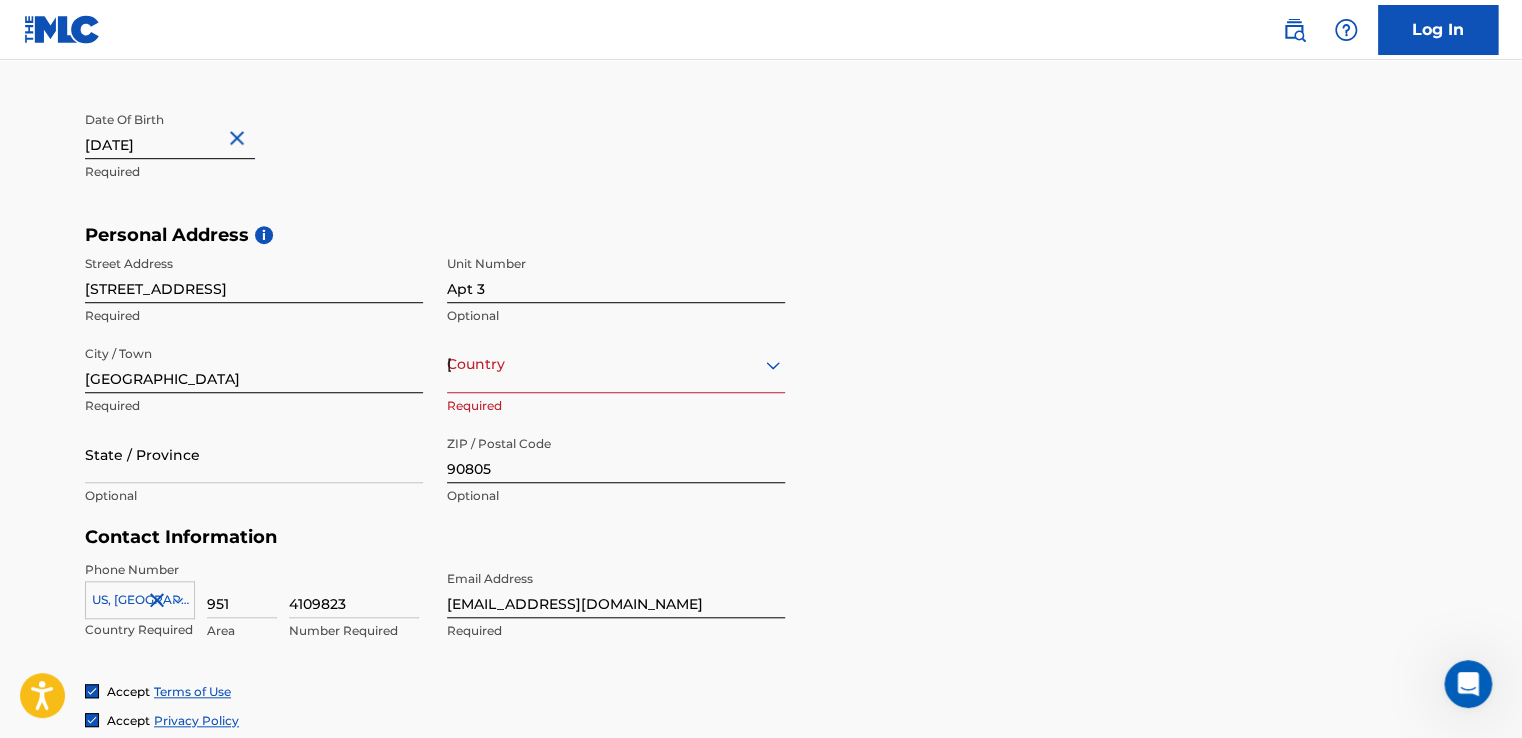 click on "[GEOGRAPHIC_DATA]" at bounding box center [616, 364] 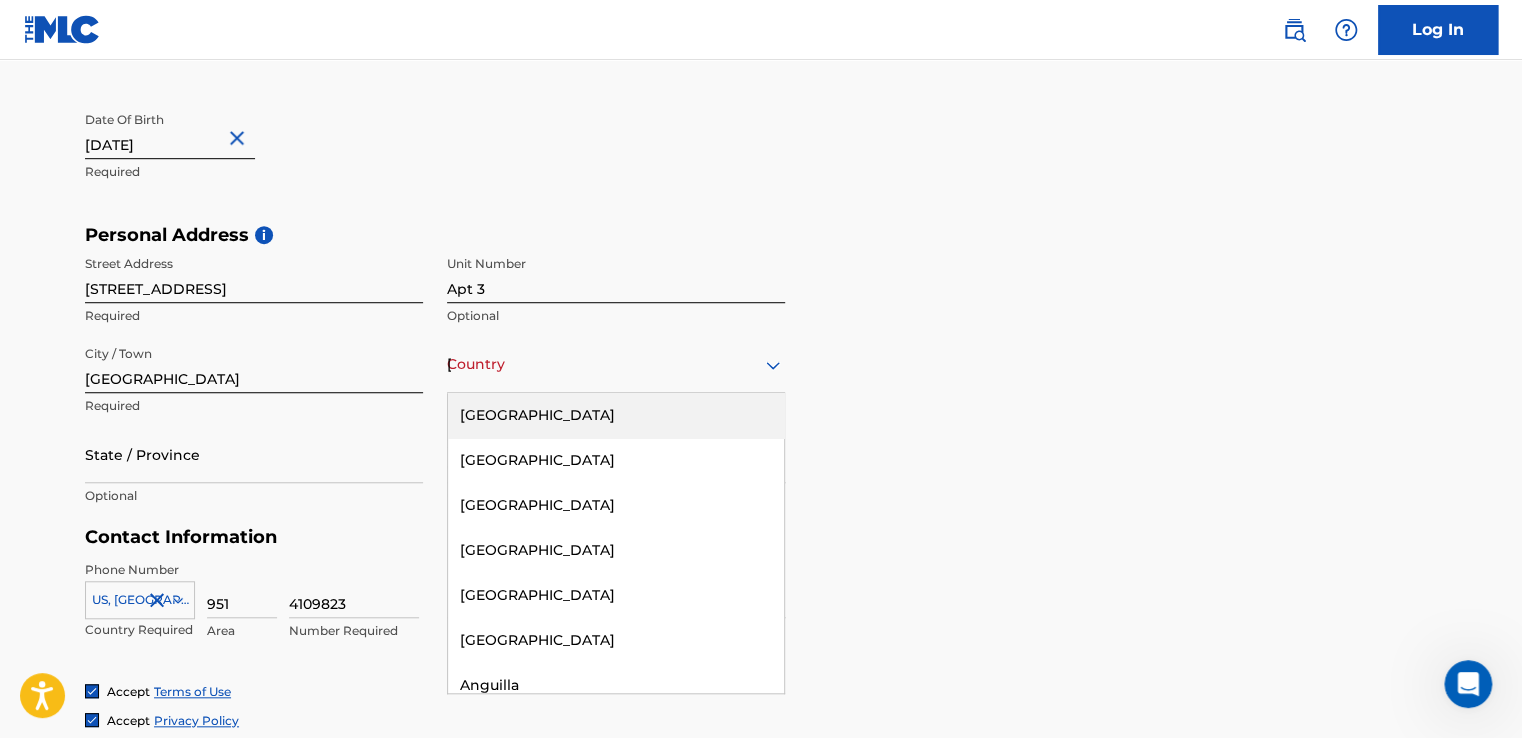click on "[GEOGRAPHIC_DATA]" at bounding box center [616, 415] 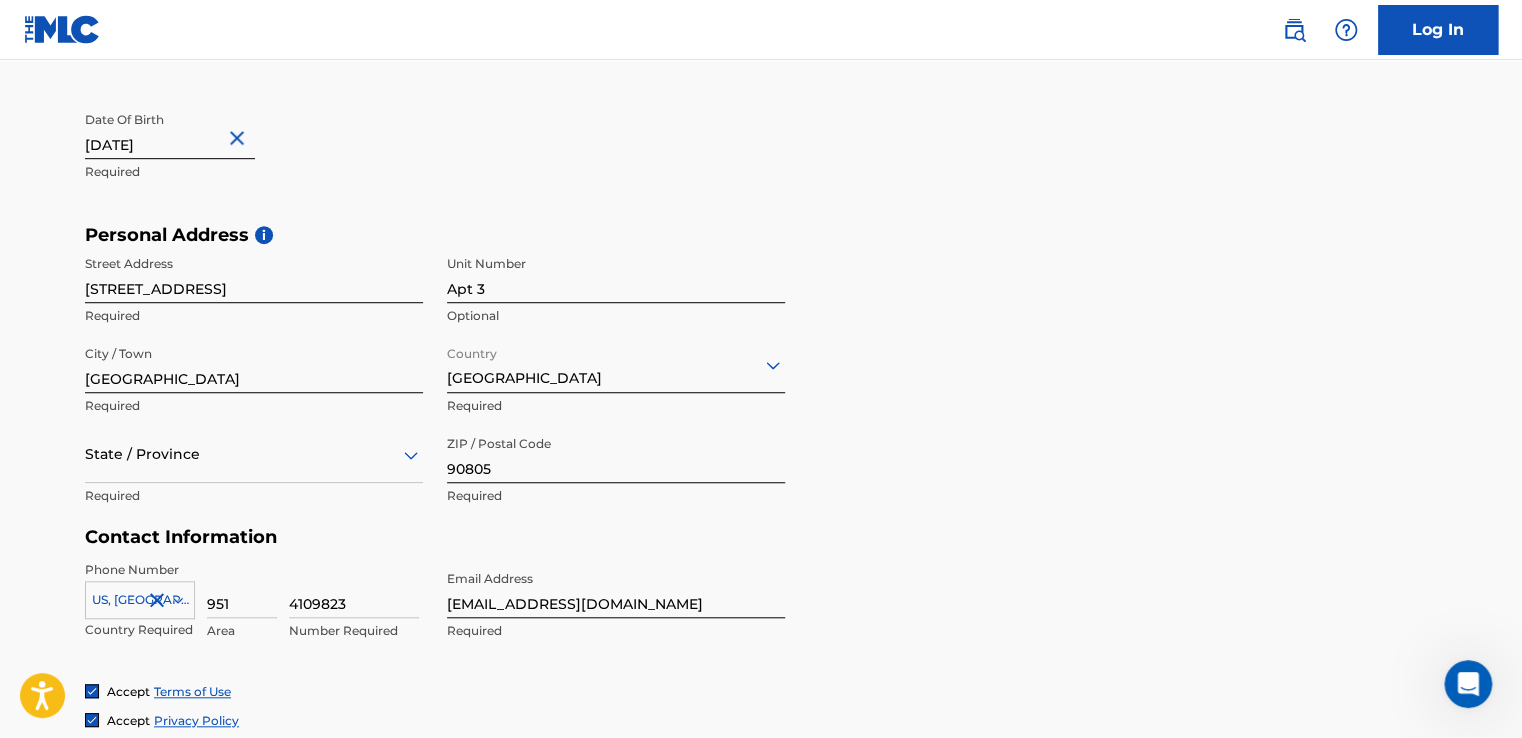 click on "Personal Address i Street Address [STREET_ADDRESS] Optional City / Town [GEOGRAPHIC_DATA] Required Country [GEOGRAPHIC_DATA] Required State / Province Required ZIP / Postal Code 90805 Required" at bounding box center (761, 375) 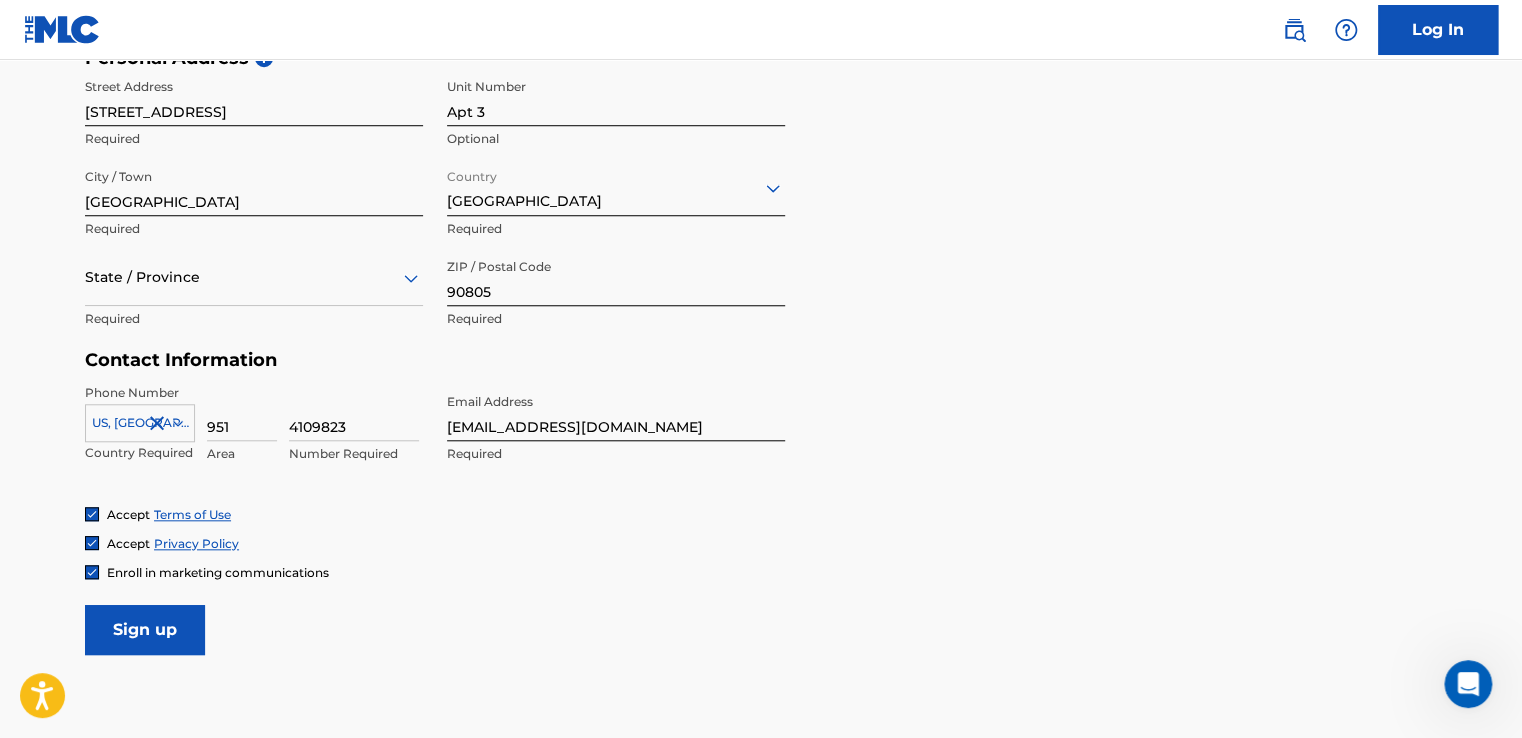 scroll, scrollTop: 824, scrollLeft: 0, axis: vertical 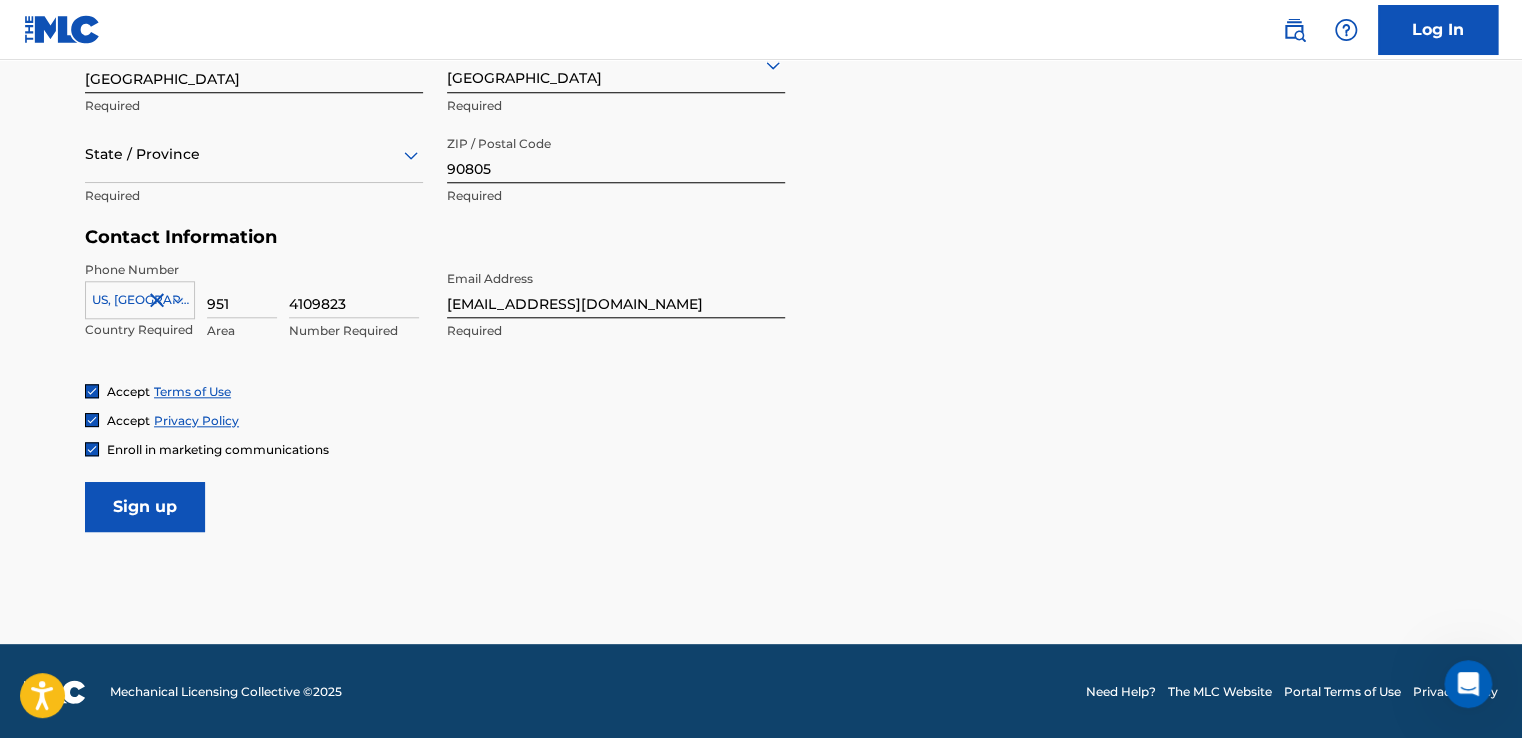 click on "Sign up" at bounding box center [145, 507] 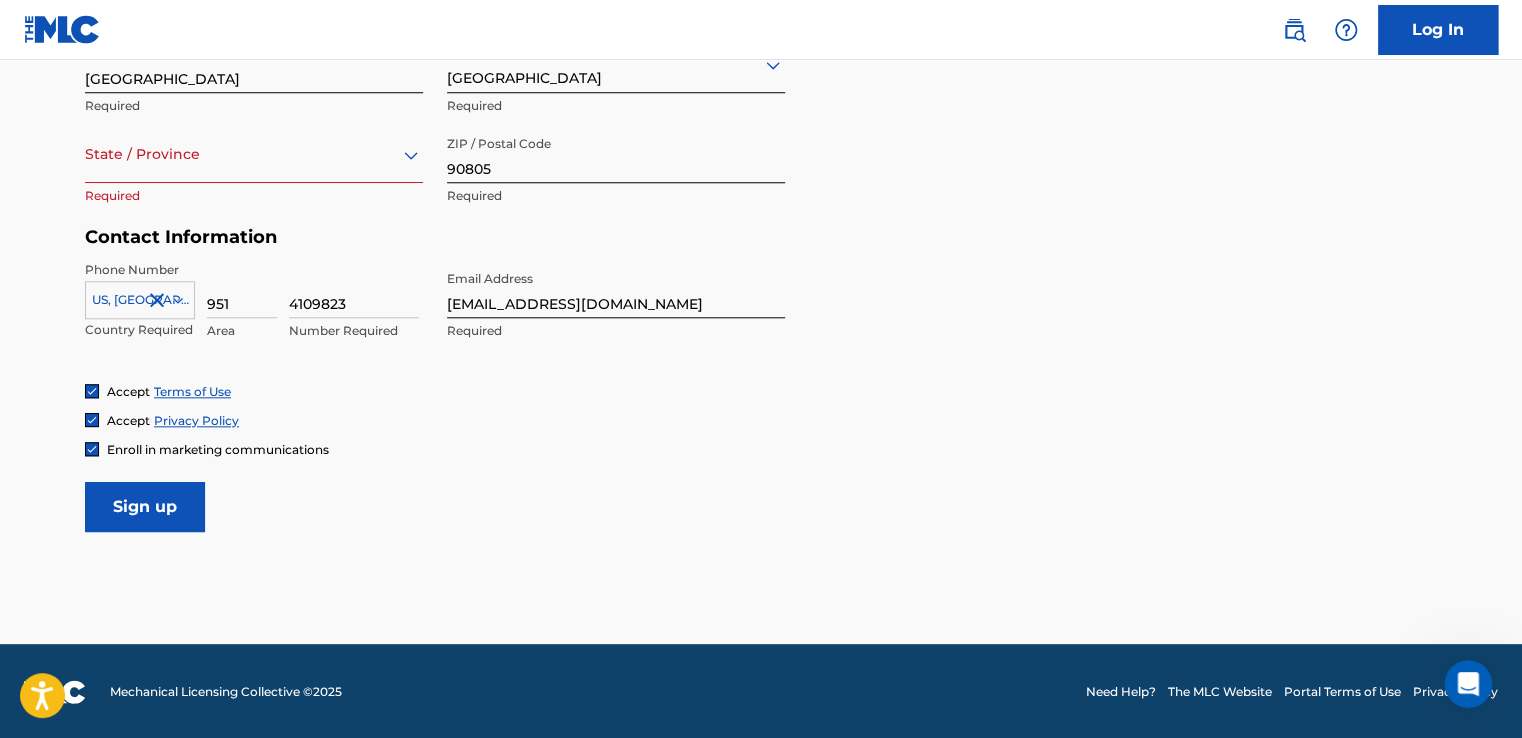 click at bounding box center [254, 154] 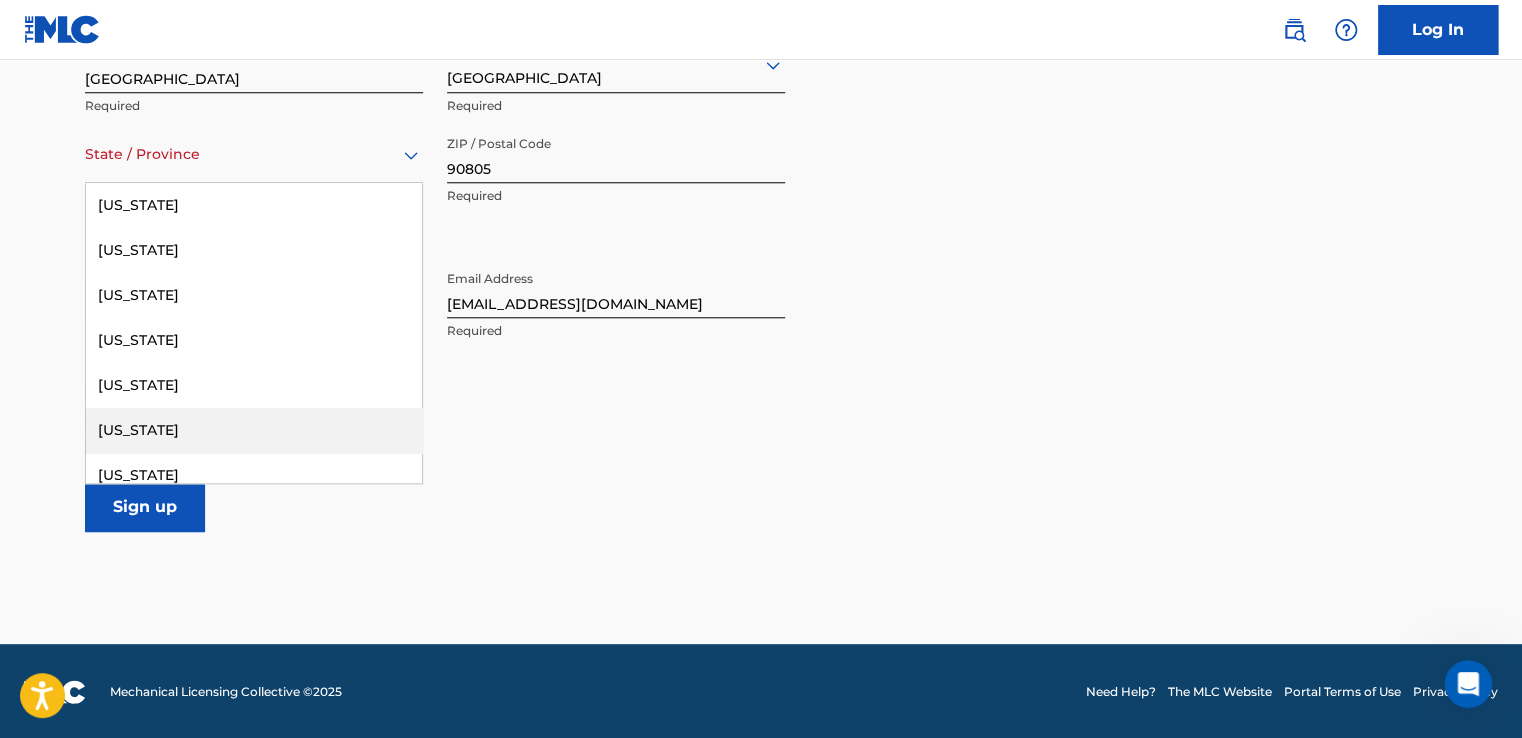 click on "[US_STATE]" at bounding box center [254, 430] 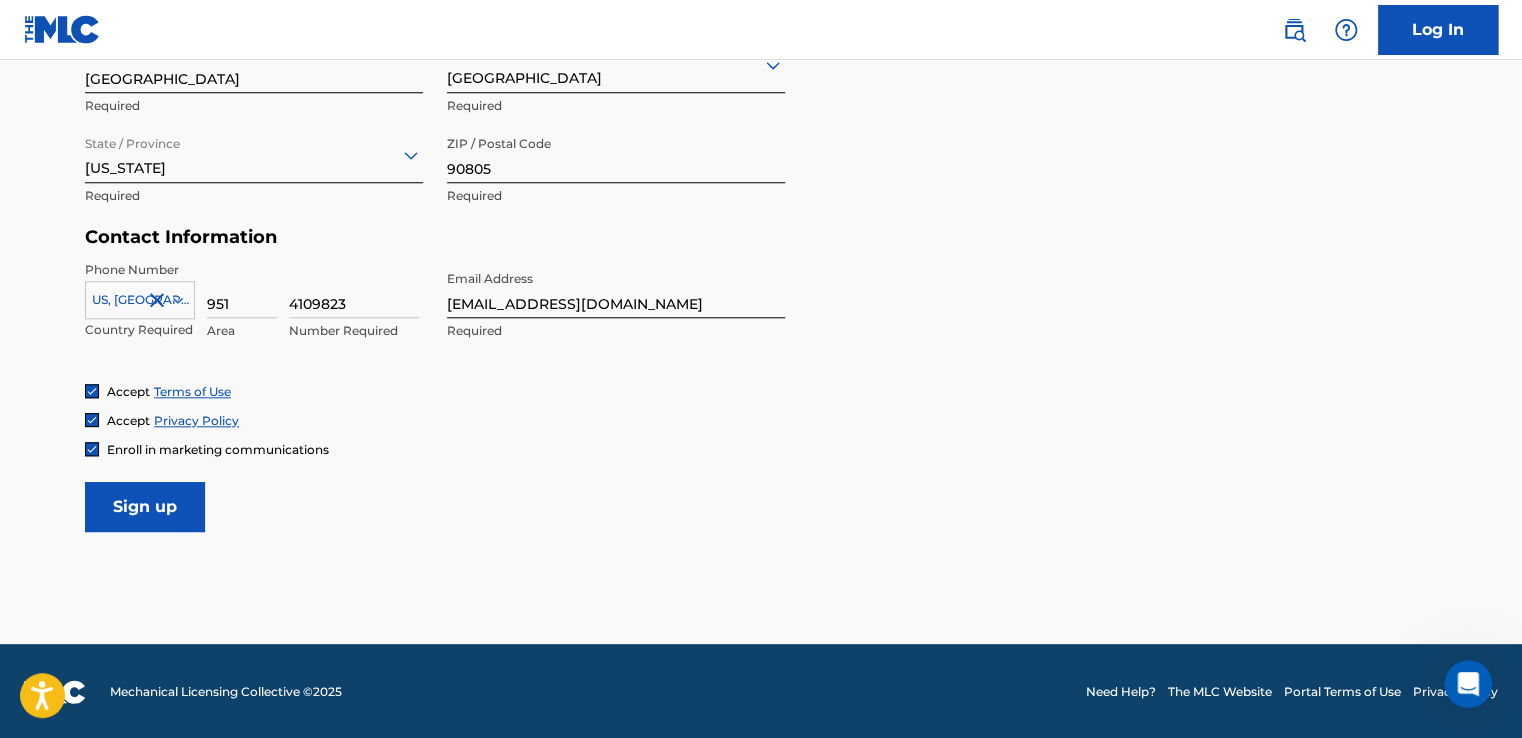 click on "Sign up" at bounding box center (145, 507) 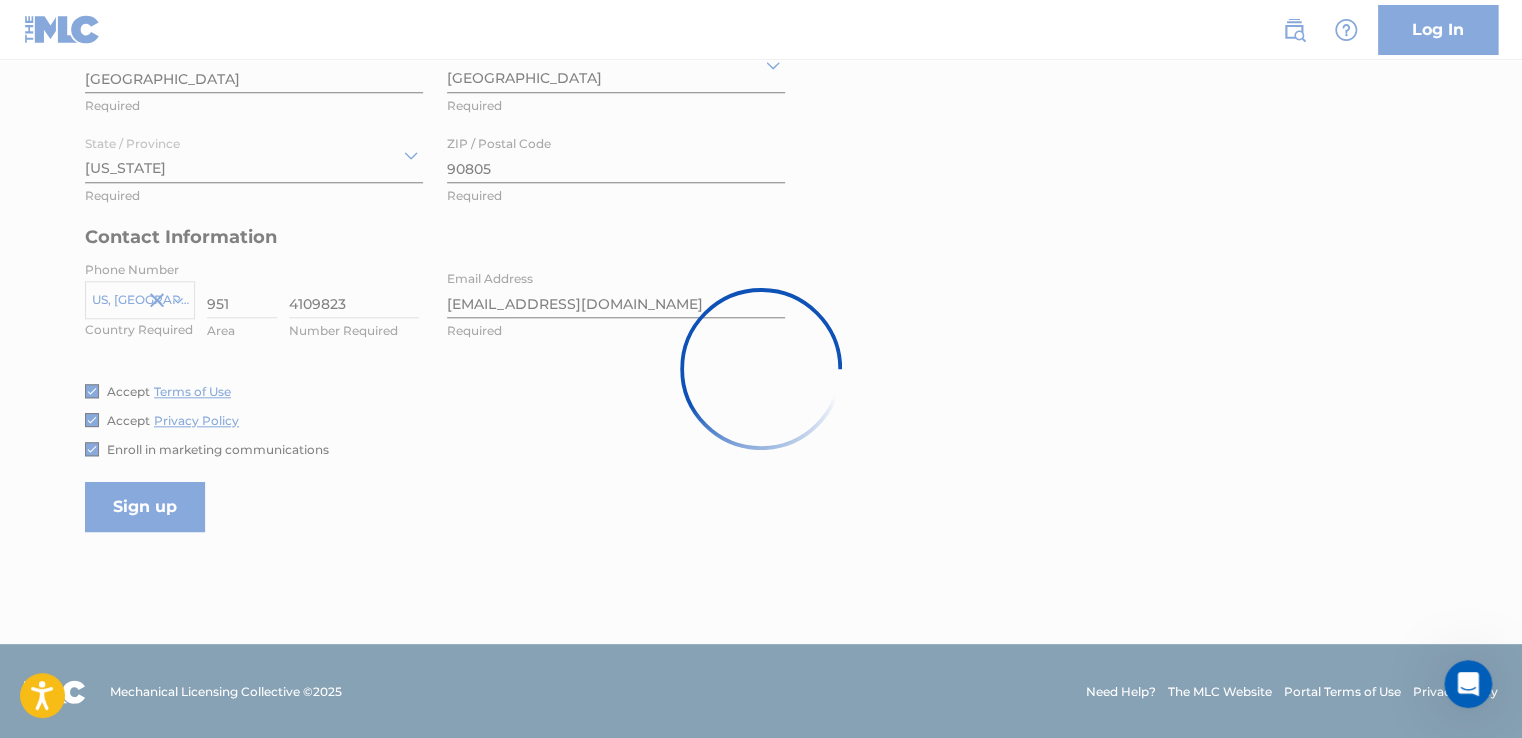 scroll, scrollTop: 0, scrollLeft: 0, axis: both 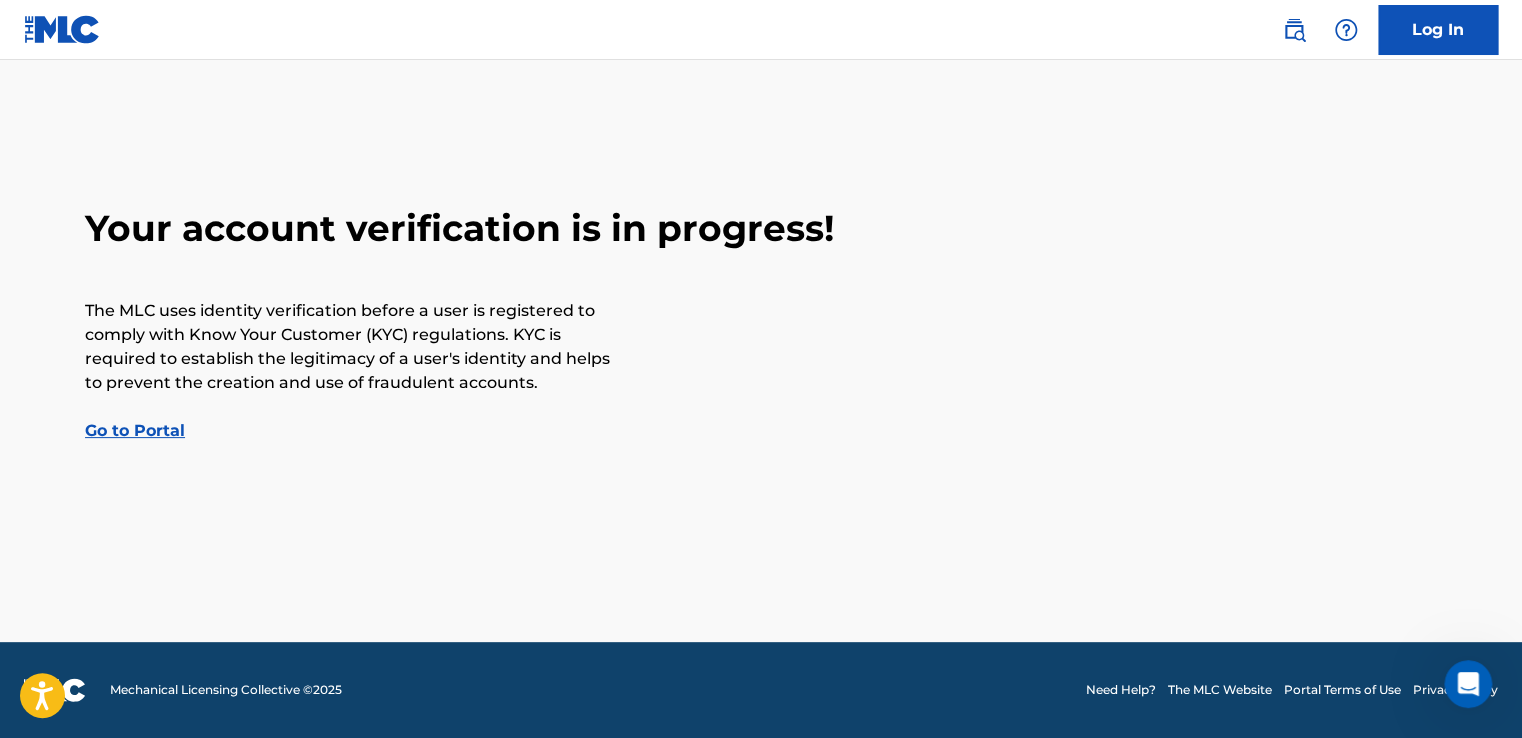 click on "Go to Portal" at bounding box center (135, 430) 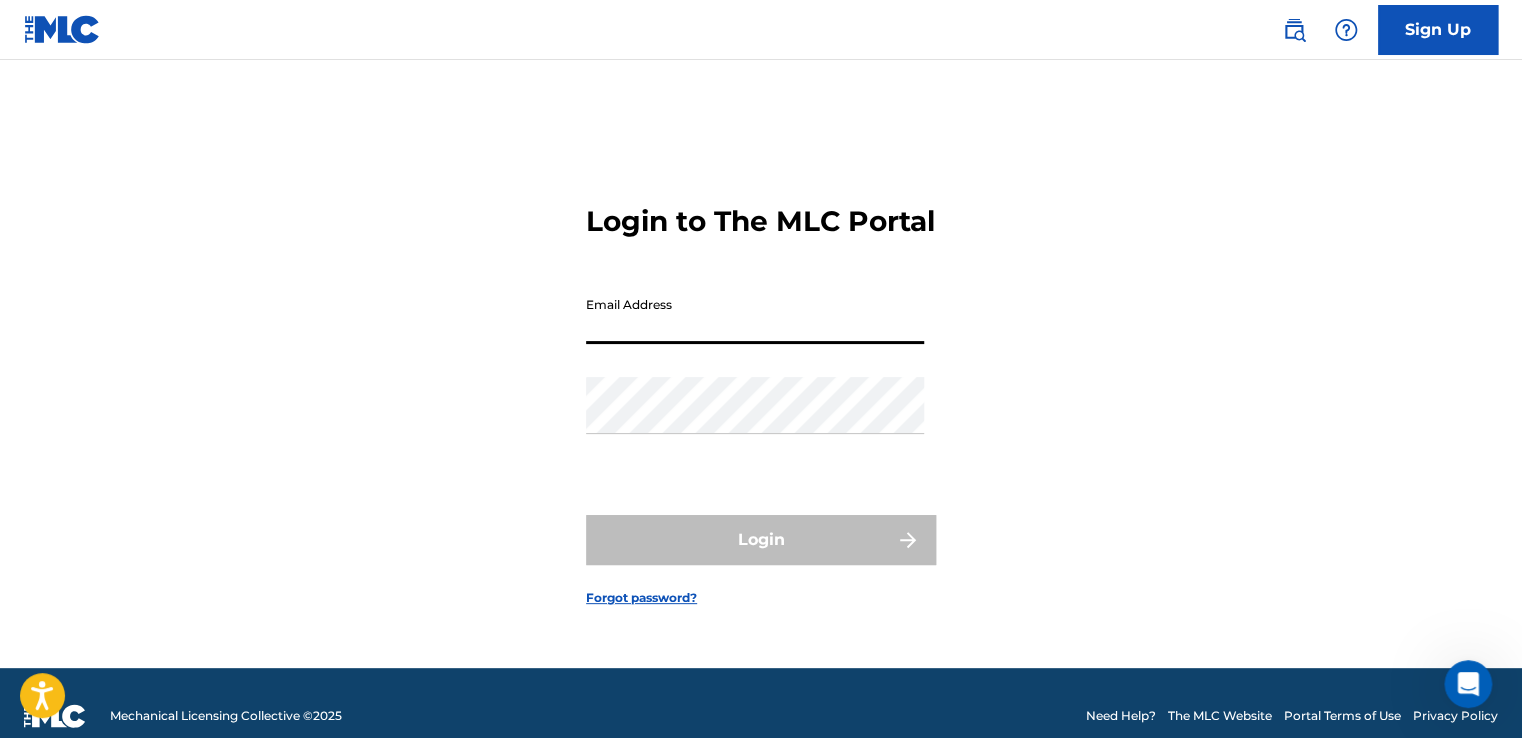click on "Email Address" at bounding box center (755, 315) 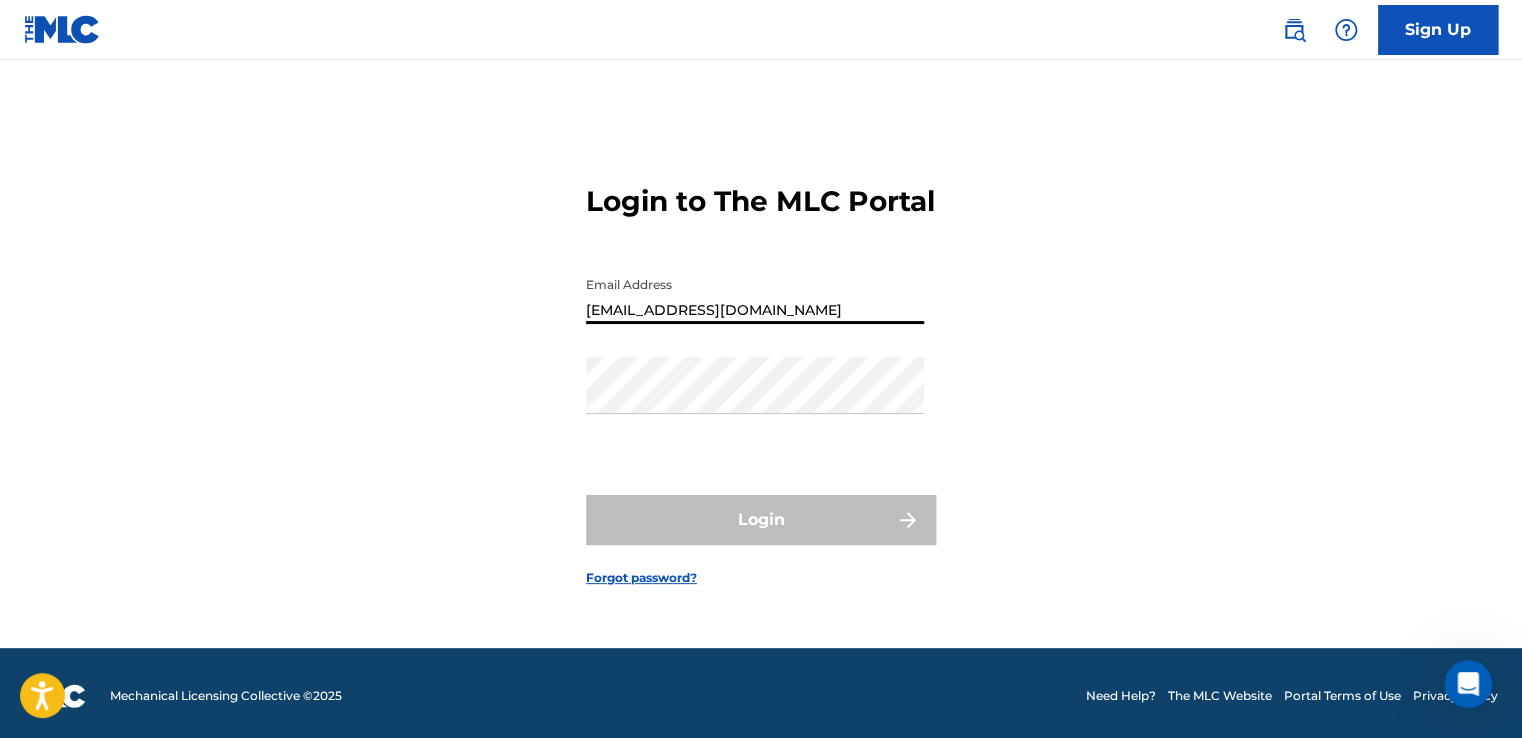 scroll, scrollTop: 26, scrollLeft: 0, axis: vertical 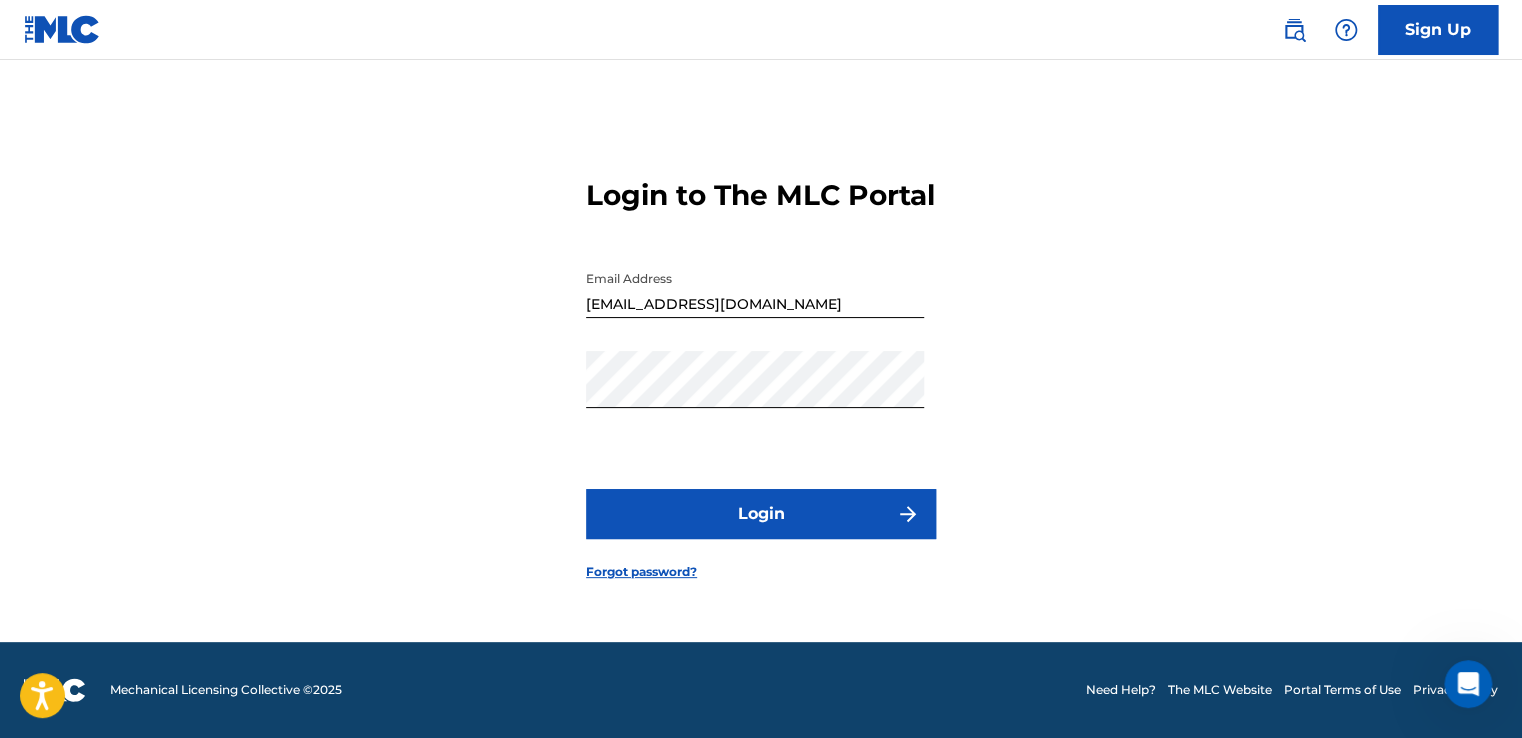 click on "Login" at bounding box center [761, 514] 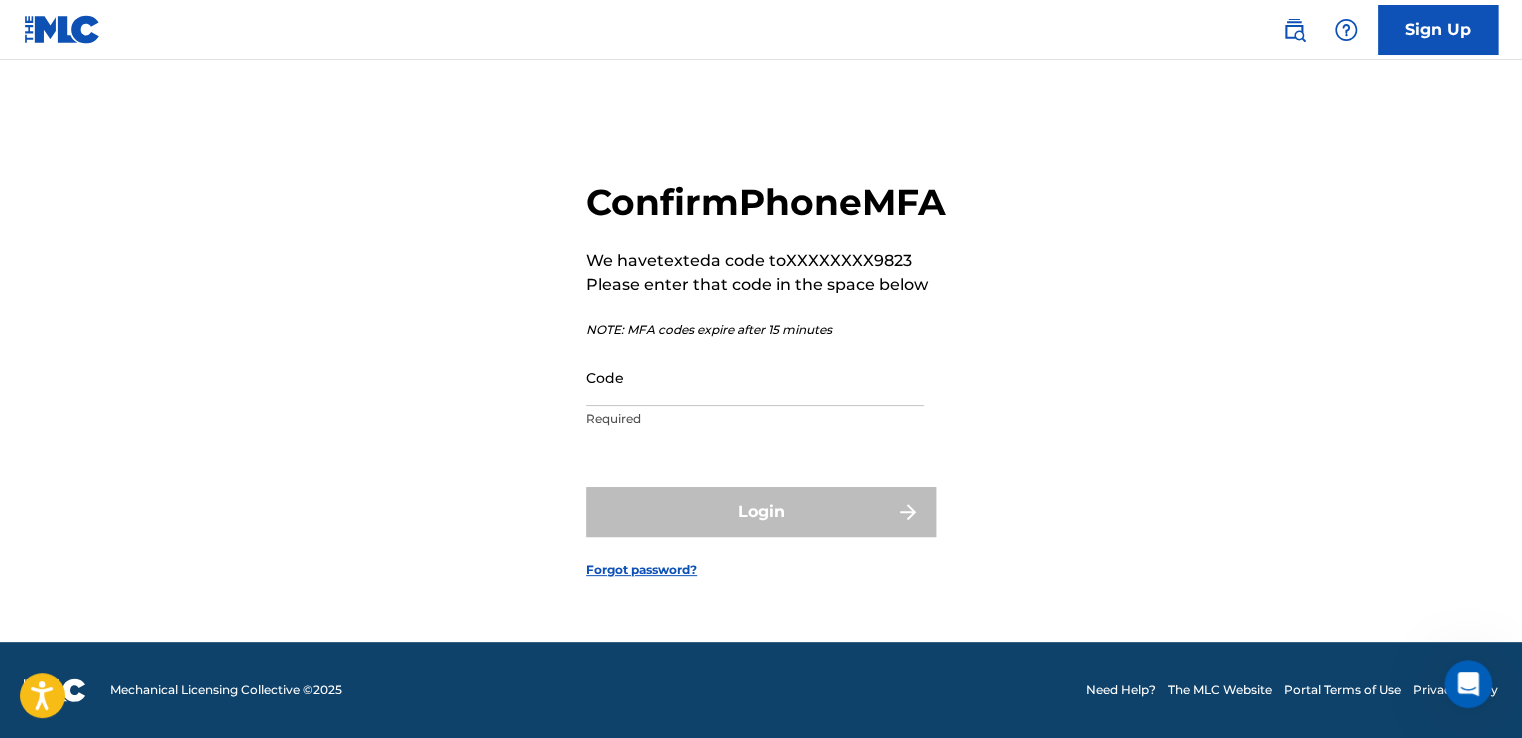 click on "Code" at bounding box center (755, 377) 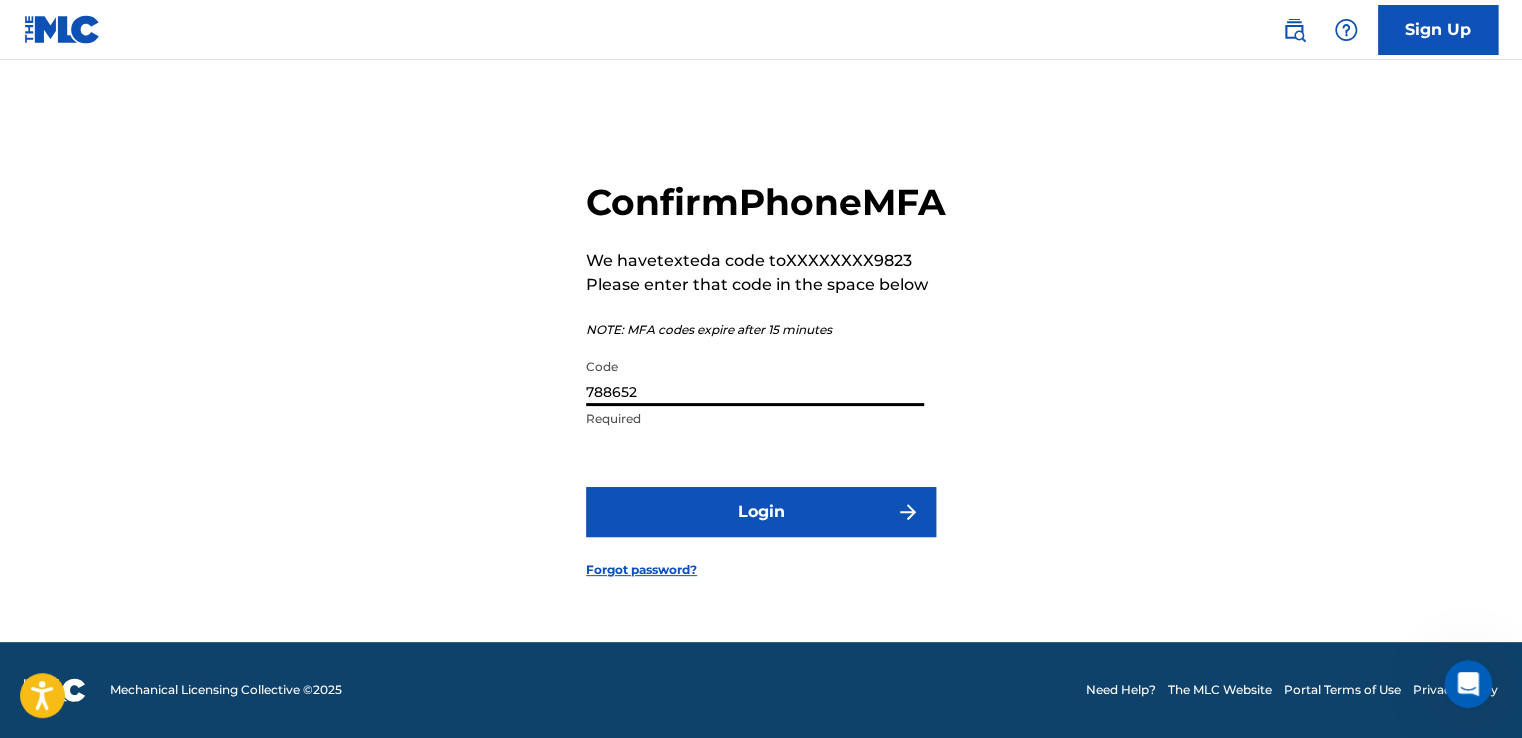 type on "788652" 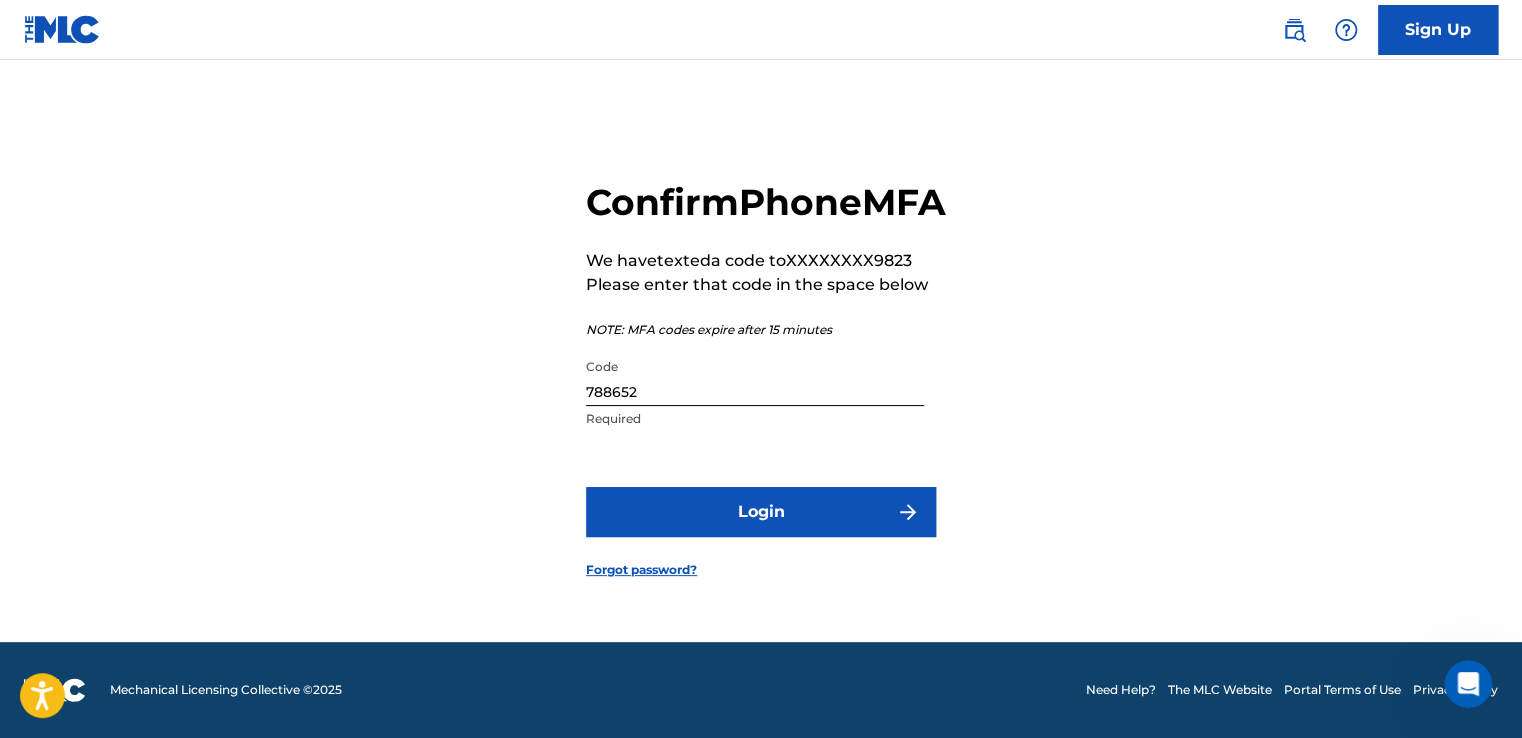 click on "Login" at bounding box center [761, 512] 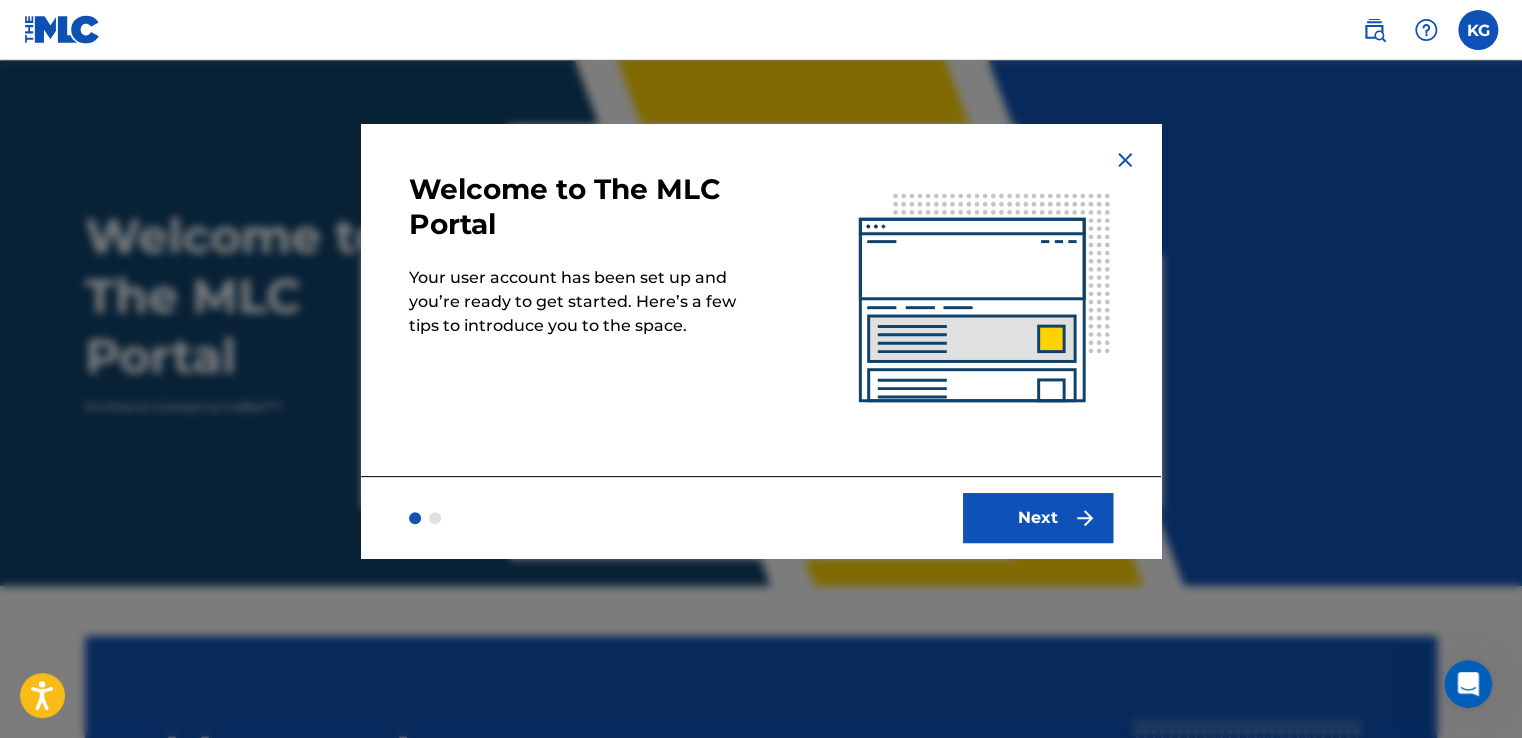scroll, scrollTop: 0, scrollLeft: 0, axis: both 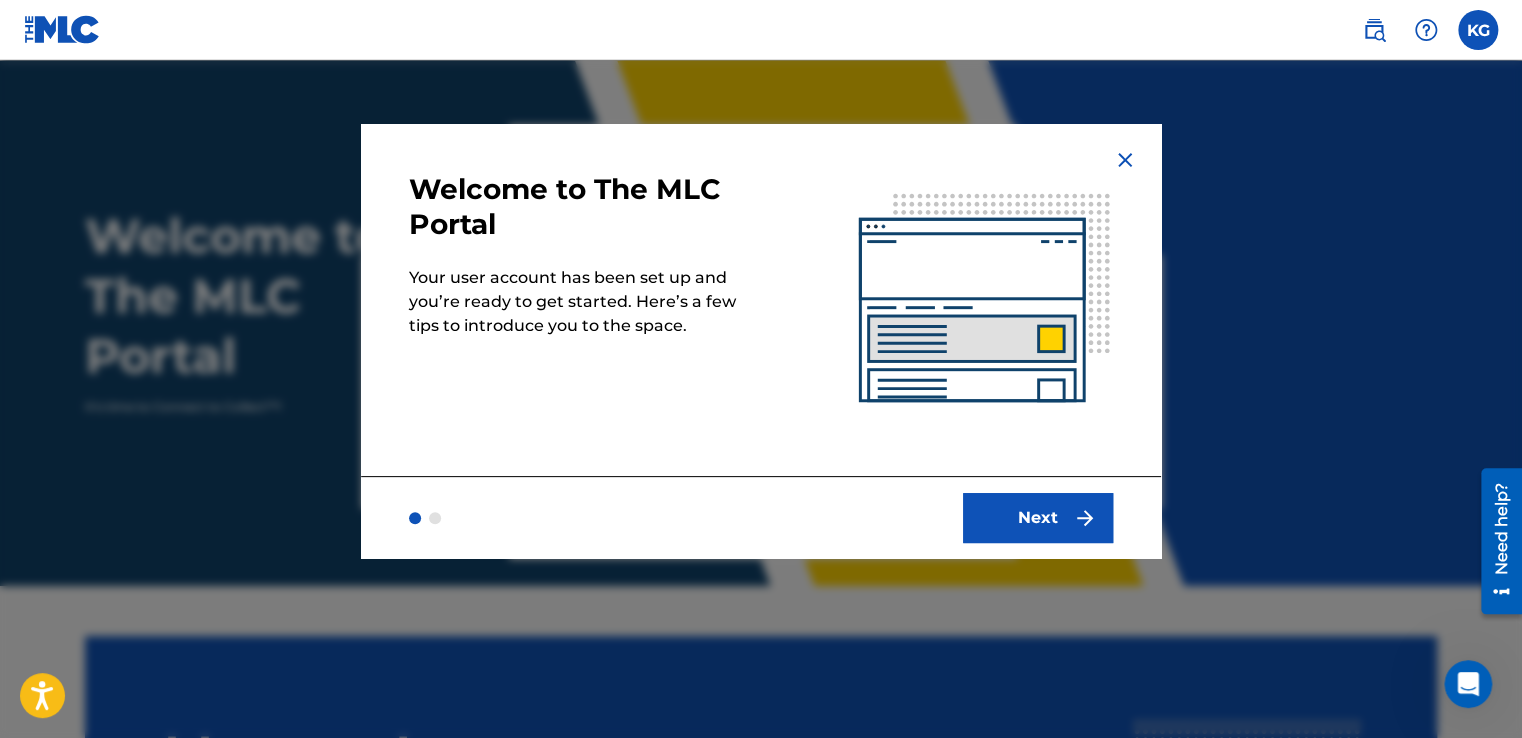 click on "Next" at bounding box center [1038, 518] 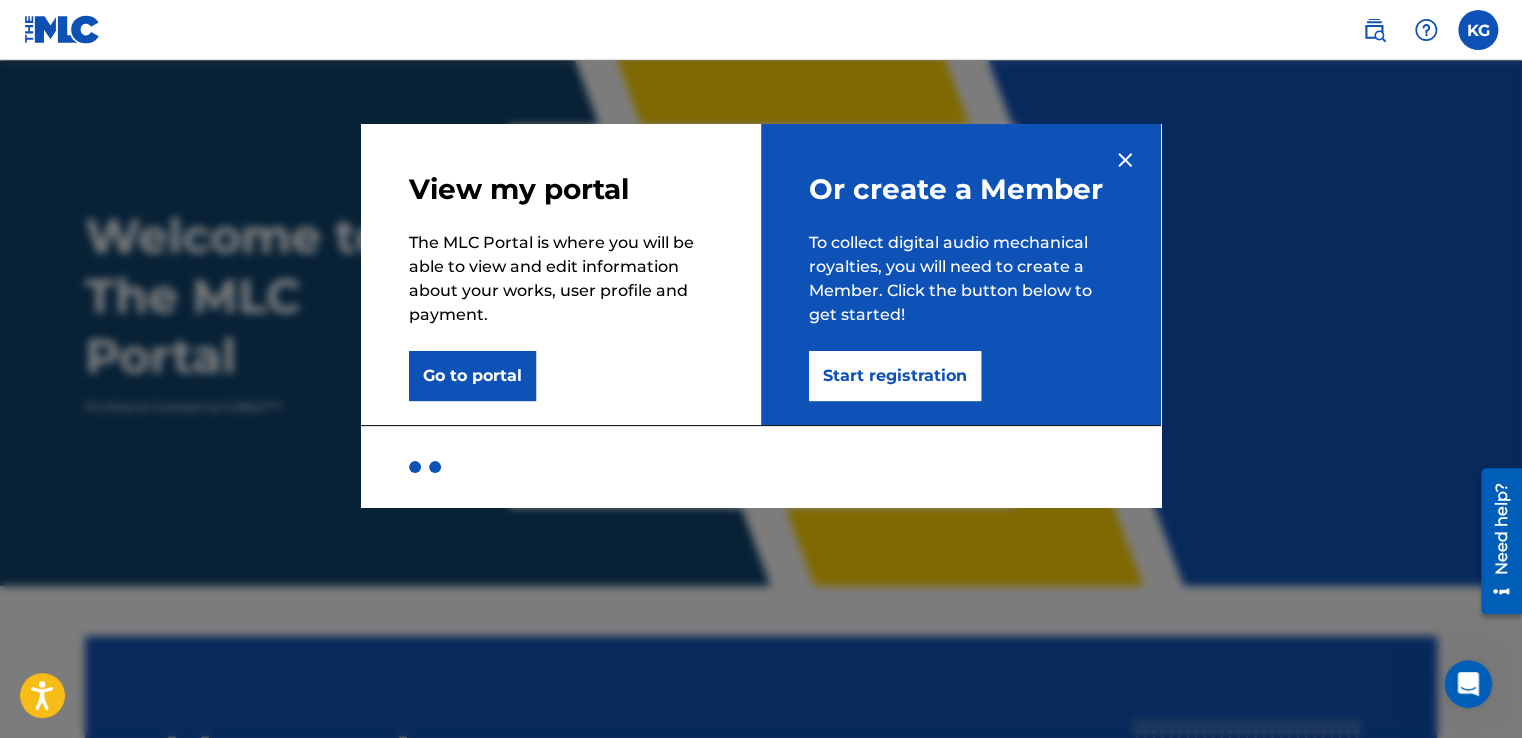 click on "Start registration" at bounding box center (895, 376) 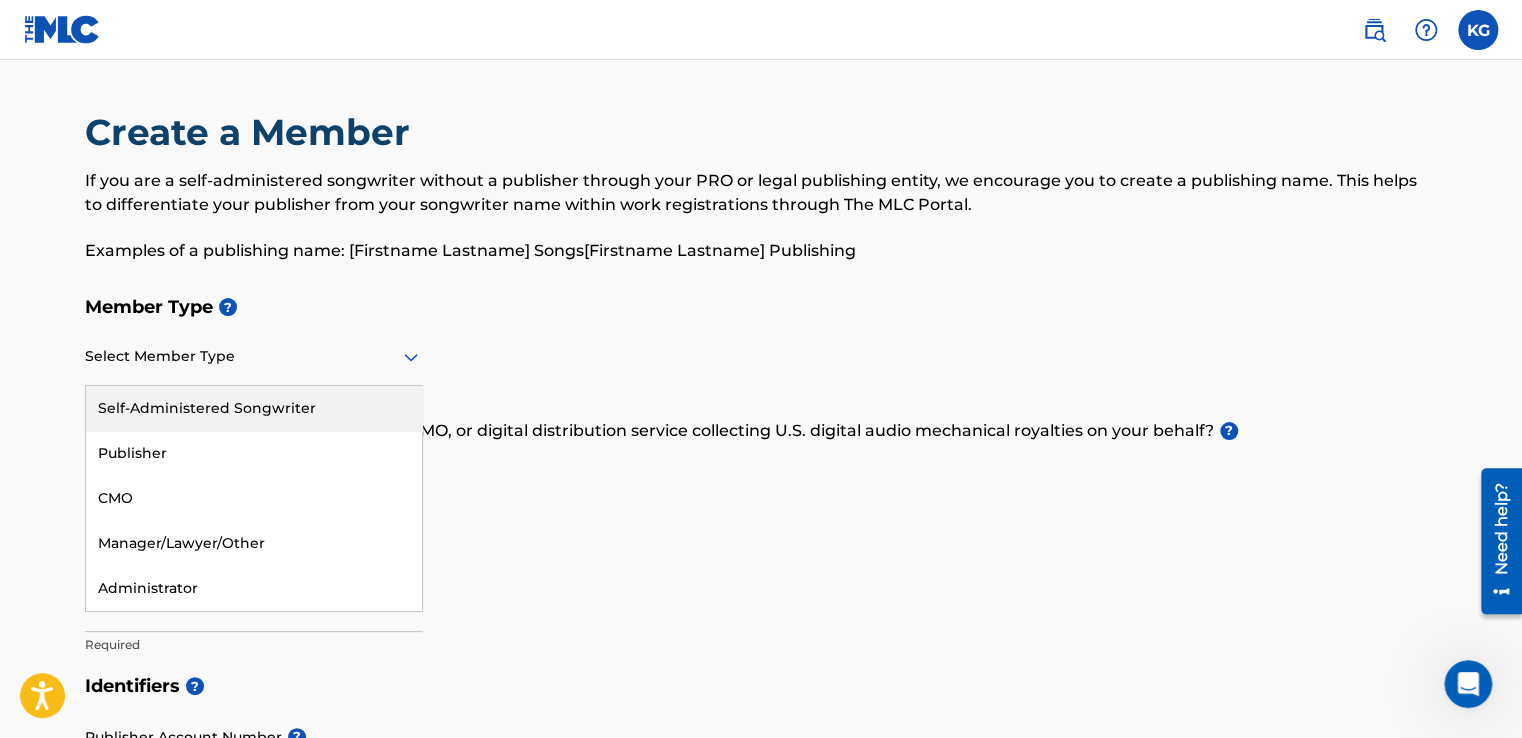 click 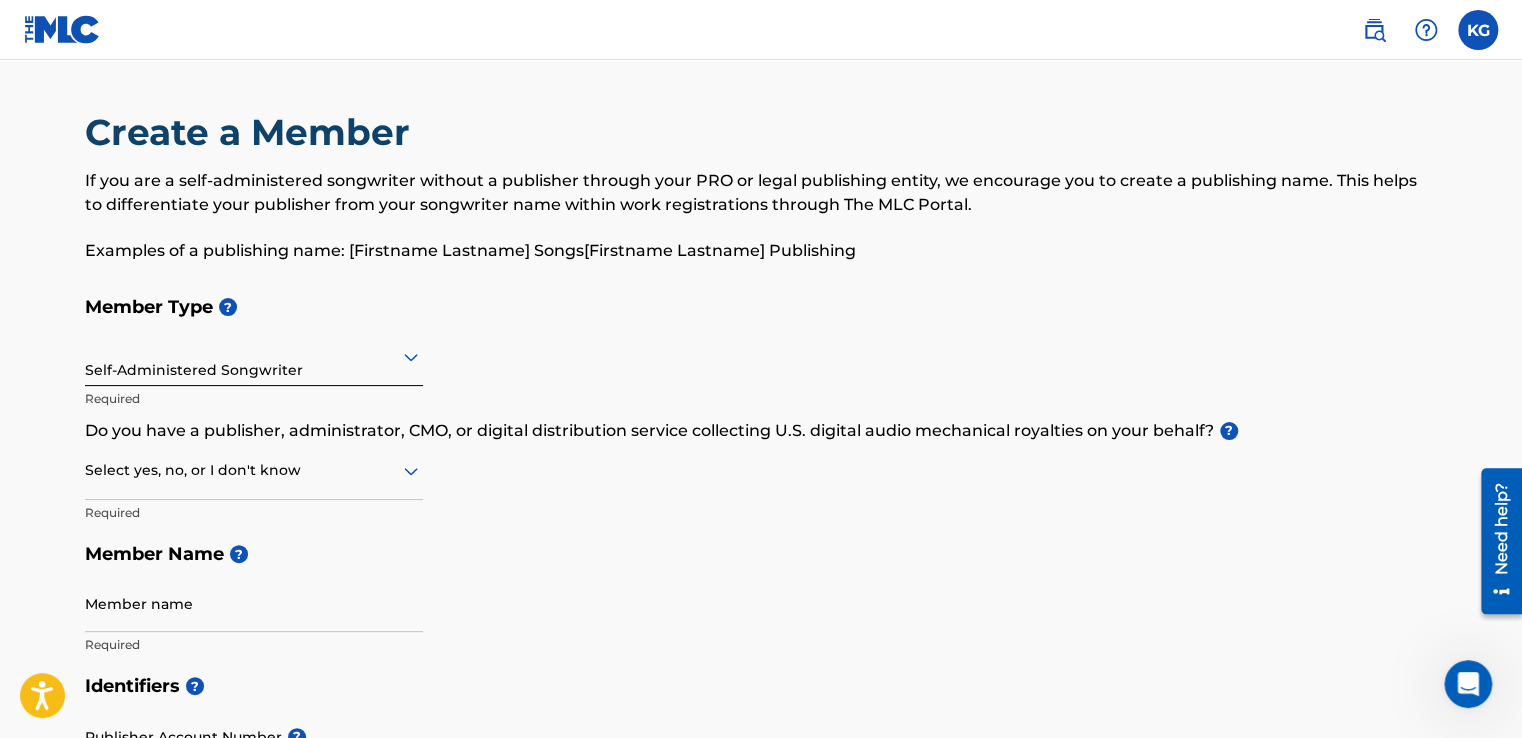click 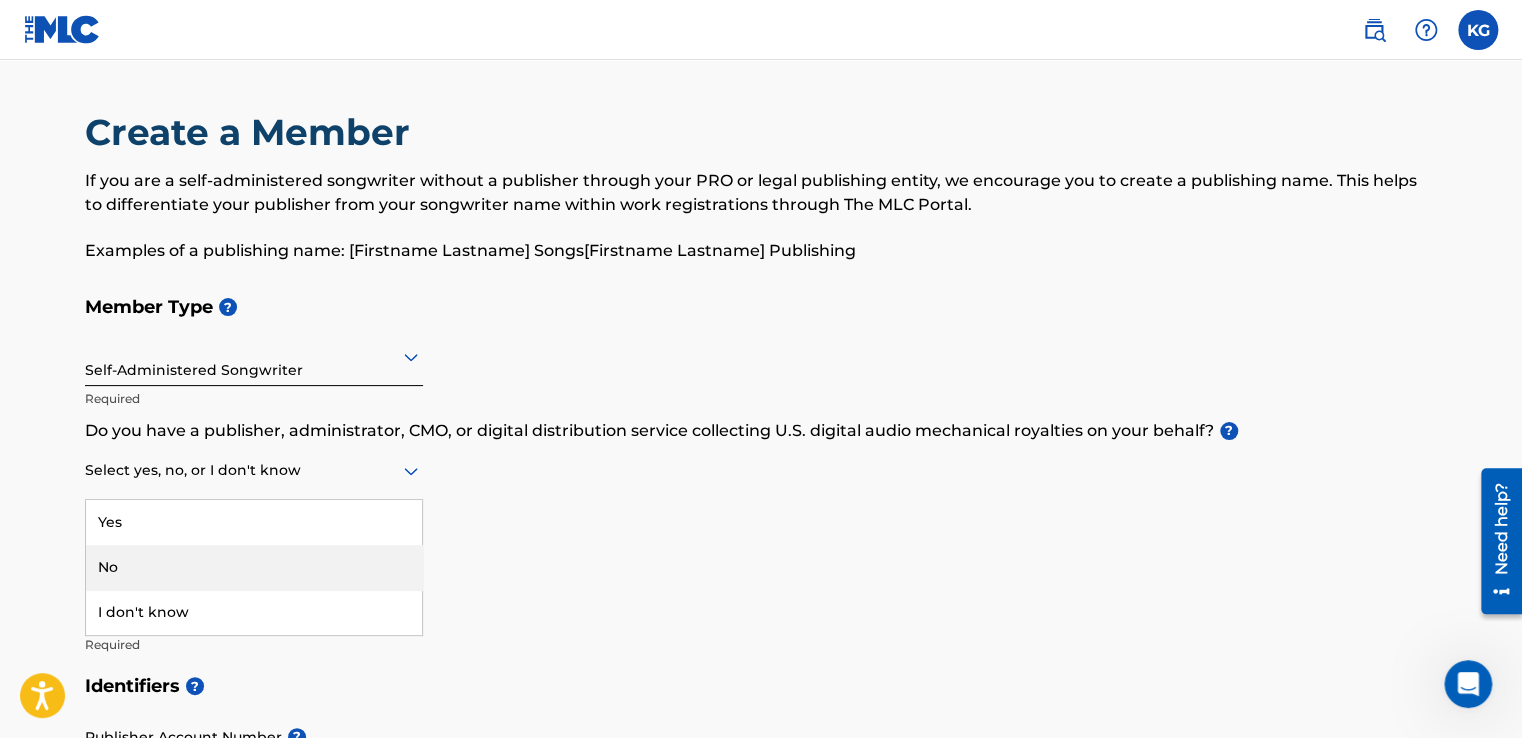 click on "No" at bounding box center (254, 567) 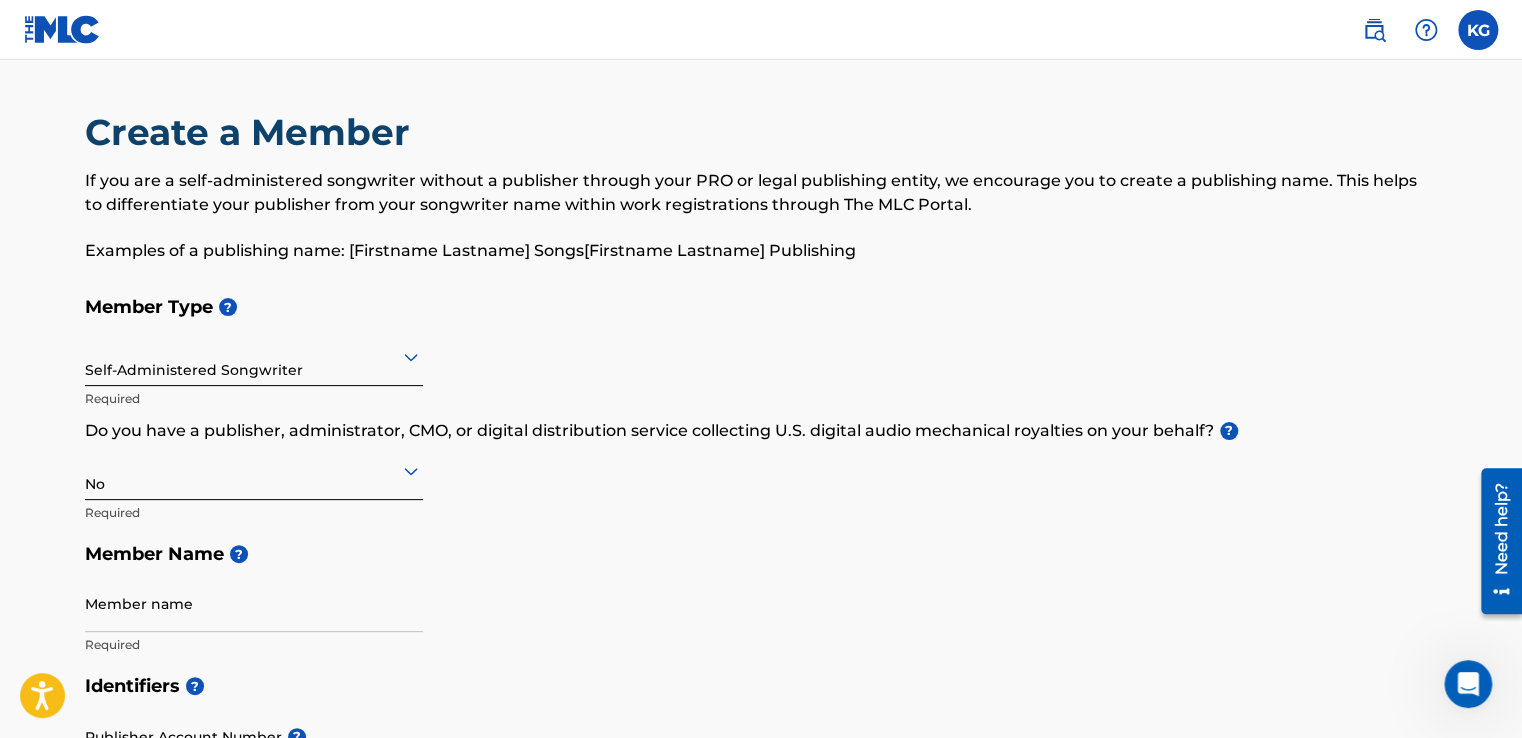 click on "Member Type ? Self-Administered Songwriter Required Do you have a publisher, administrator, CMO, or digital distribution service collecting U.S. digital audio mechanical royalties on your behalf? ? No Required Member Name ? Member name Required" at bounding box center [761, 475] 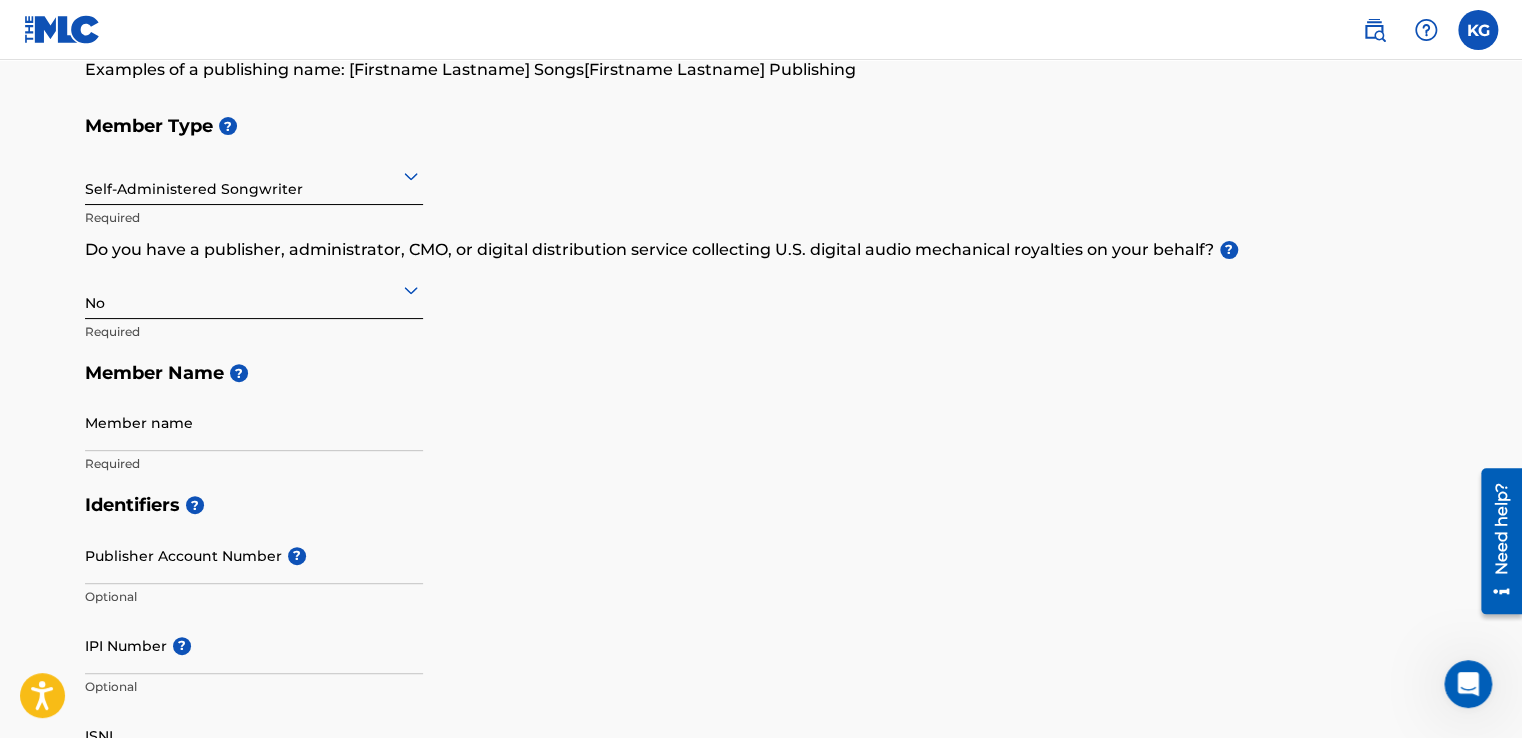 scroll, scrollTop: 200, scrollLeft: 0, axis: vertical 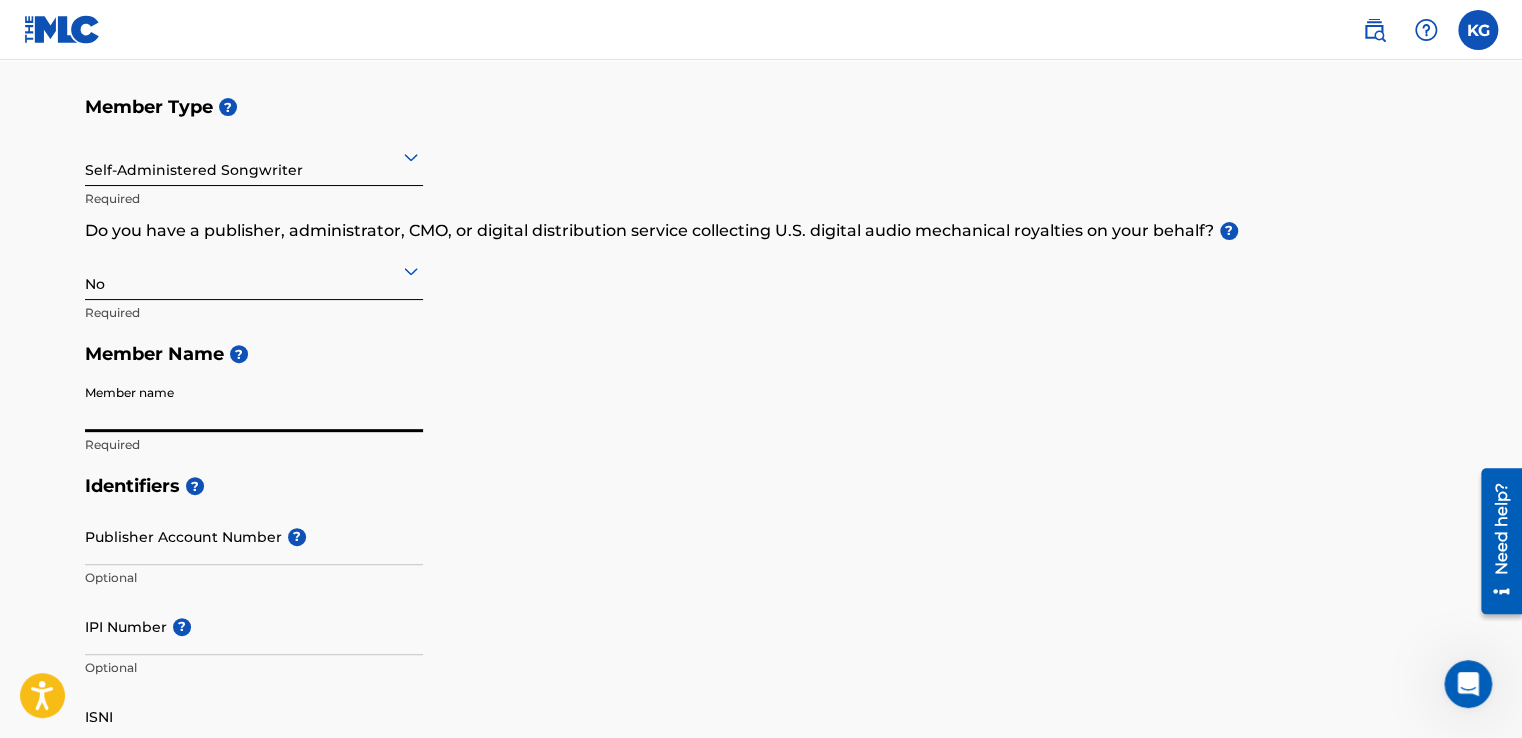 click on "Member name" at bounding box center [254, 403] 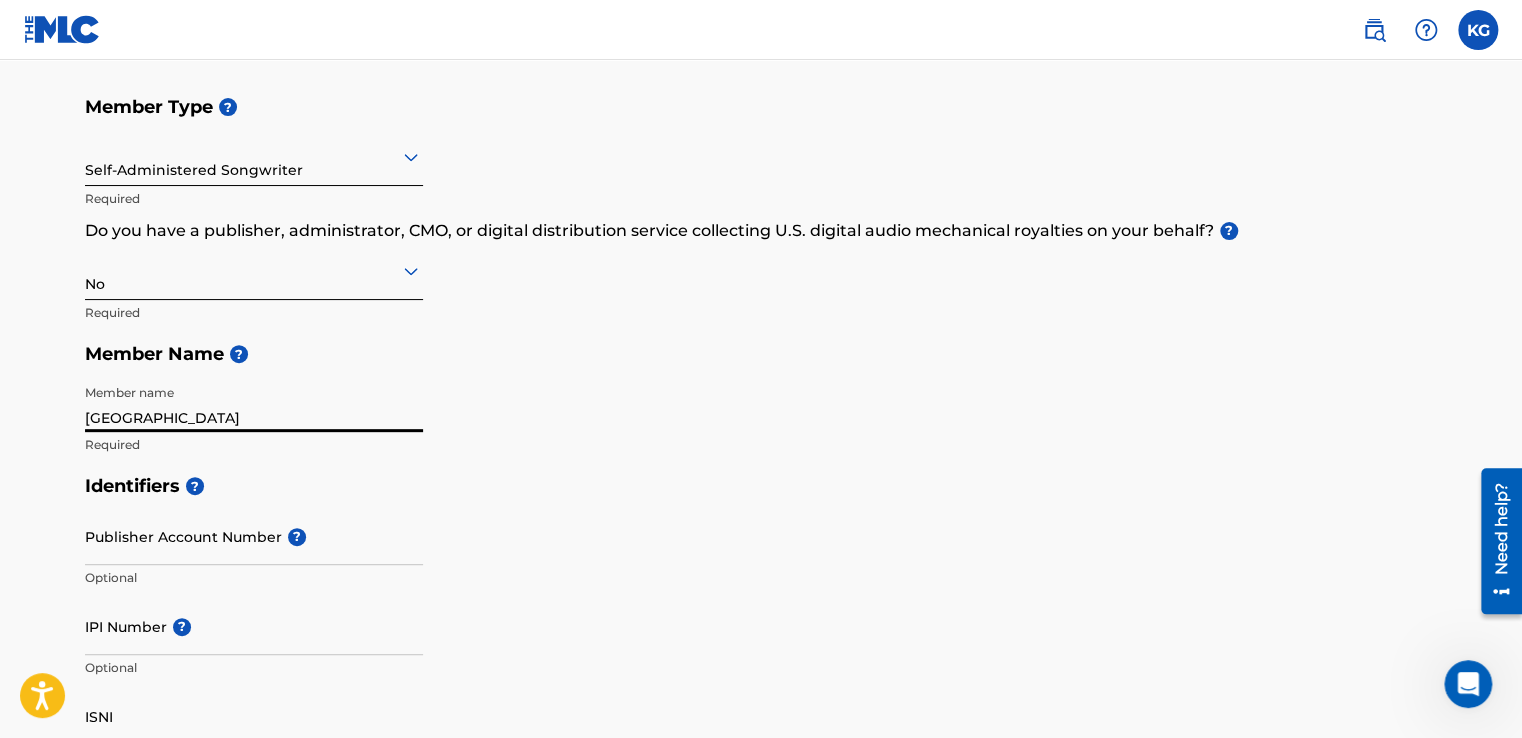 type on "[PERSON_NAME]" 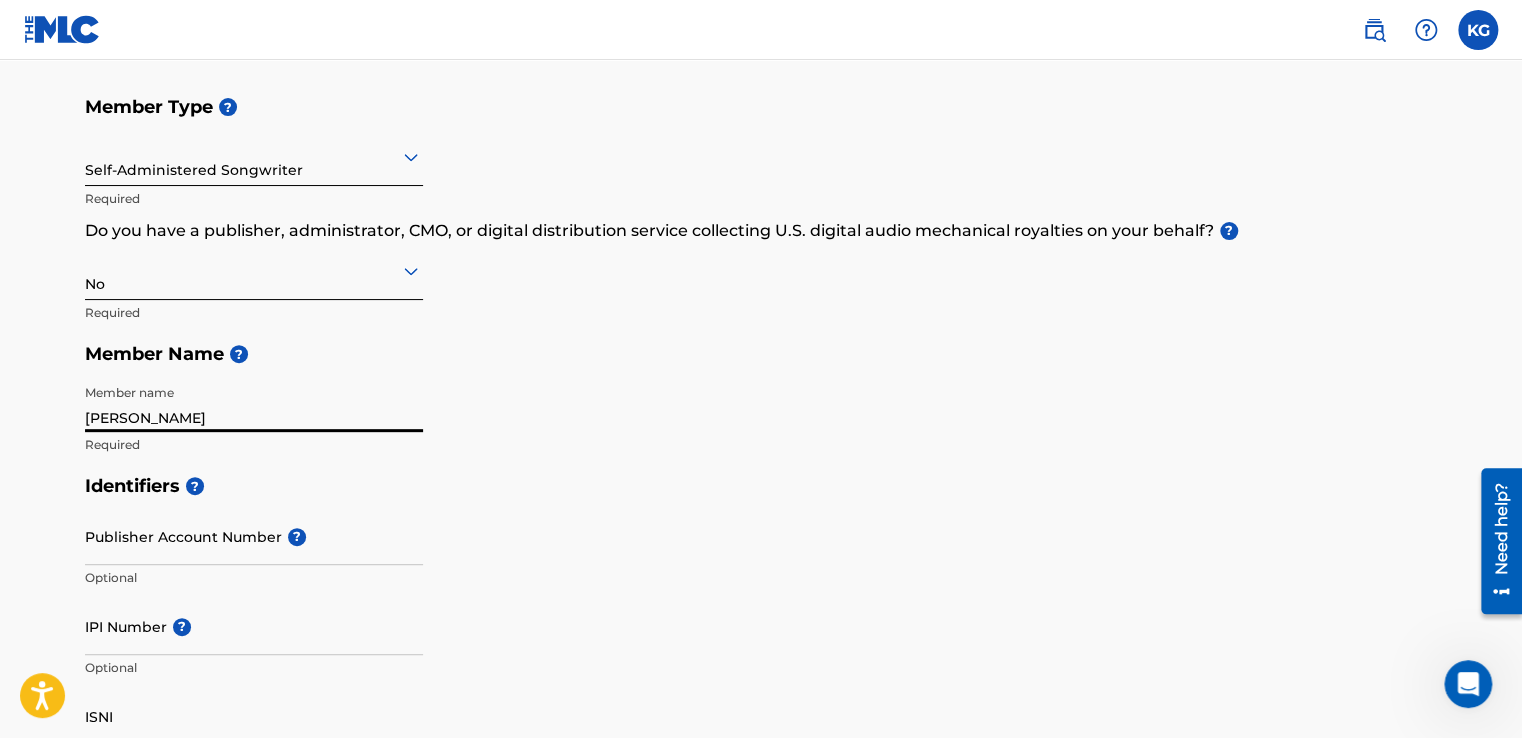 type on "[GEOGRAPHIC_DATA]" 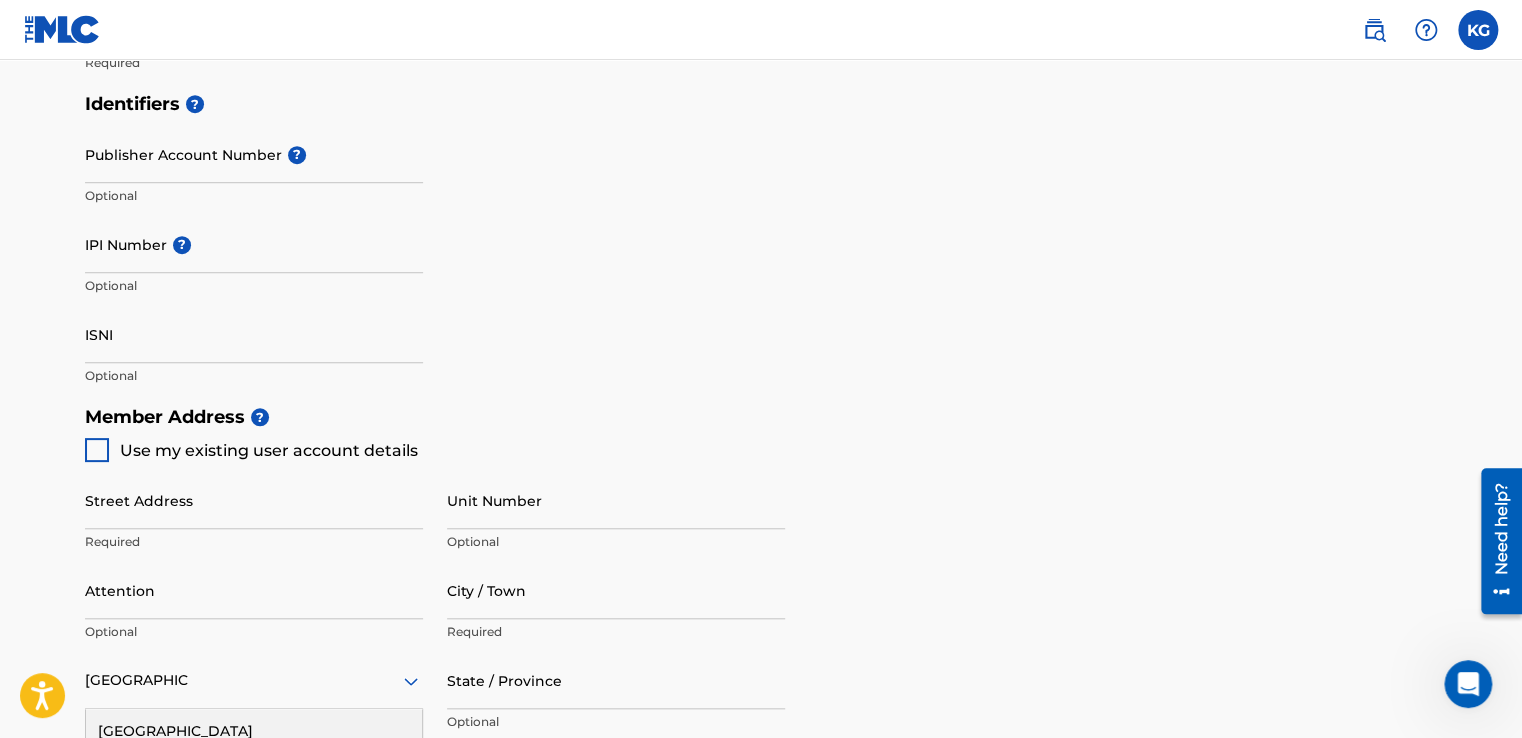 scroll, scrollTop: 699, scrollLeft: 0, axis: vertical 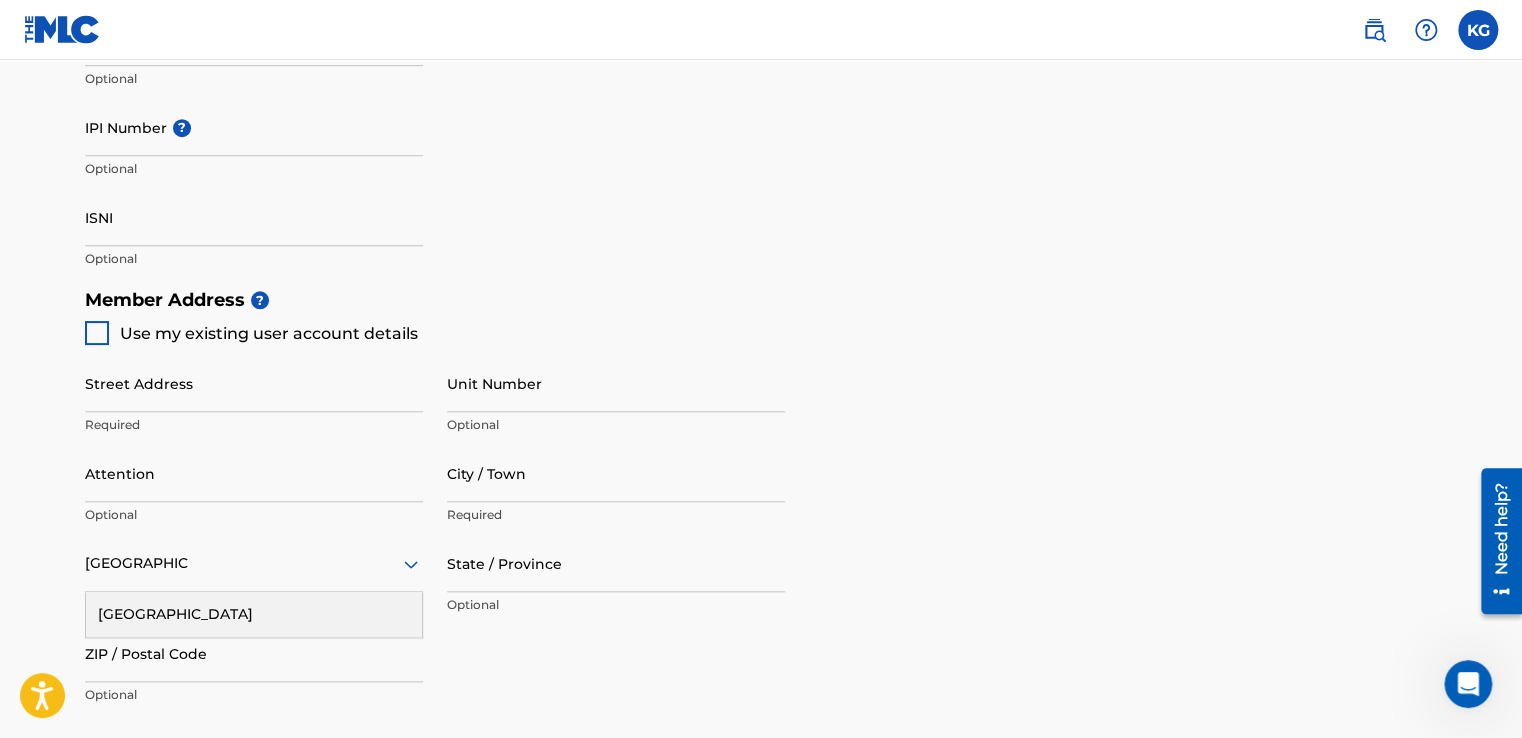 click at bounding box center [97, 333] 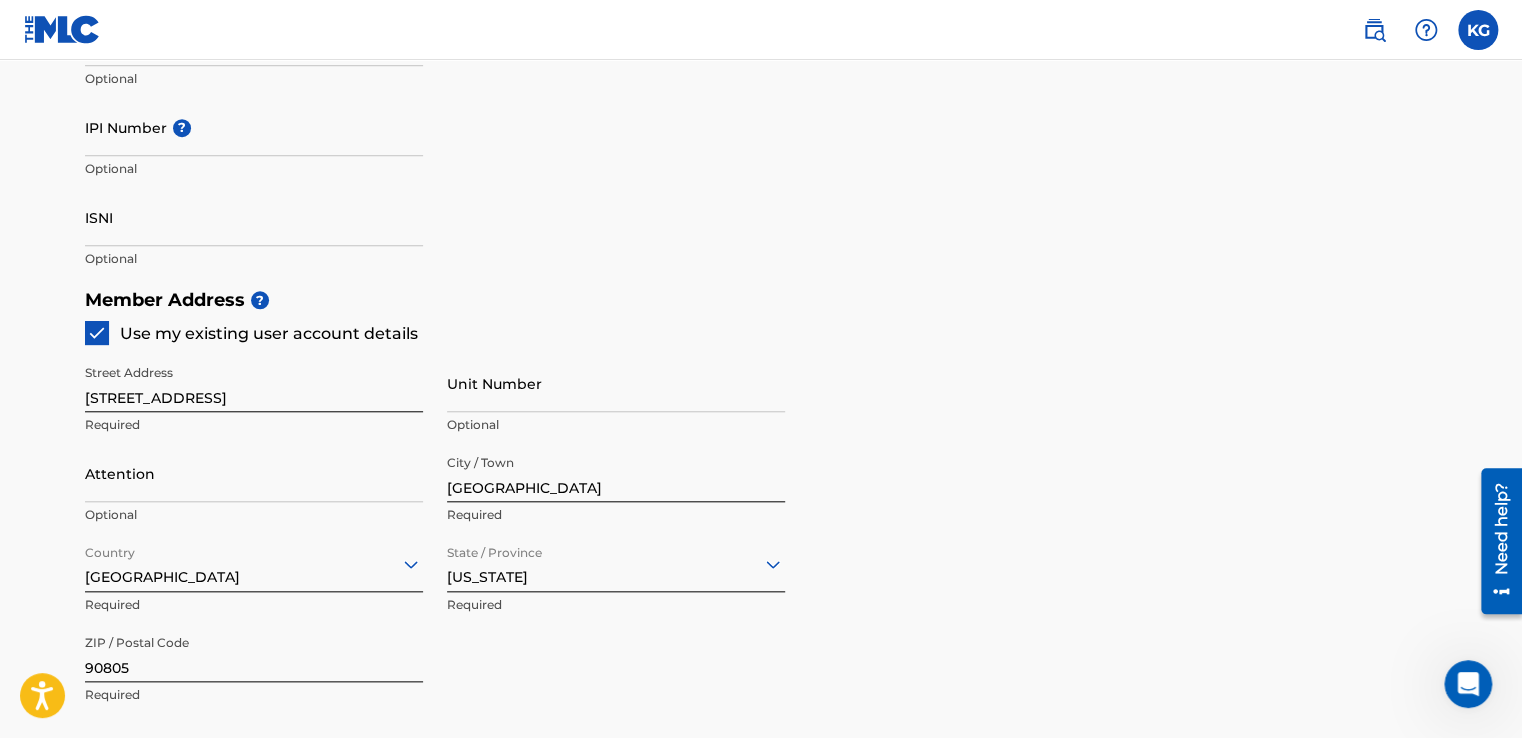 click on "Unit Number" at bounding box center [616, 383] 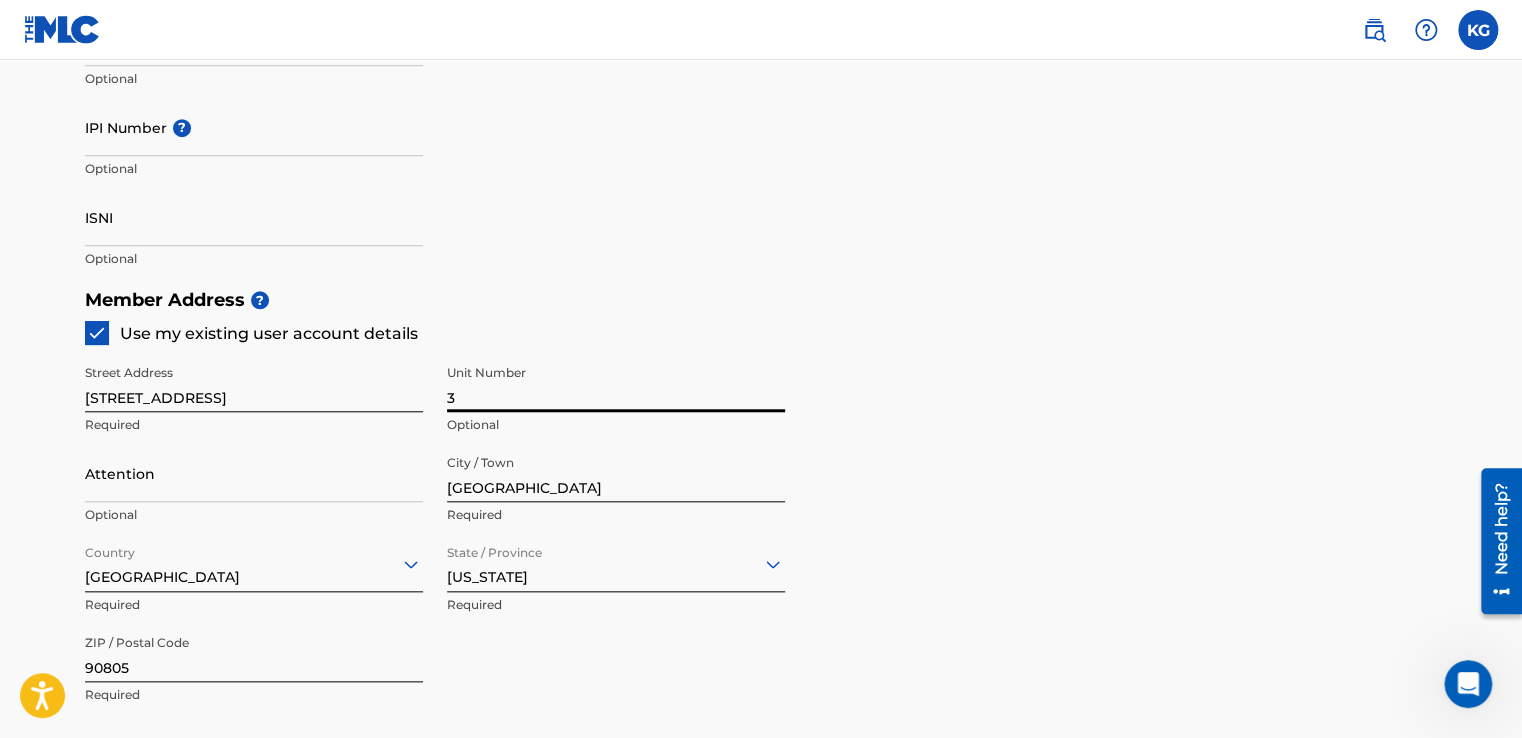 type on "3" 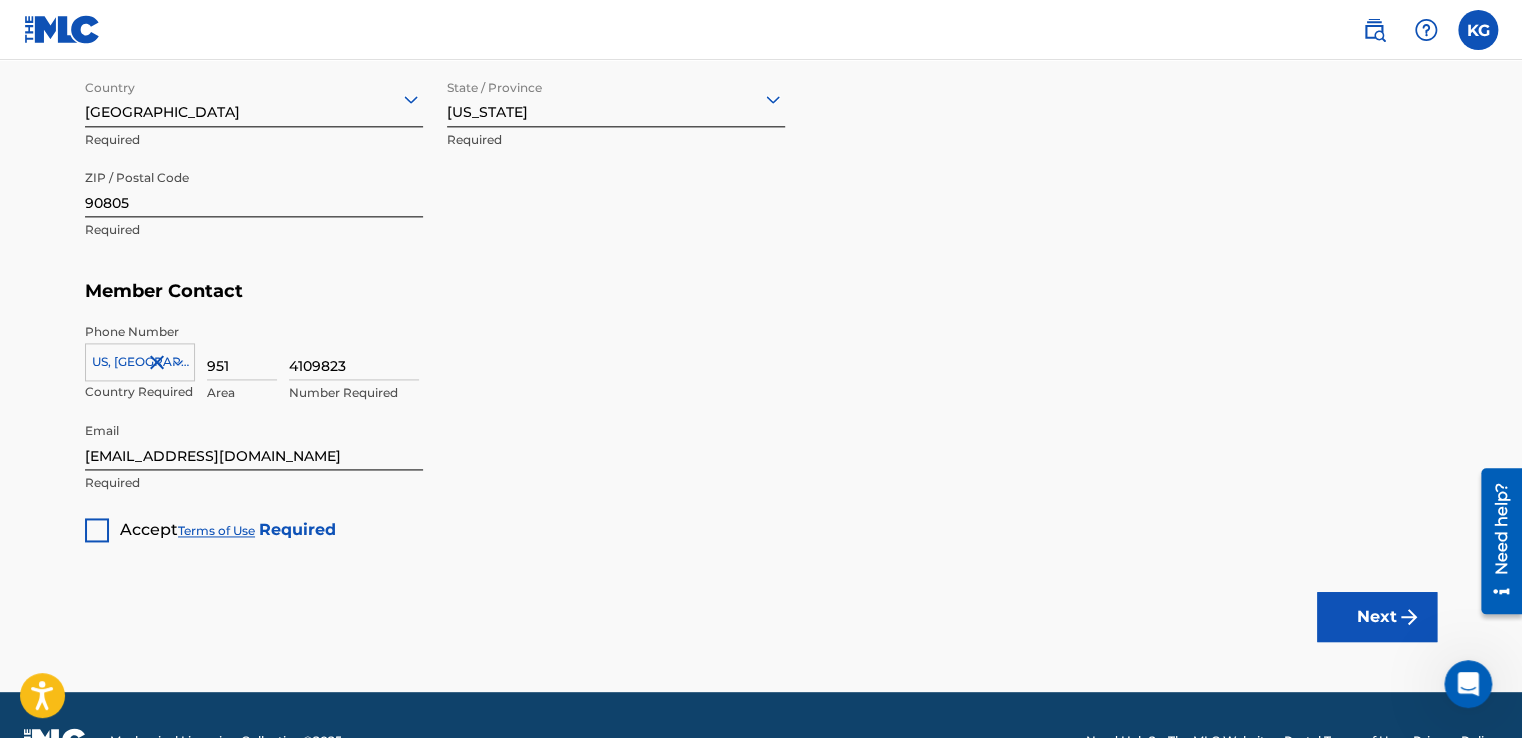 scroll, scrollTop: 1199, scrollLeft: 0, axis: vertical 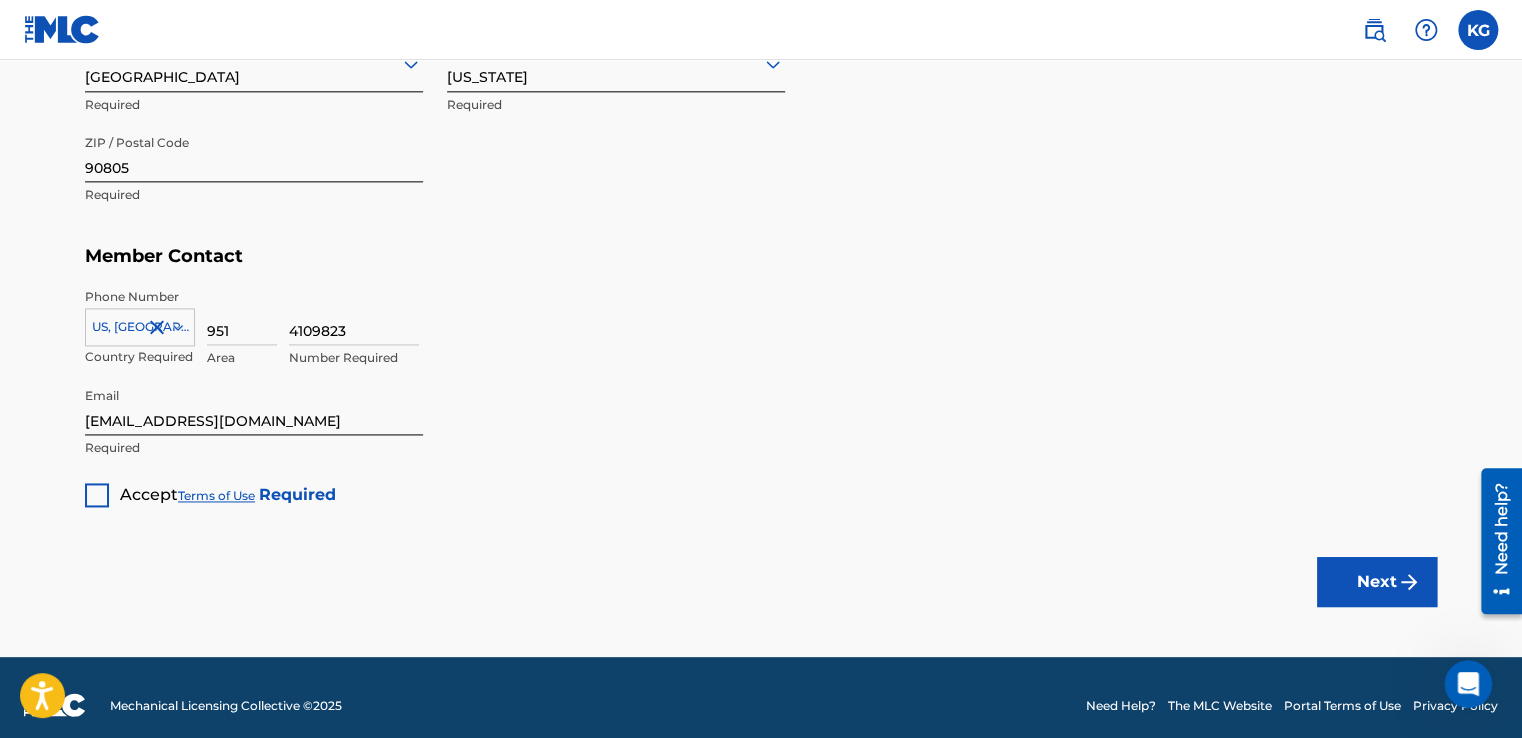 click at bounding box center [97, 495] 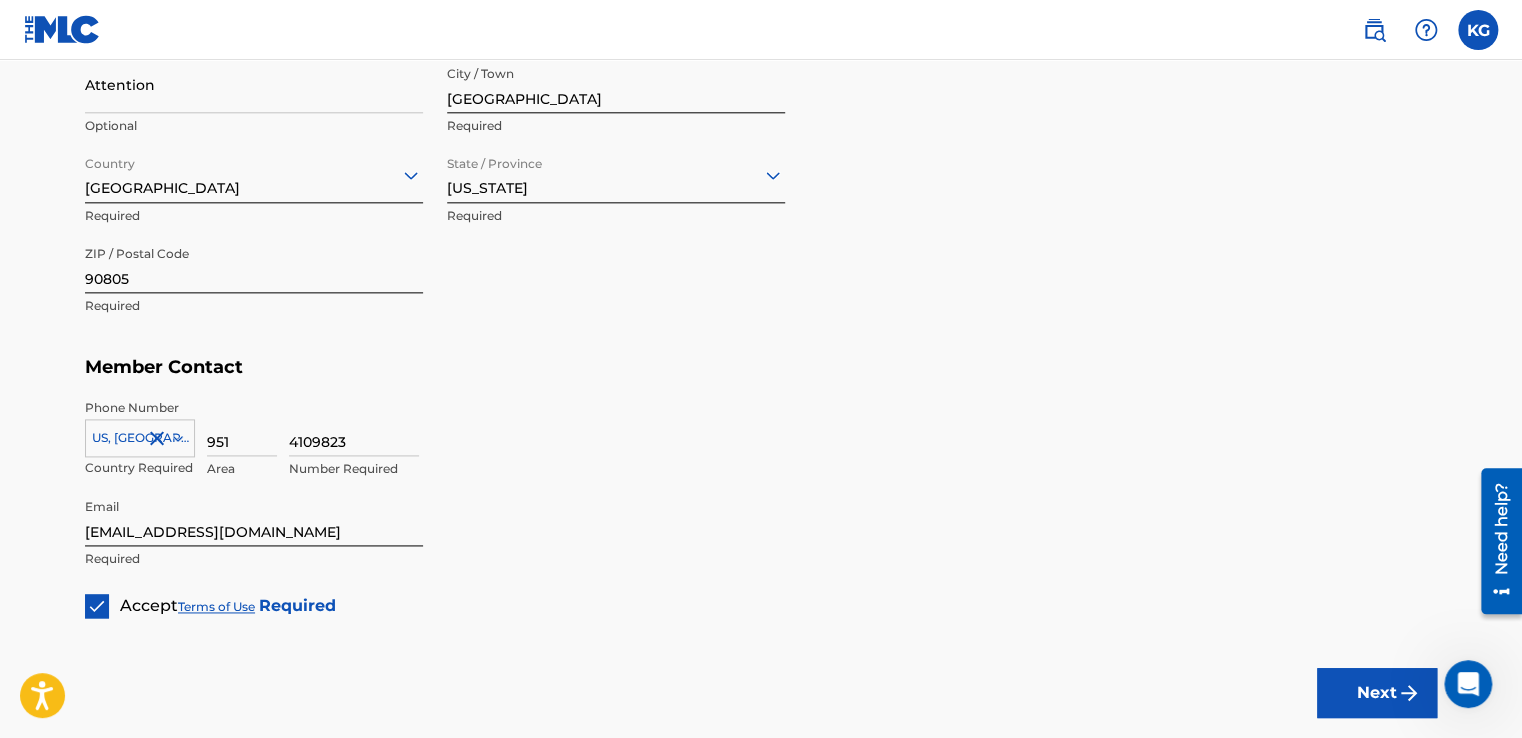 scroll, scrollTop: 1200, scrollLeft: 0, axis: vertical 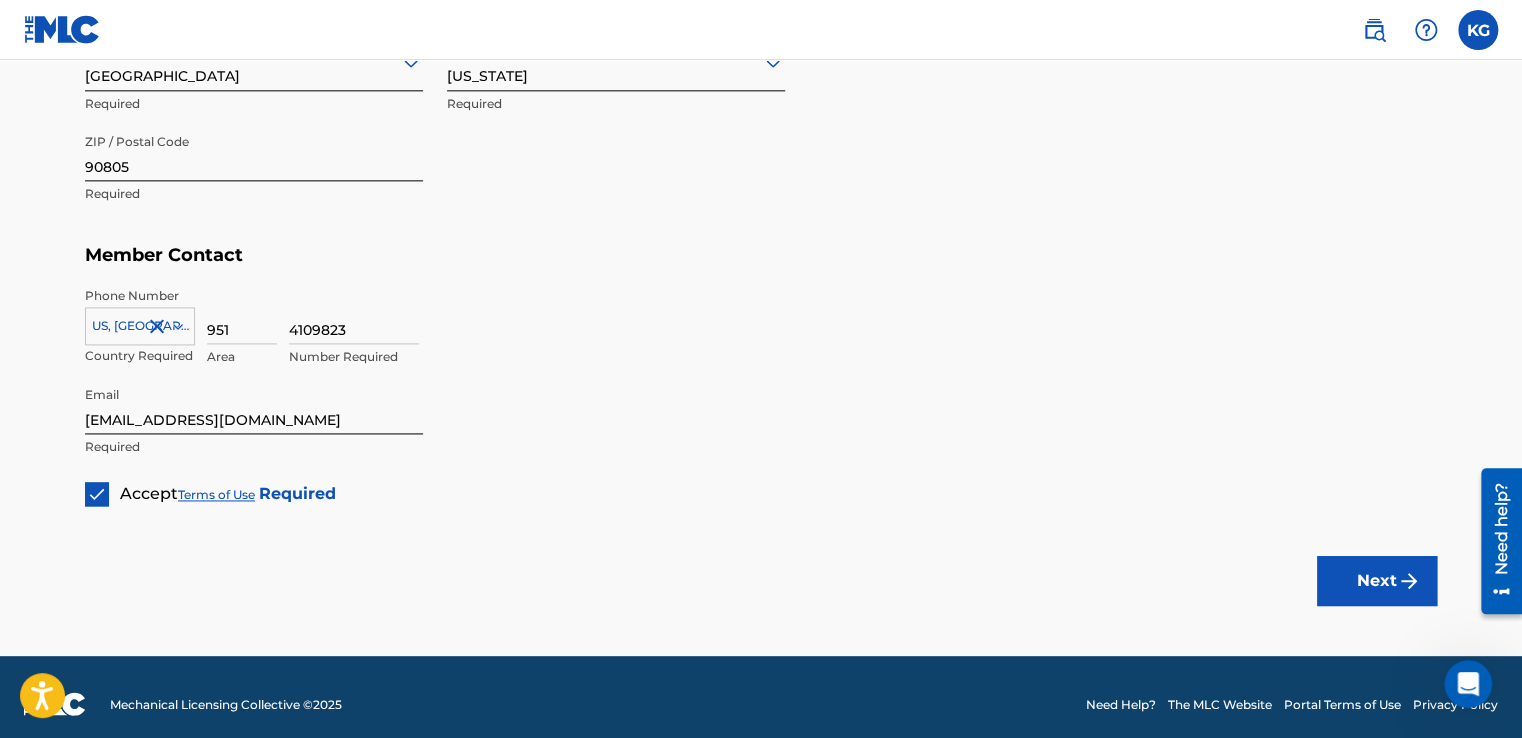 click on "Next" at bounding box center (1377, 581) 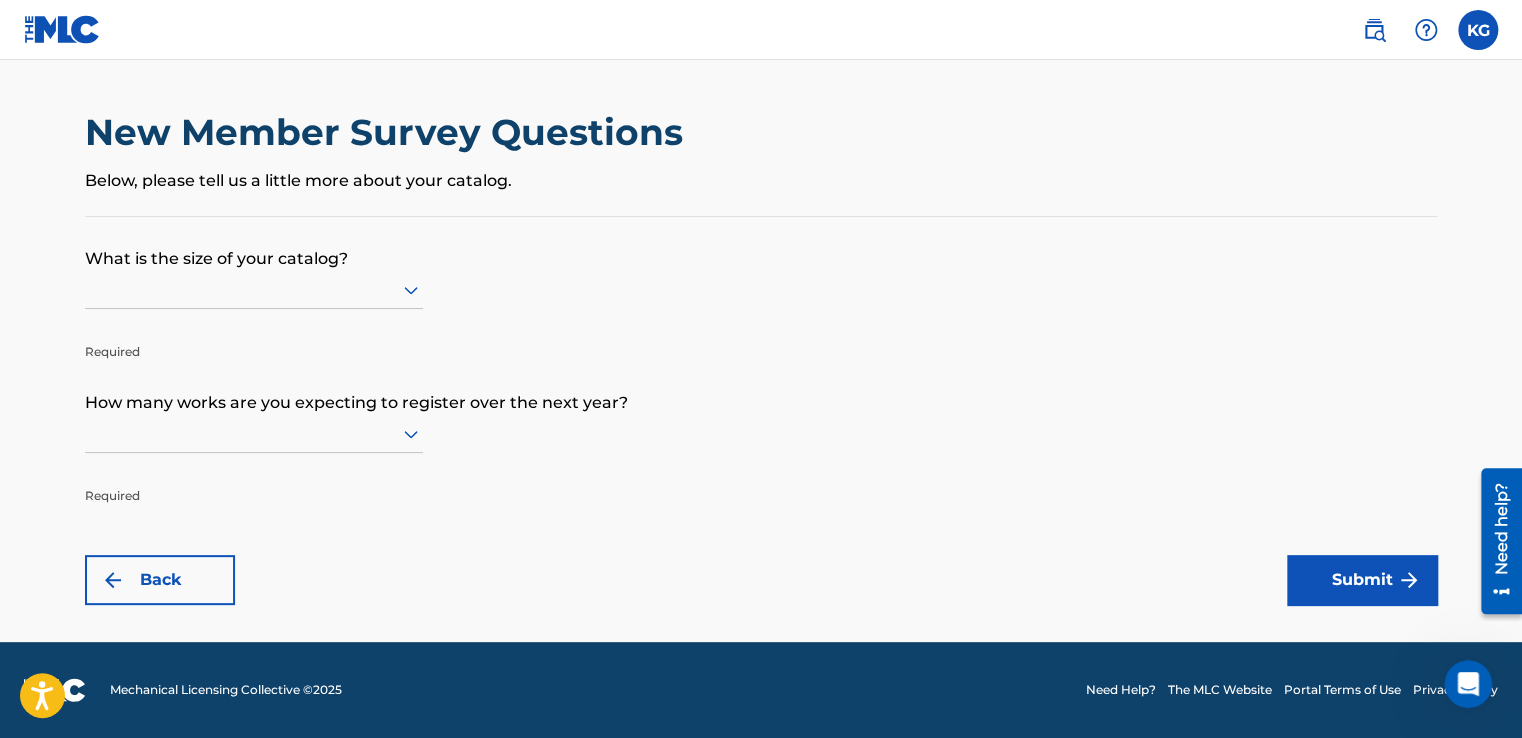 click 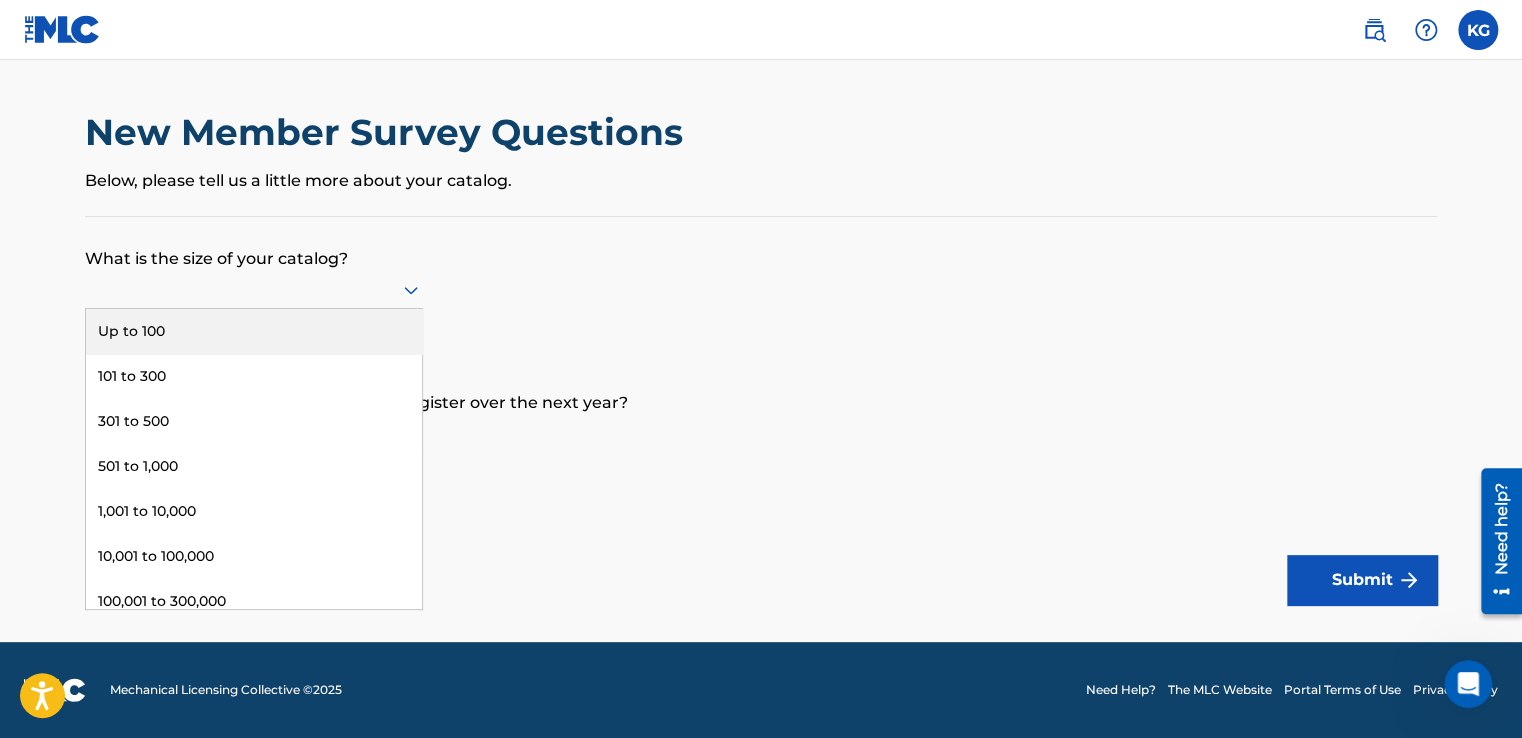 click on "Up to 100" at bounding box center (254, 331) 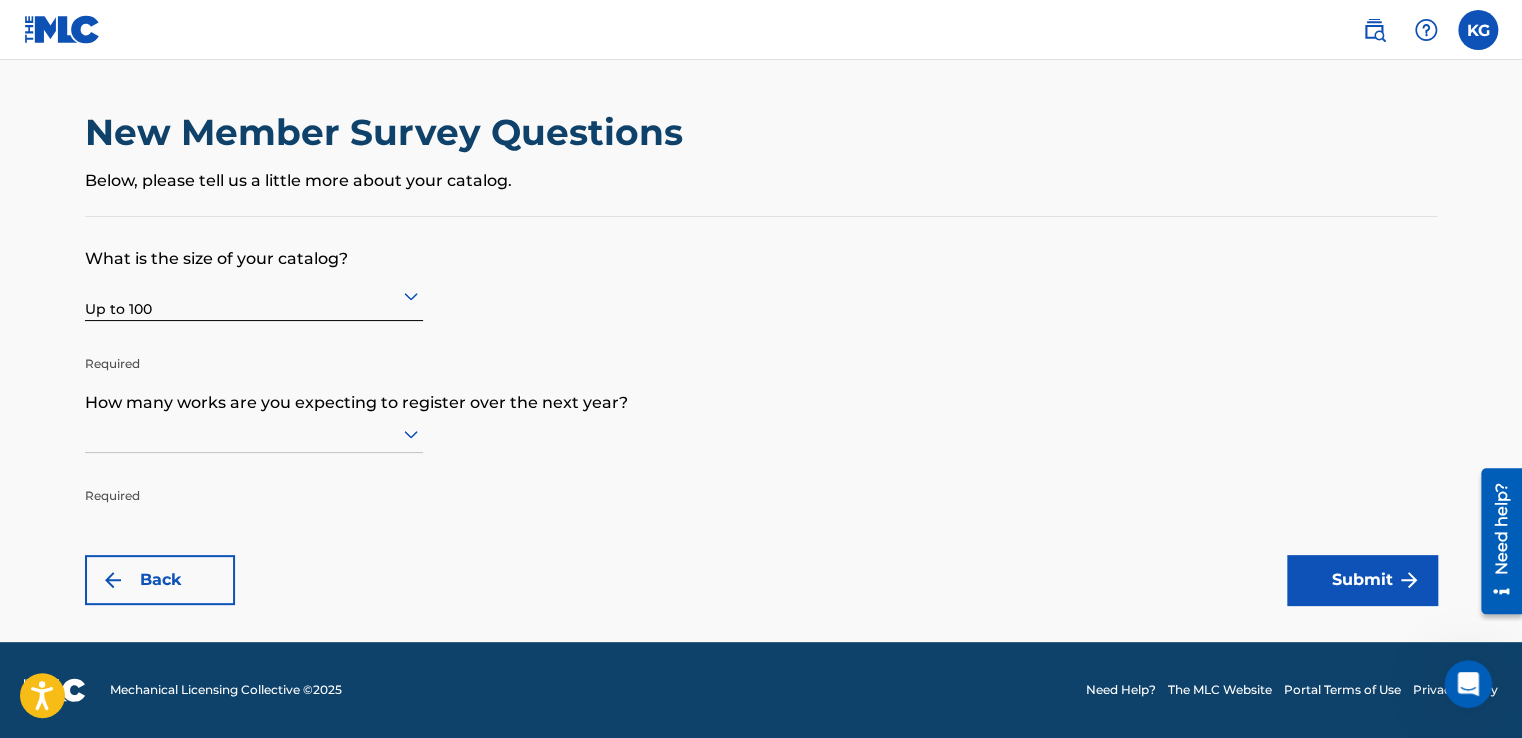 click 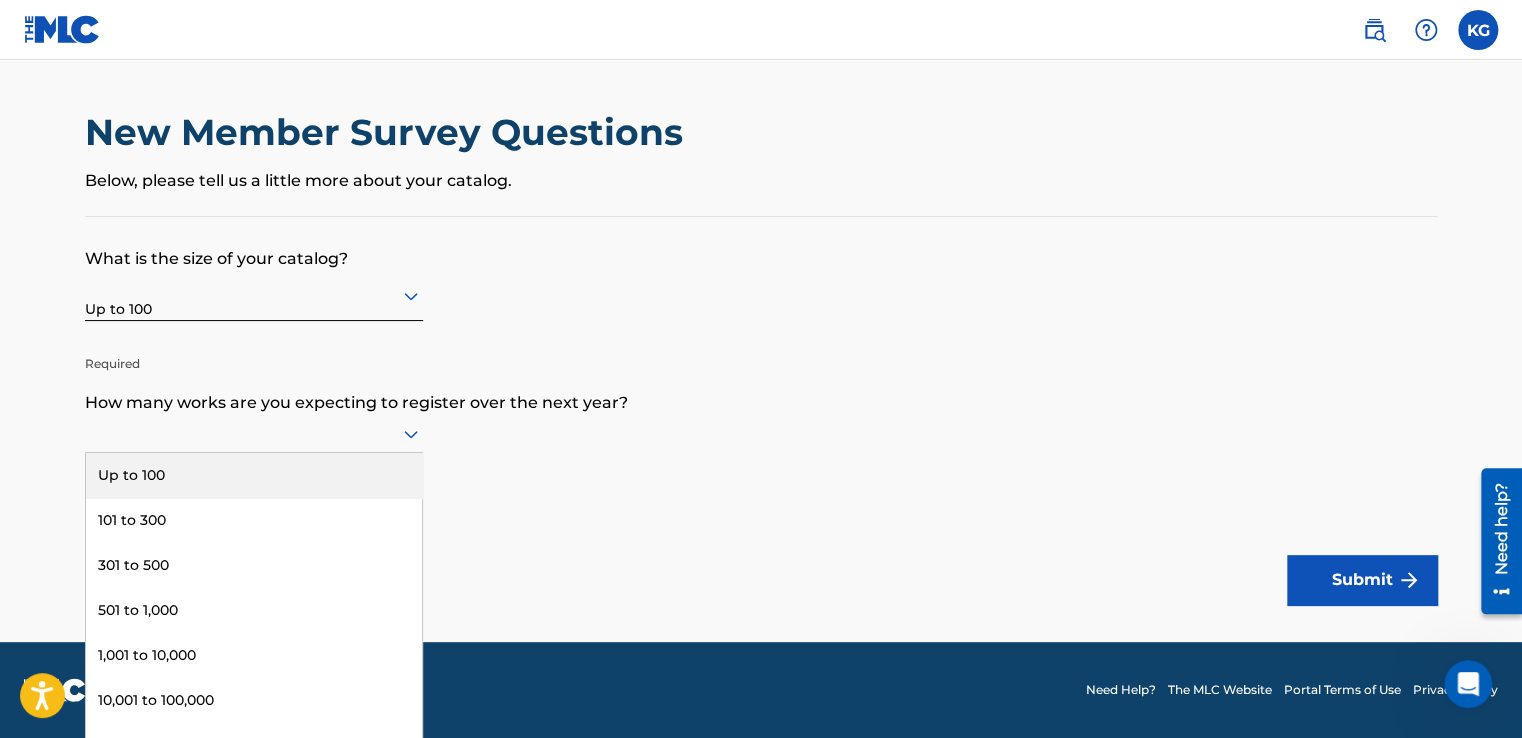 click on "Up to 100" at bounding box center [254, 475] 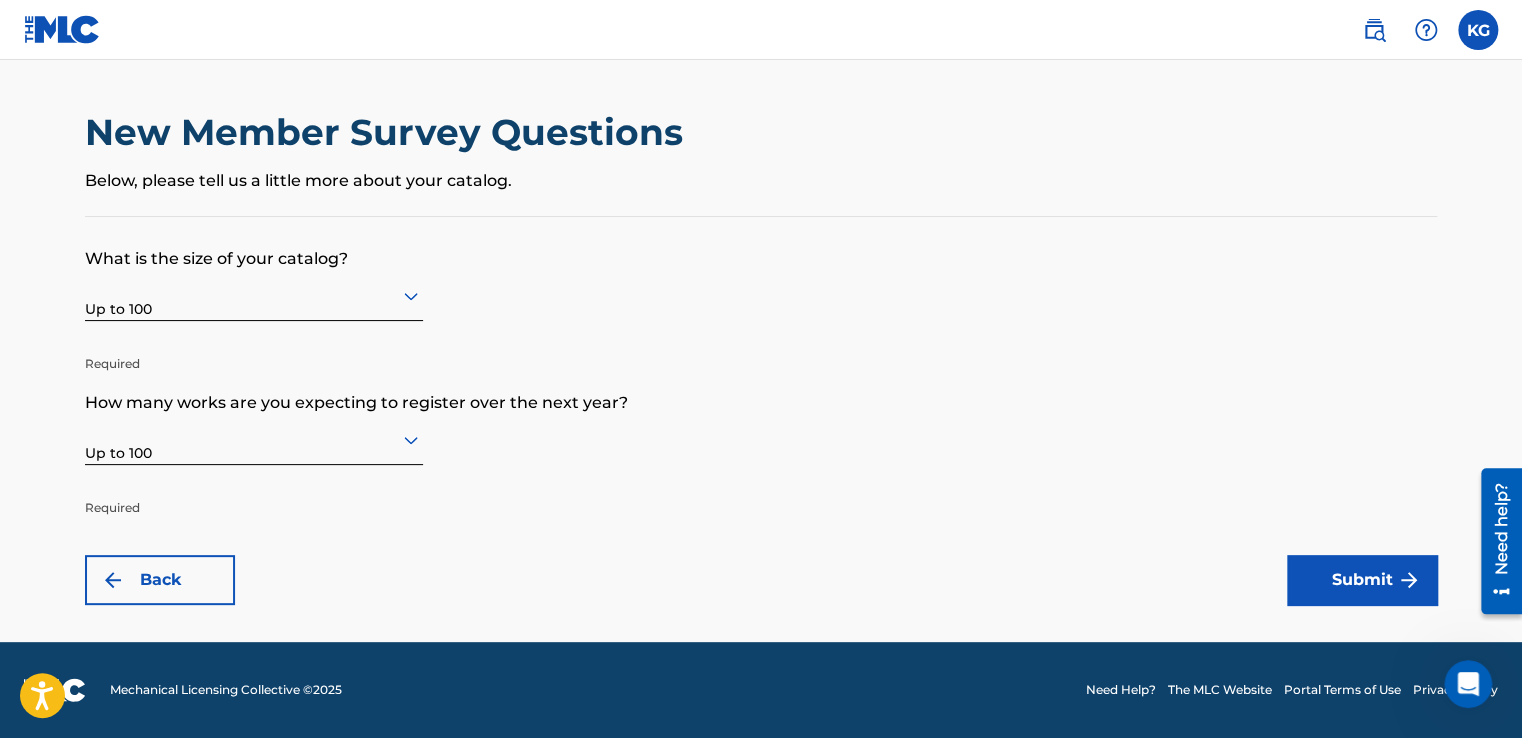 scroll, scrollTop: 0, scrollLeft: 0, axis: both 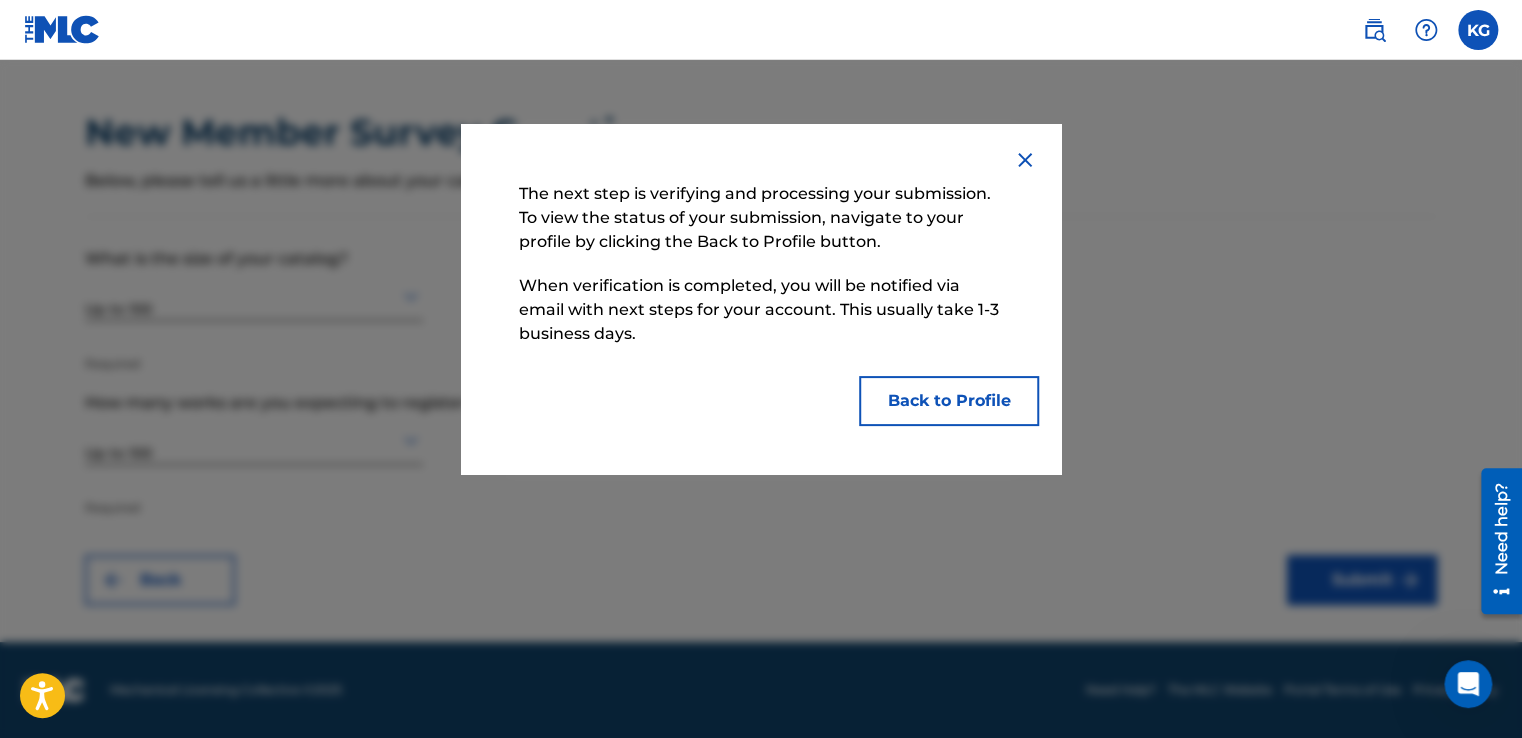 click at bounding box center (1025, 160) 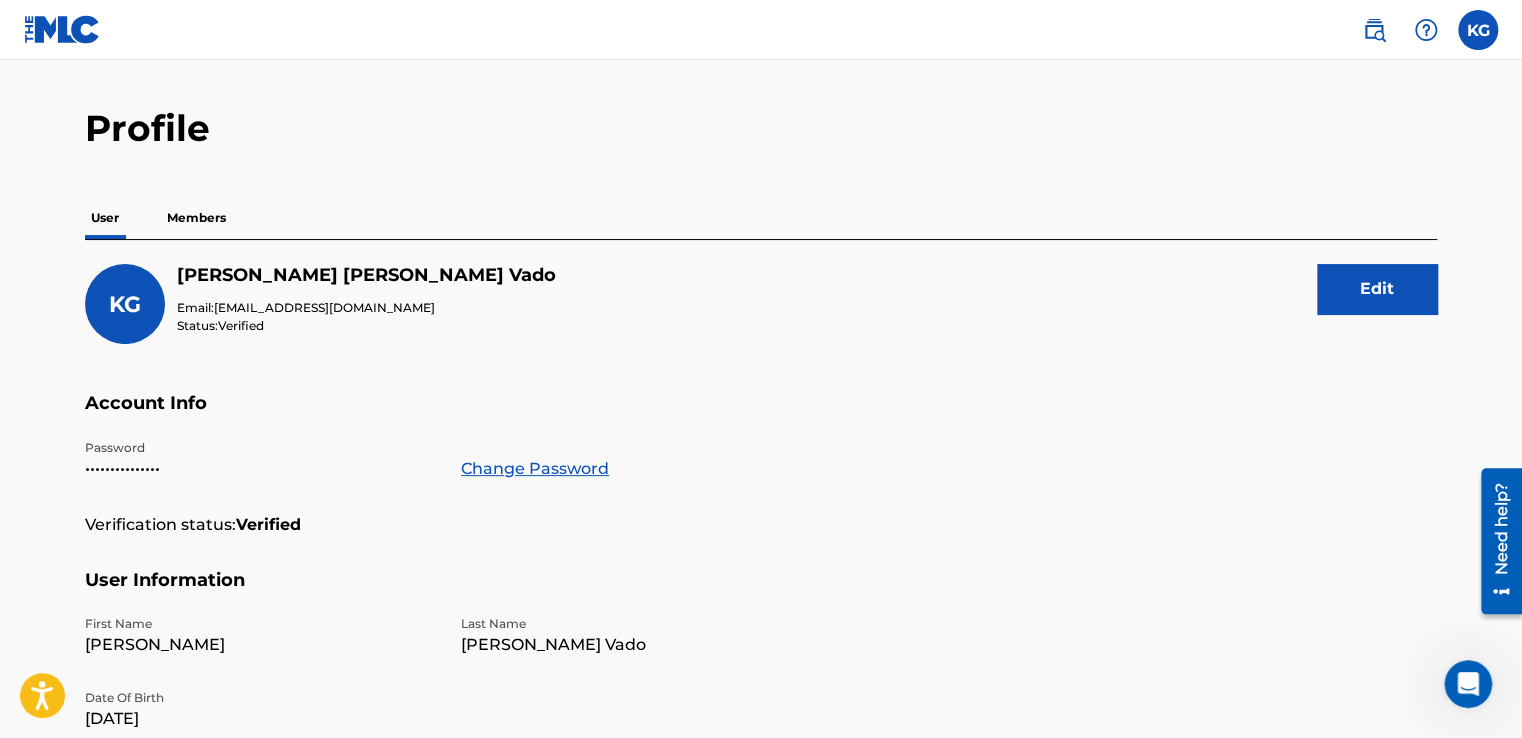 scroll, scrollTop: 0, scrollLeft: 0, axis: both 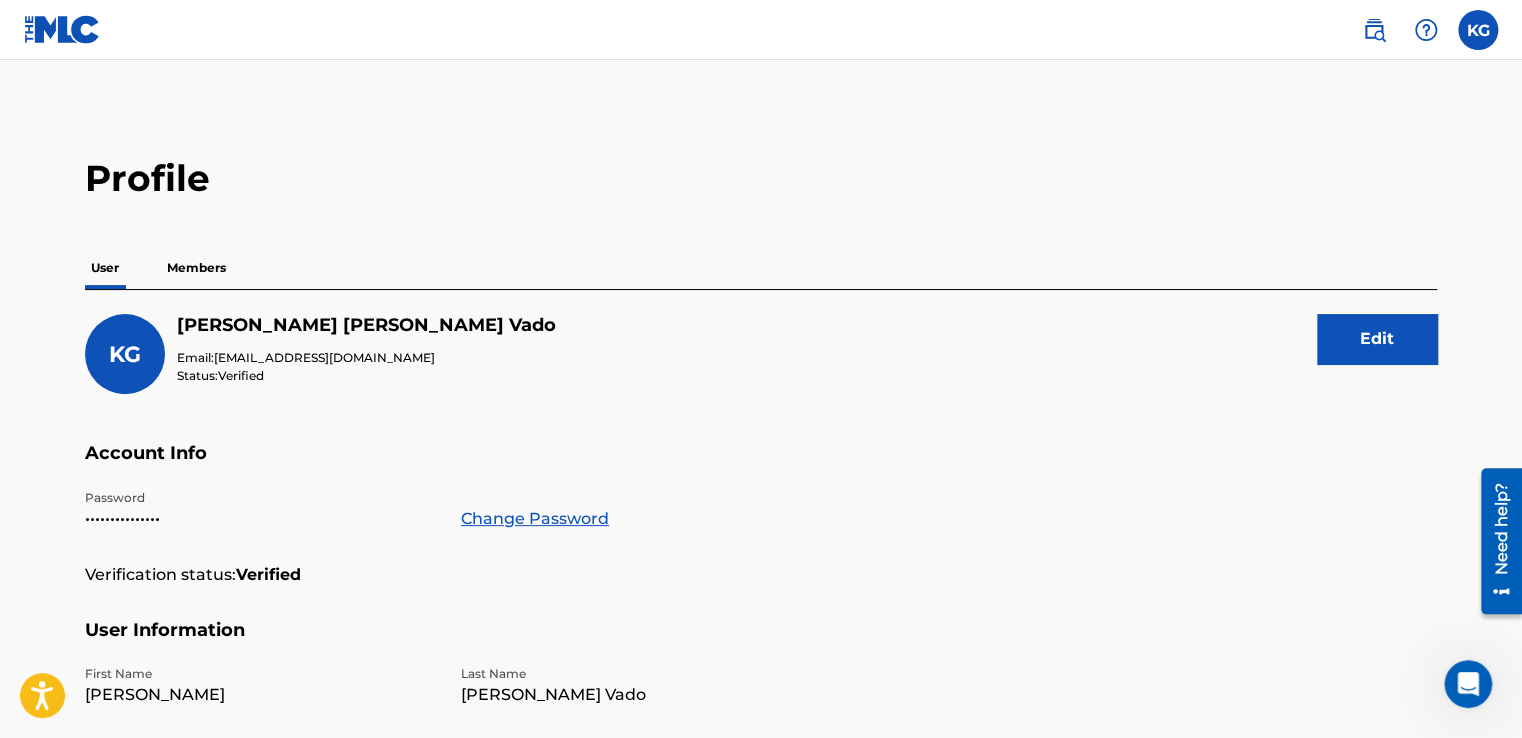 click on "Edit" at bounding box center [1377, 339] 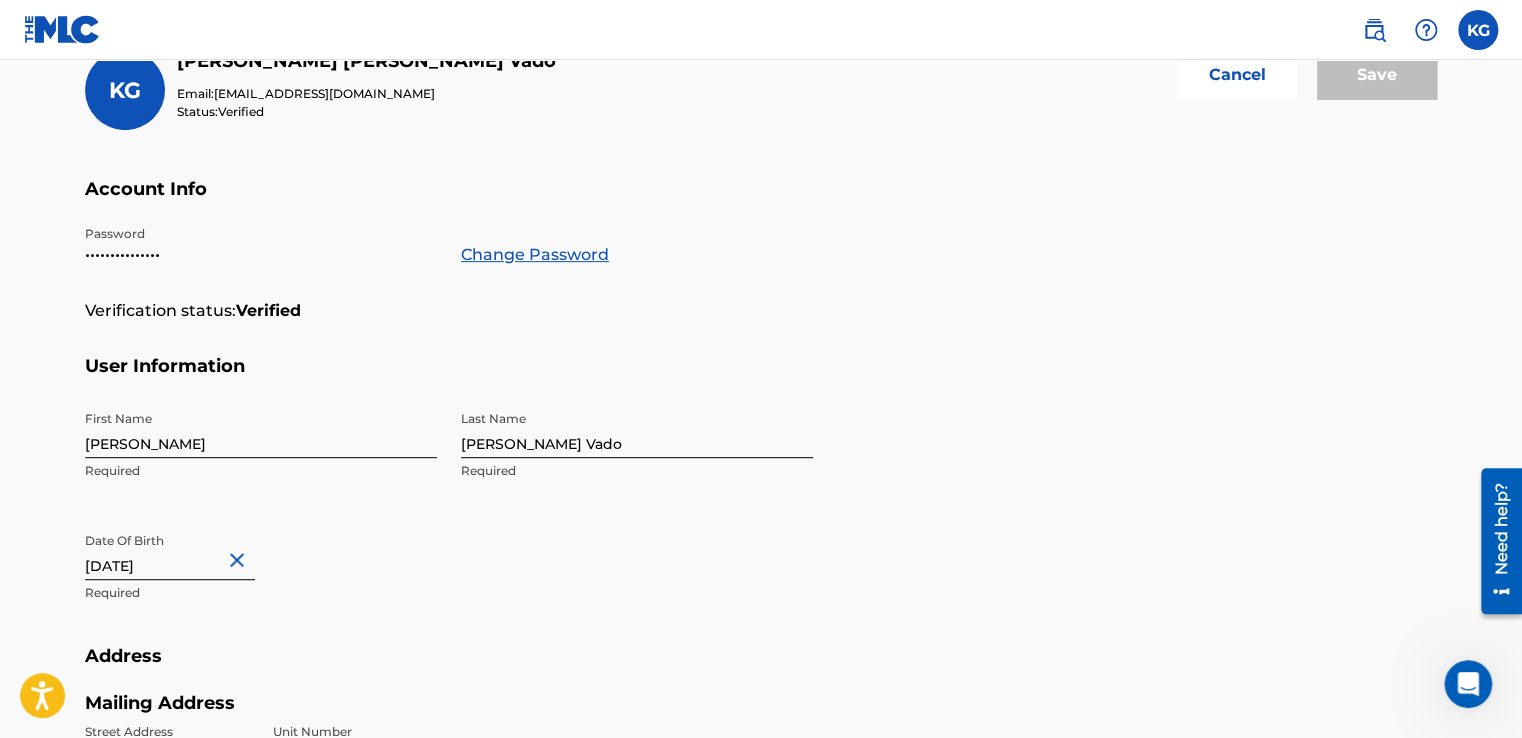 scroll, scrollTop: 0, scrollLeft: 0, axis: both 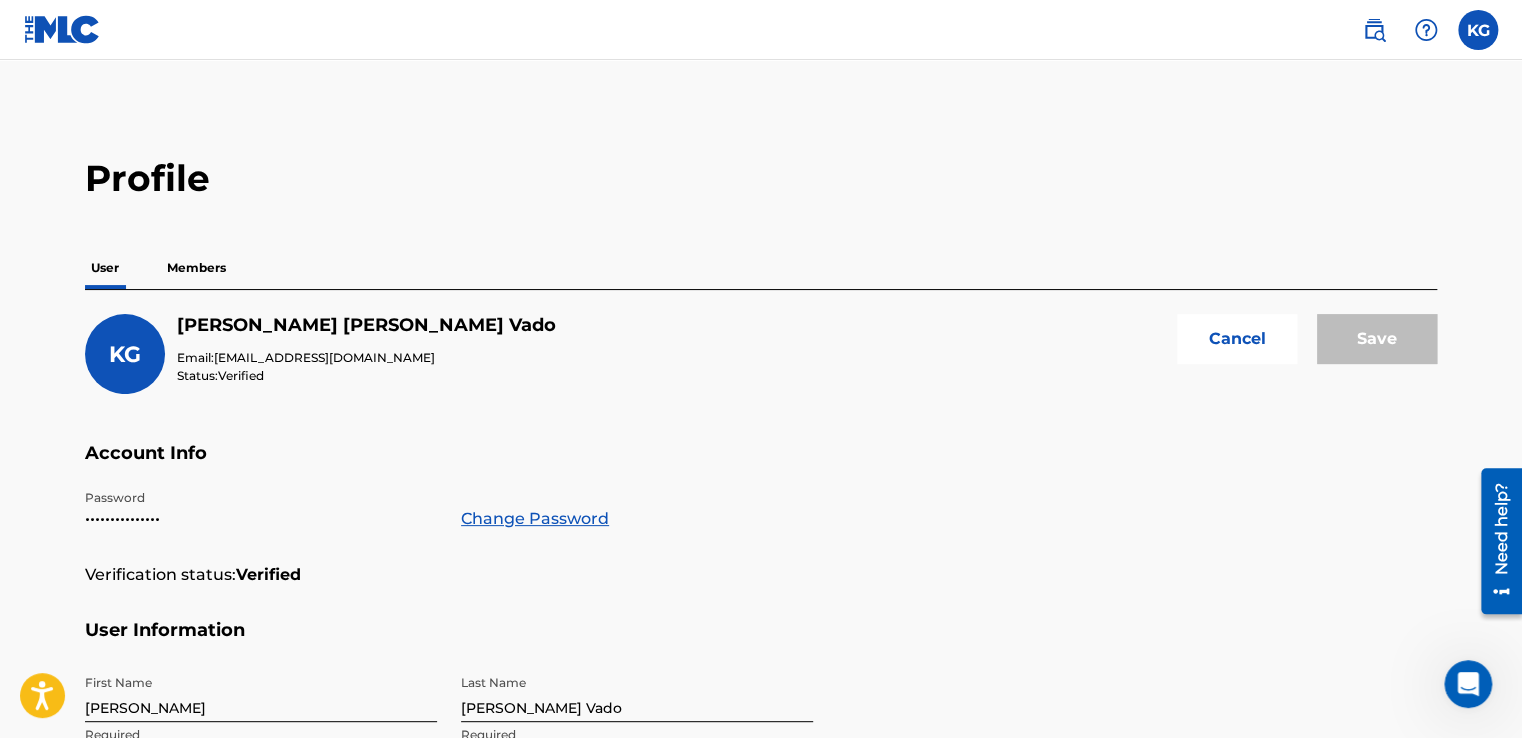 click on "Cancel" at bounding box center (1237, 339) 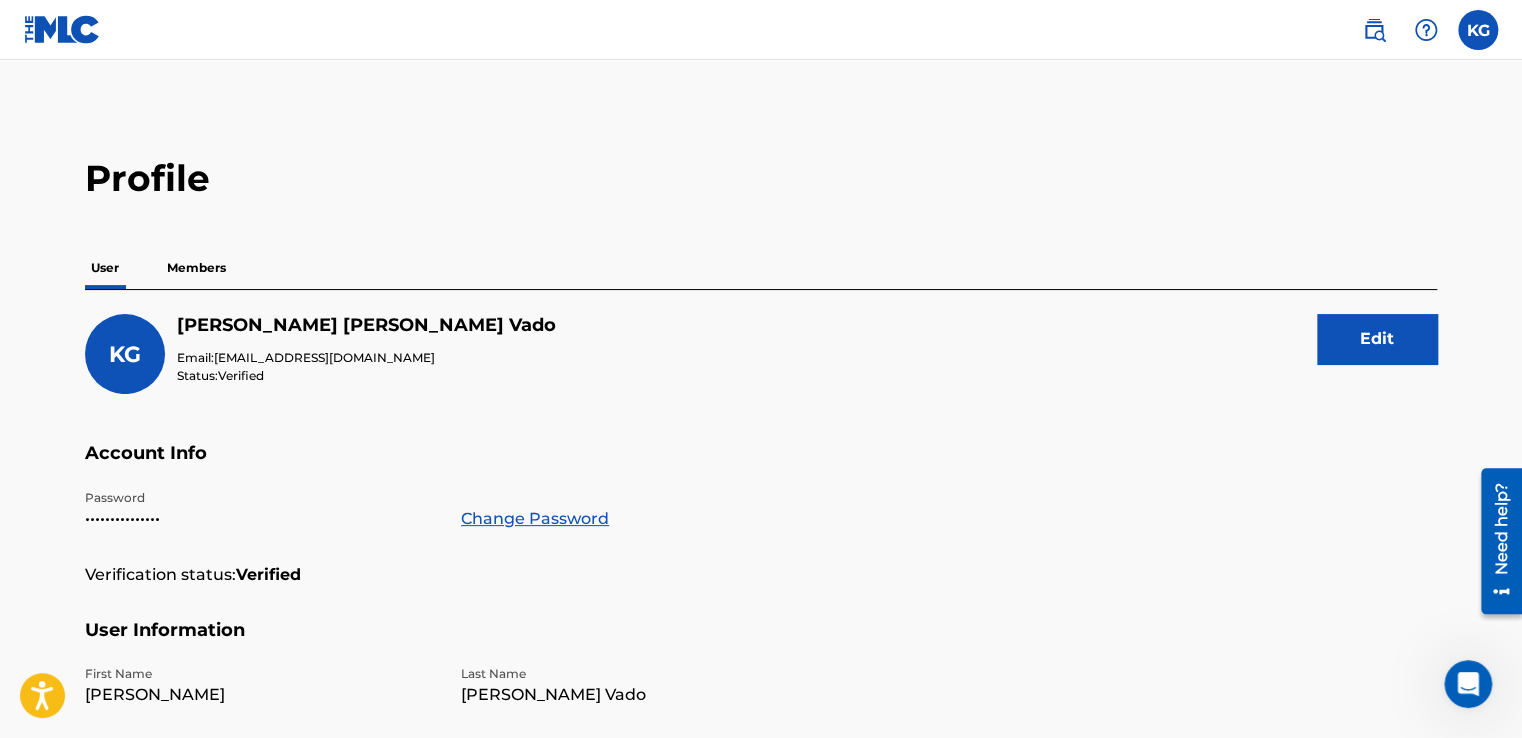 click at bounding box center (1478, 30) 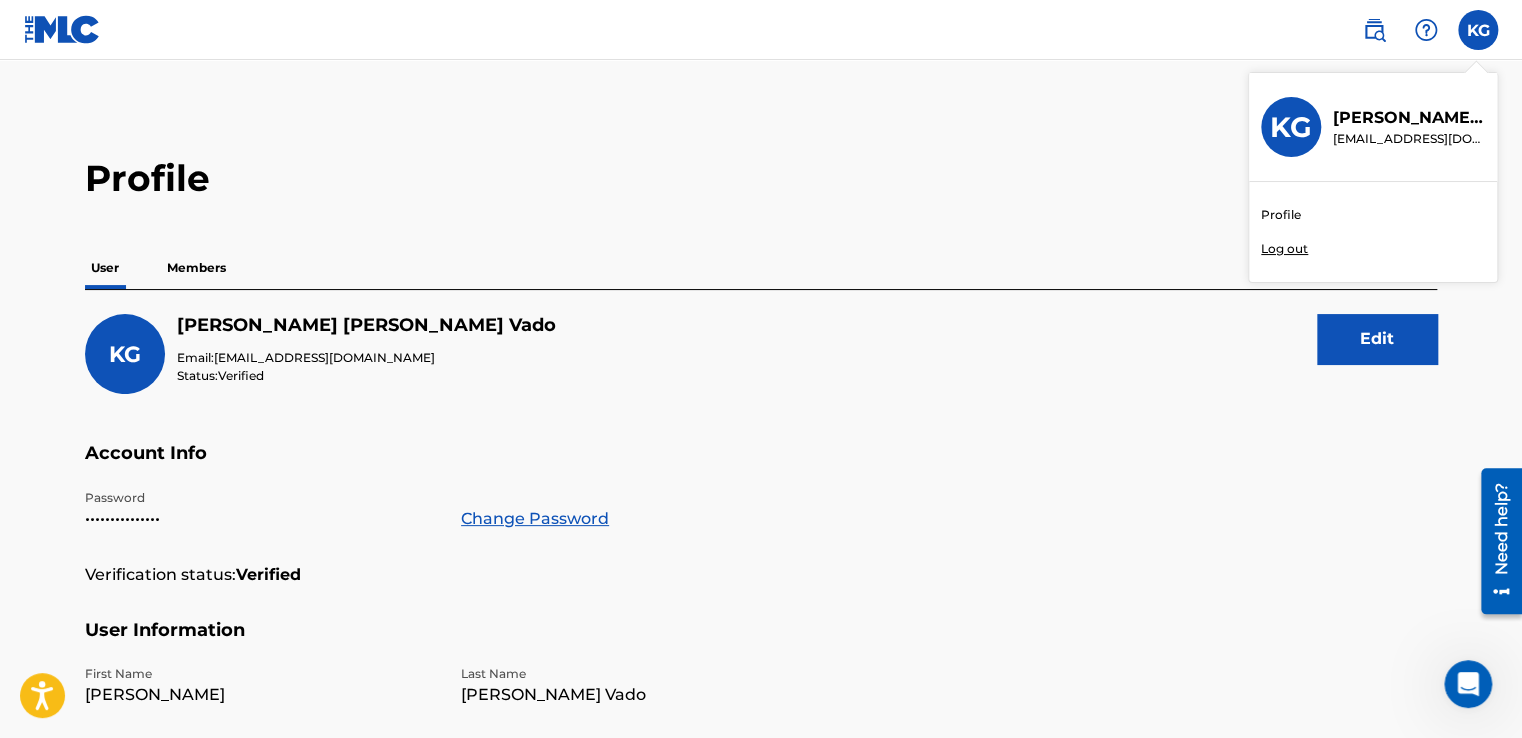 click on "Profile" at bounding box center (1281, 215) 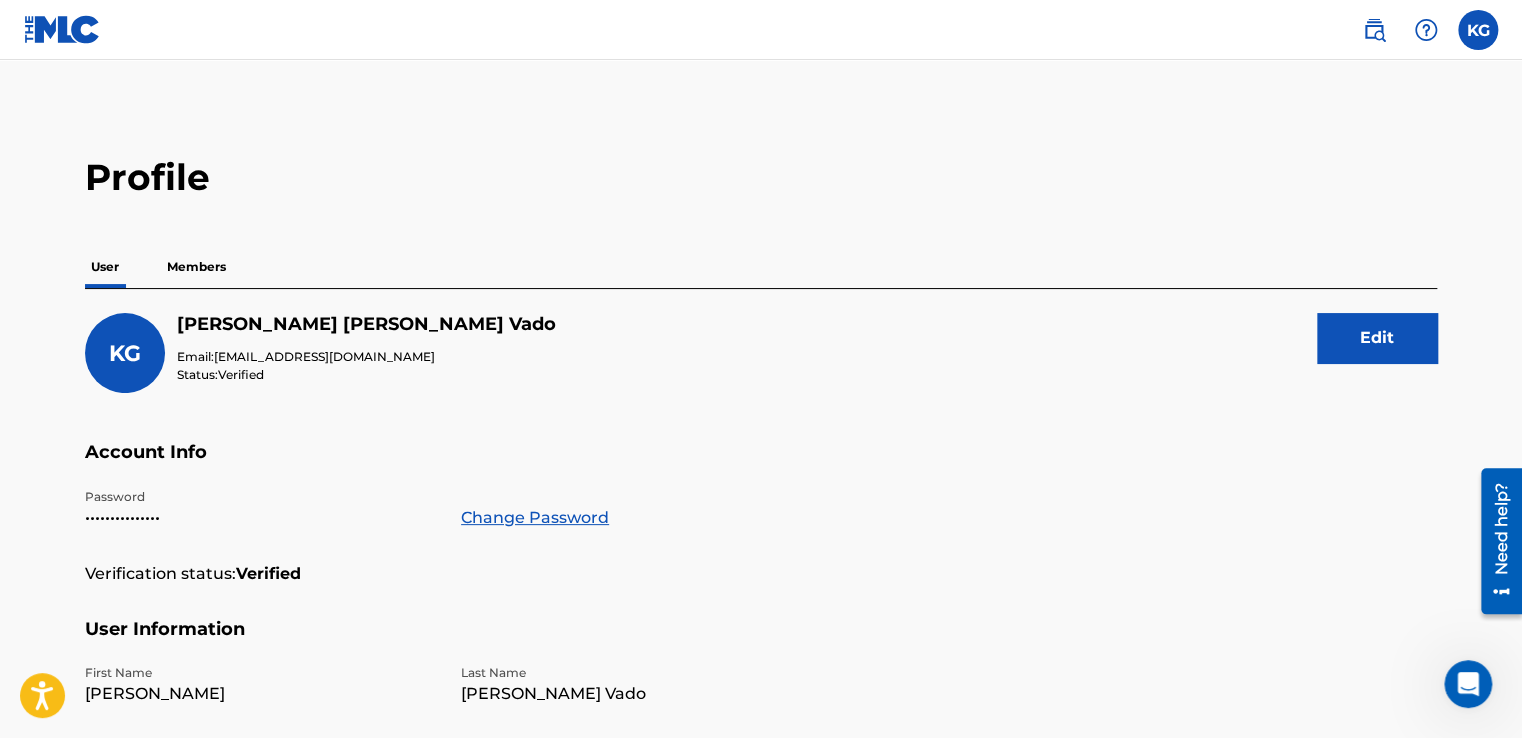 scroll, scrollTop: 0, scrollLeft: 0, axis: both 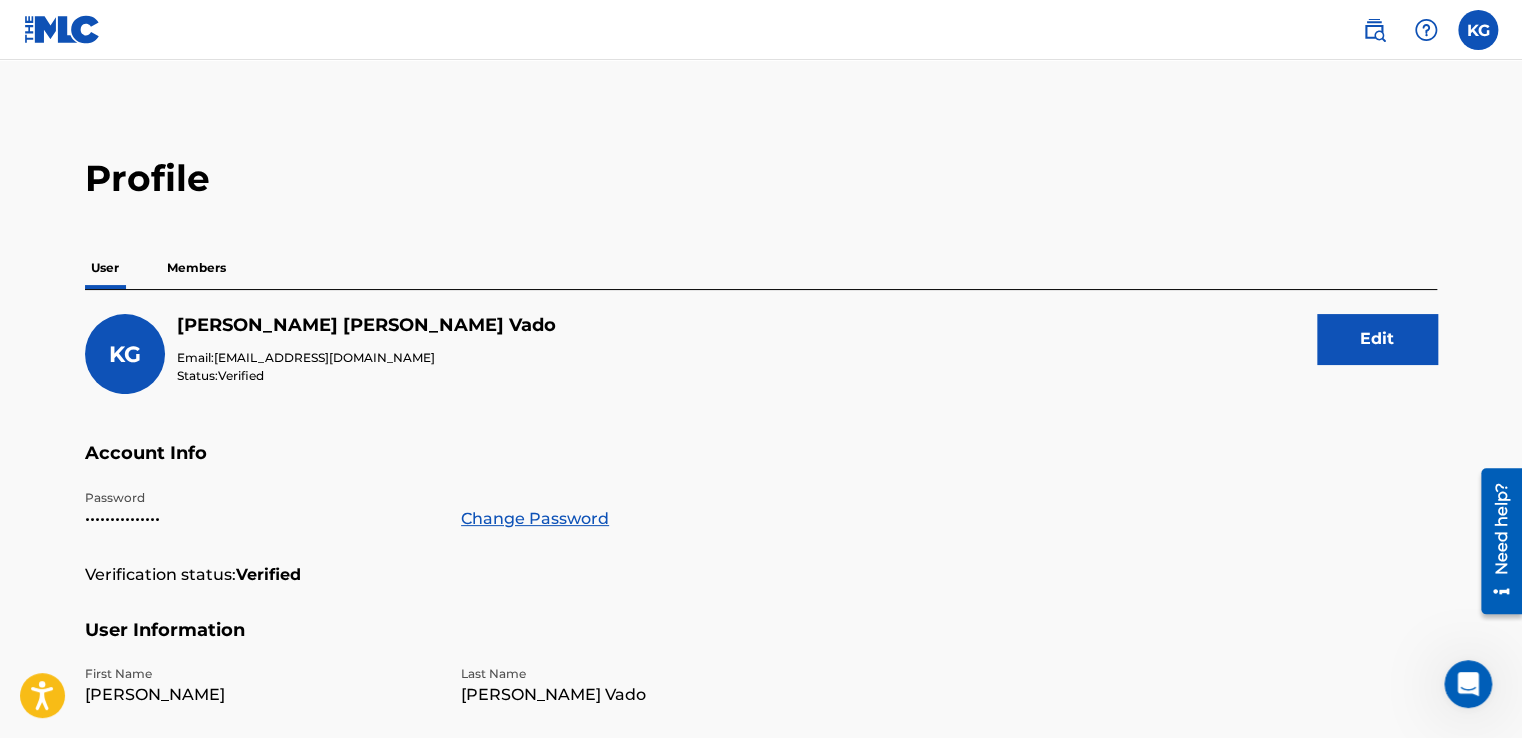 click at bounding box center [1426, 30] 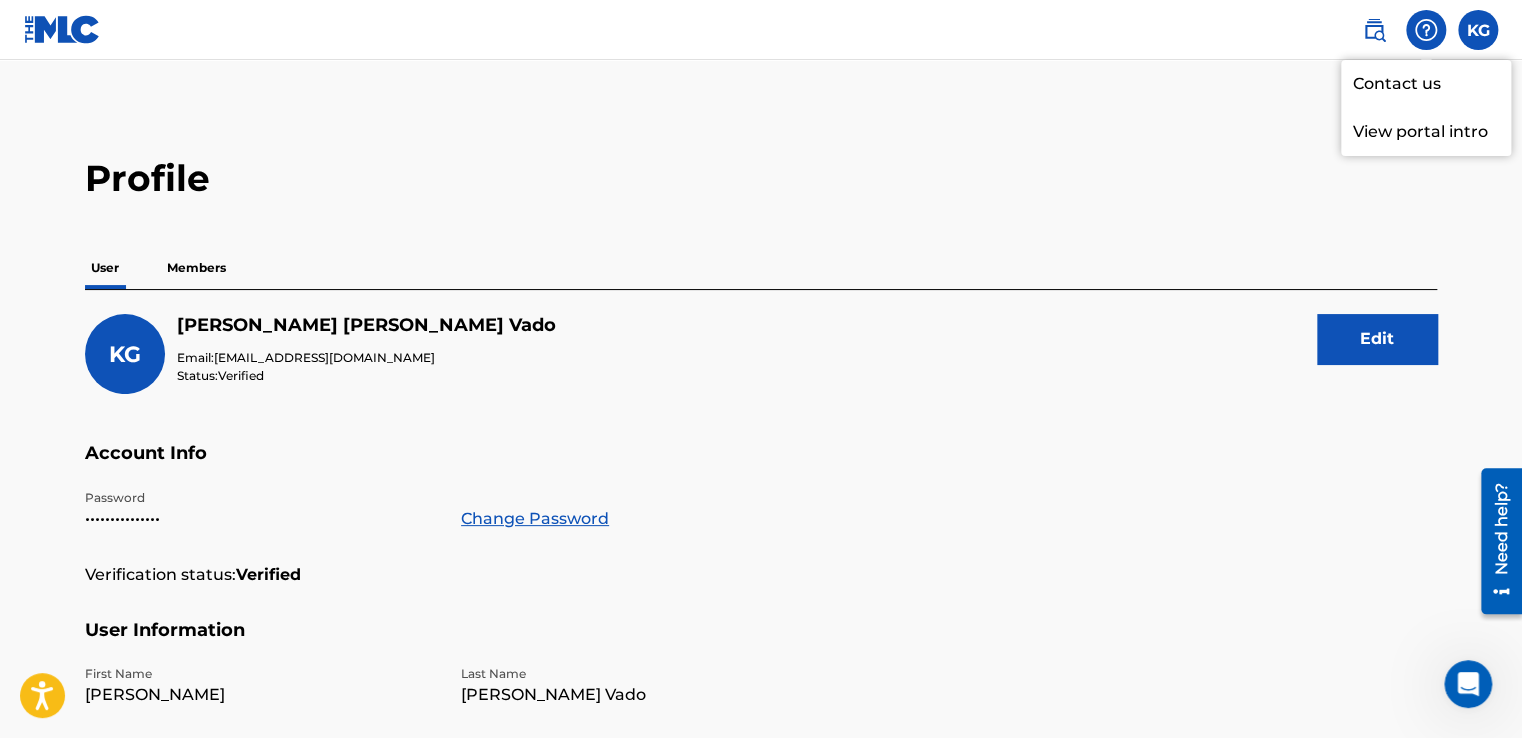 click at bounding box center (62, 29) 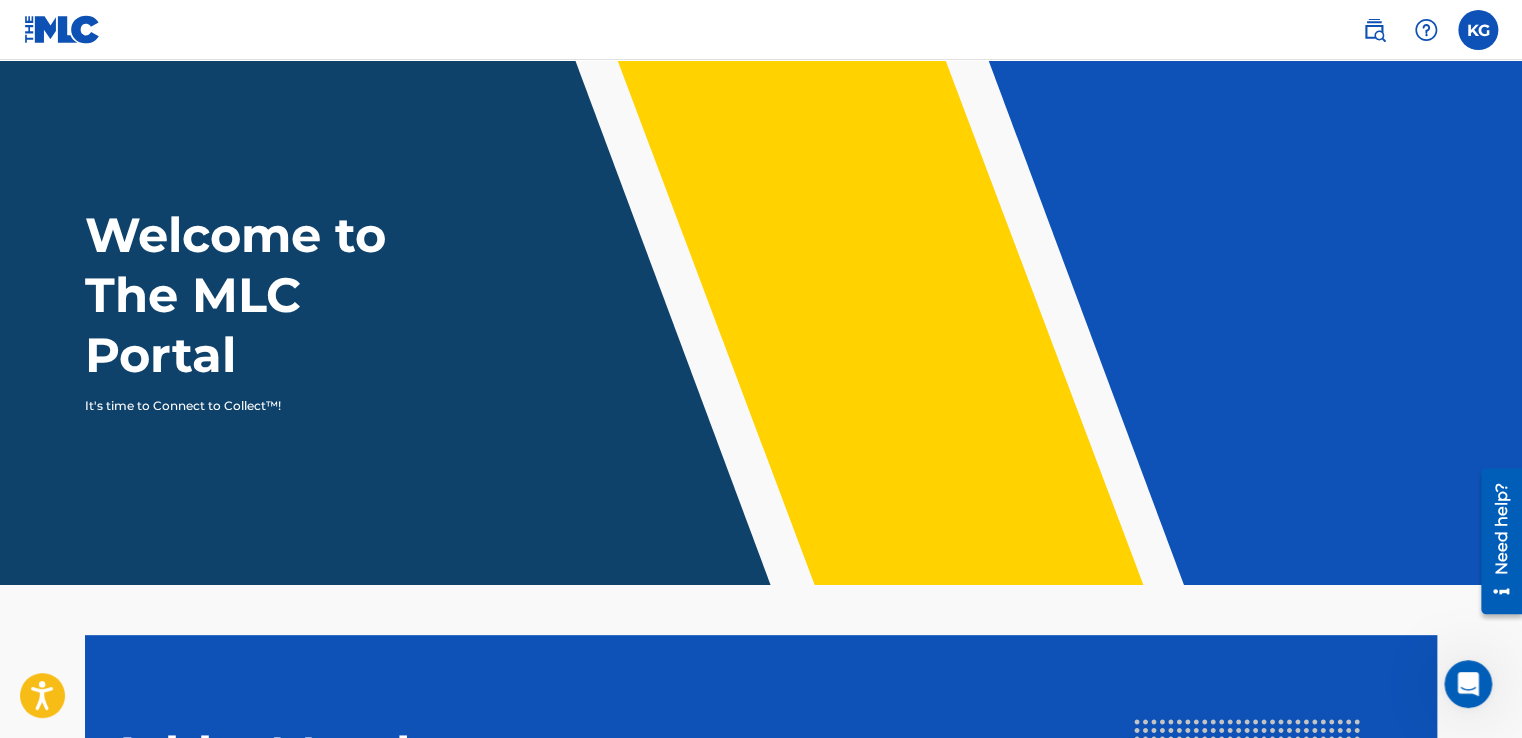 scroll, scrollTop: 0, scrollLeft: 0, axis: both 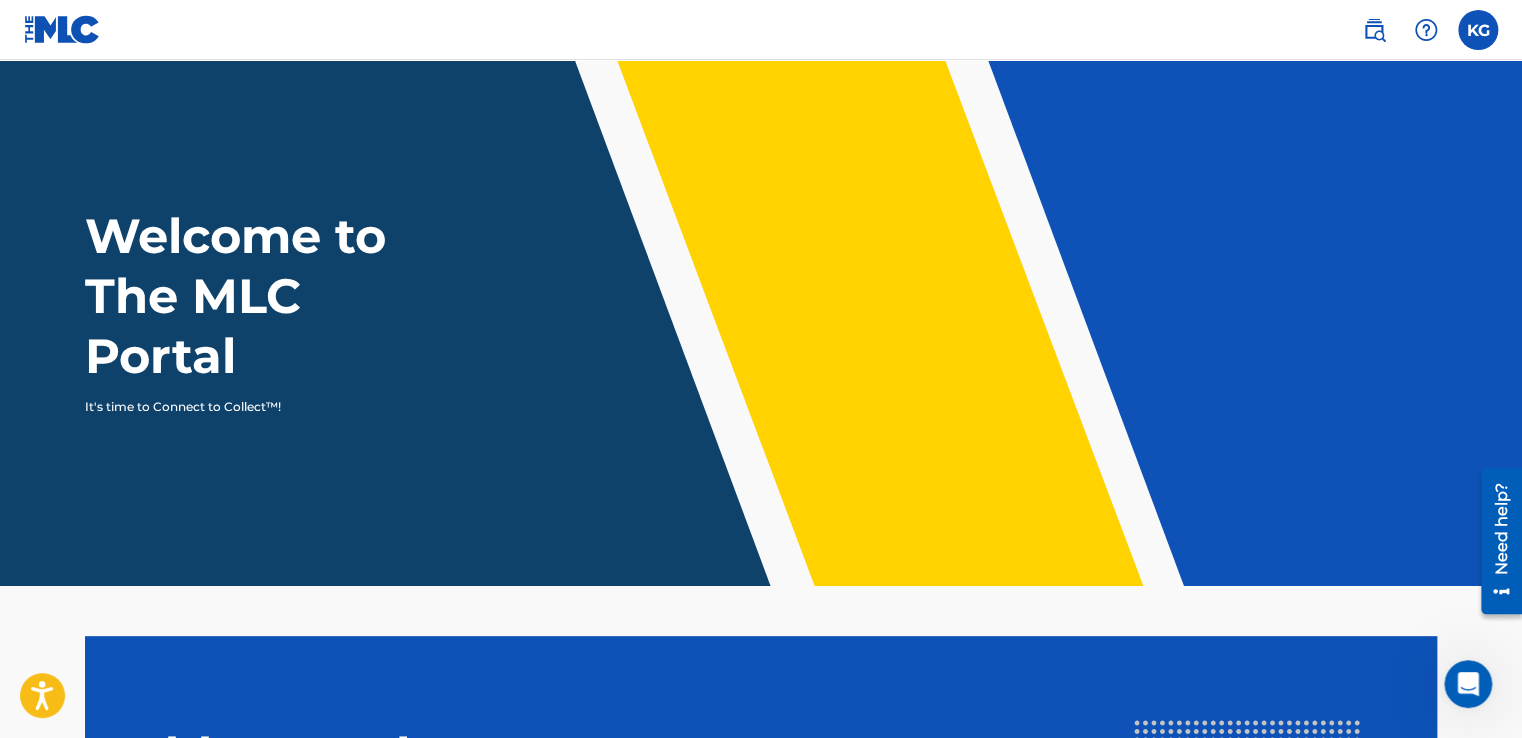 click at bounding box center (1478, 30) 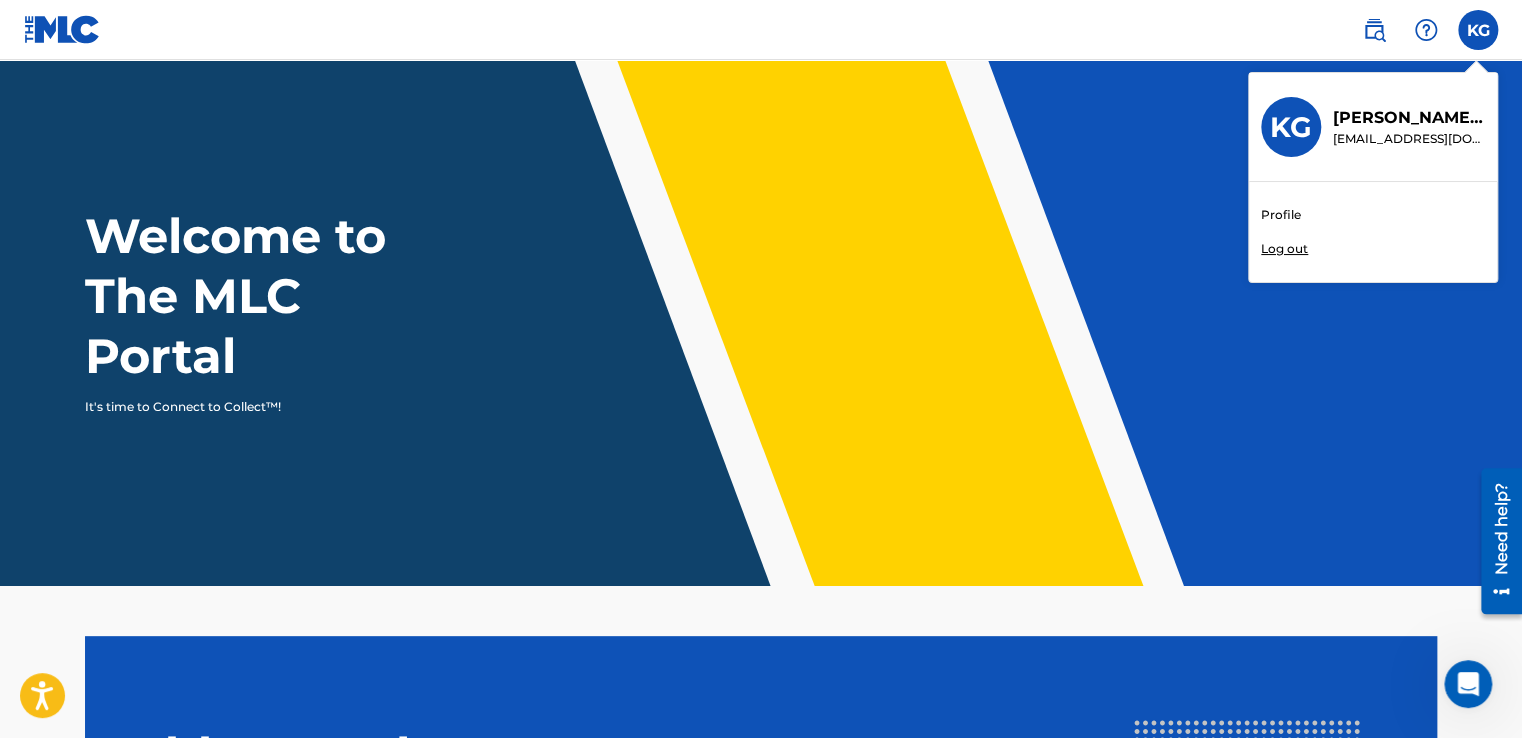 click on "Profile" at bounding box center (1281, 215) 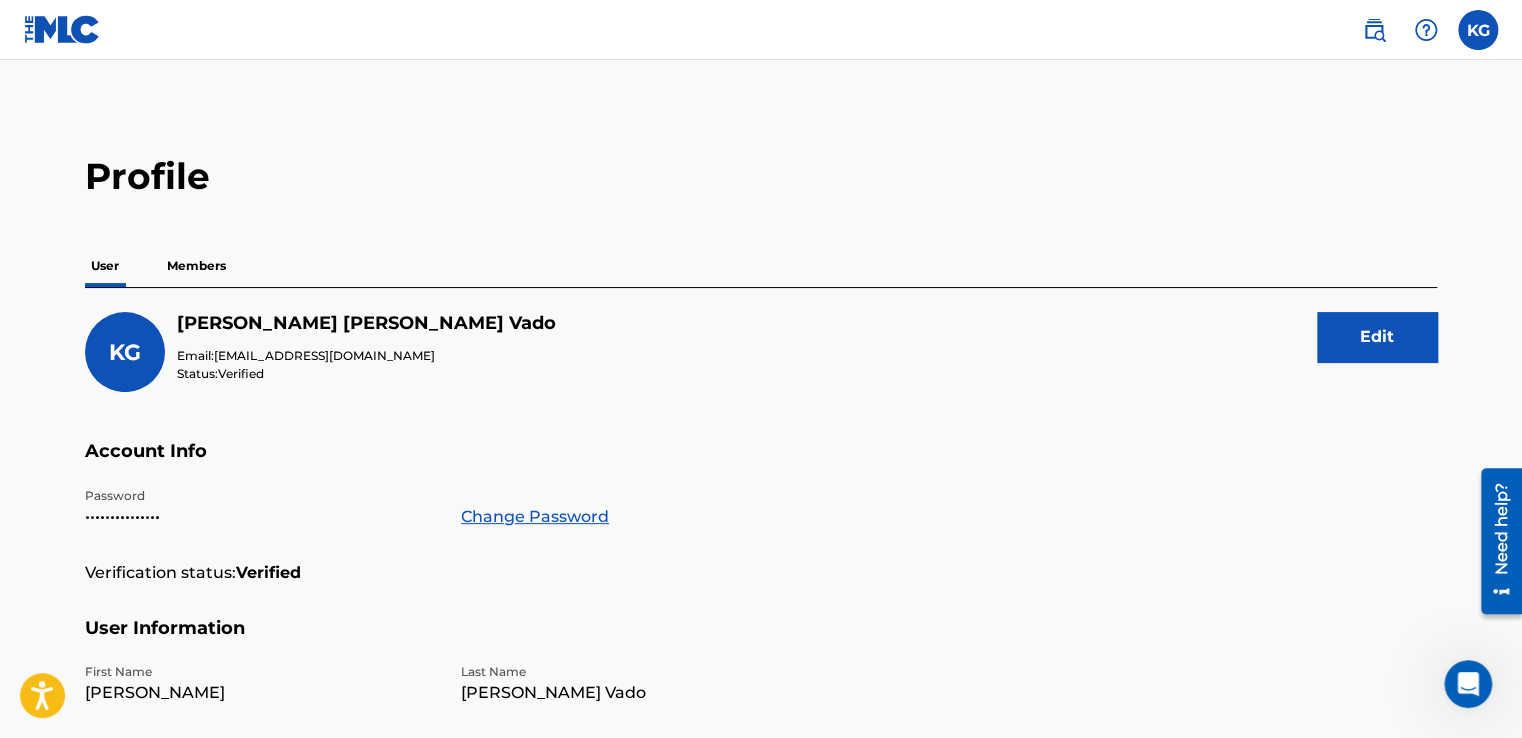 scroll, scrollTop: 0, scrollLeft: 0, axis: both 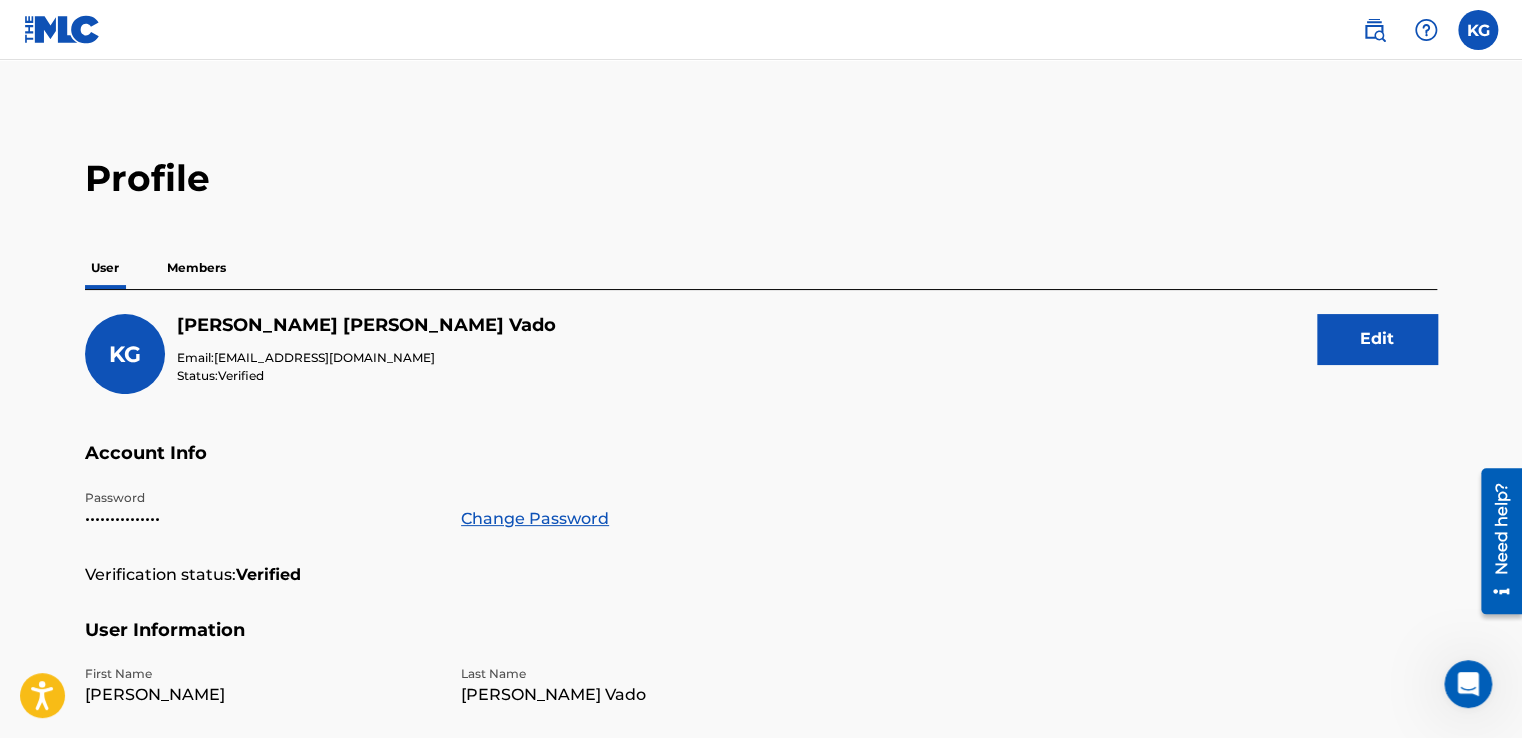 click at bounding box center (1374, 30) 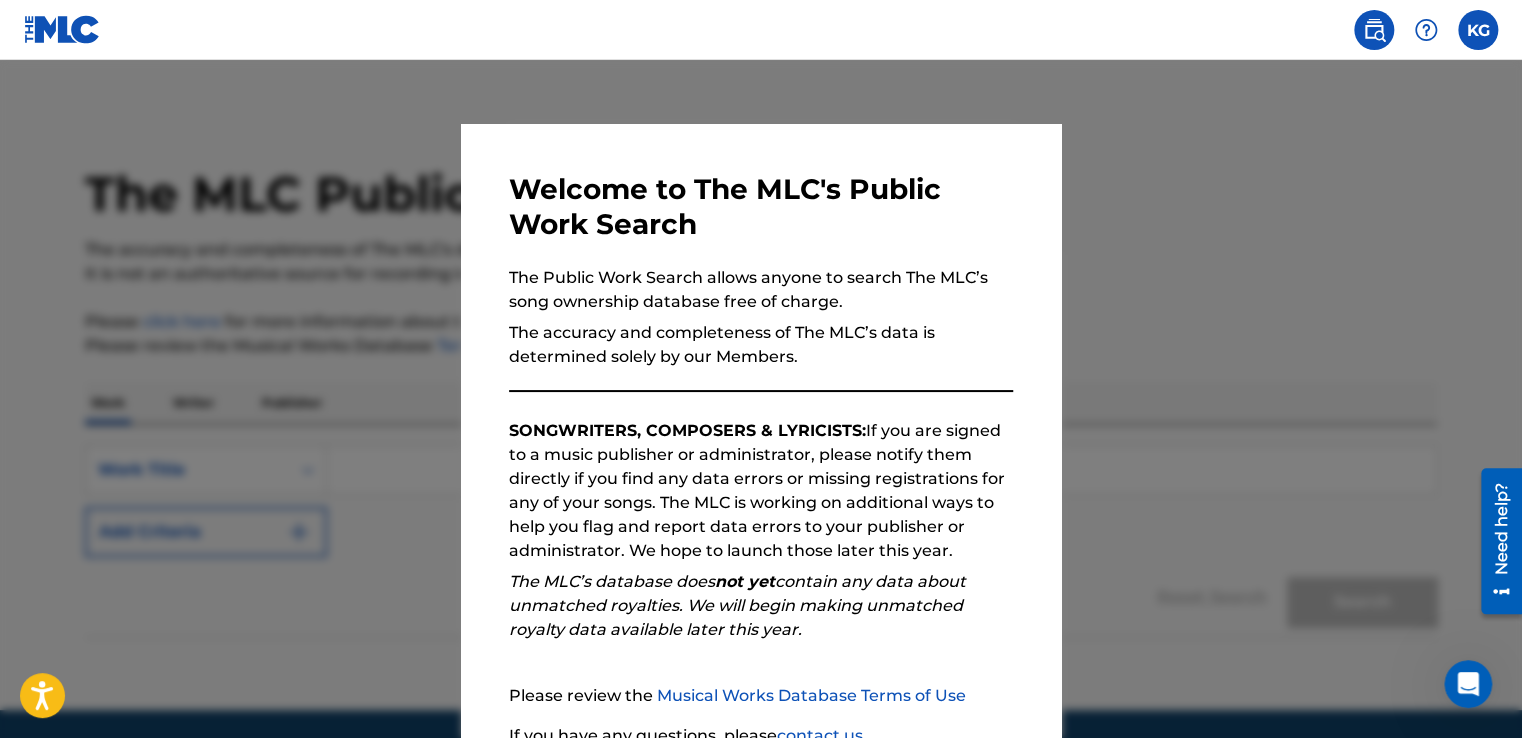 scroll, scrollTop: 67, scrollLeft: 0, axis: vertical 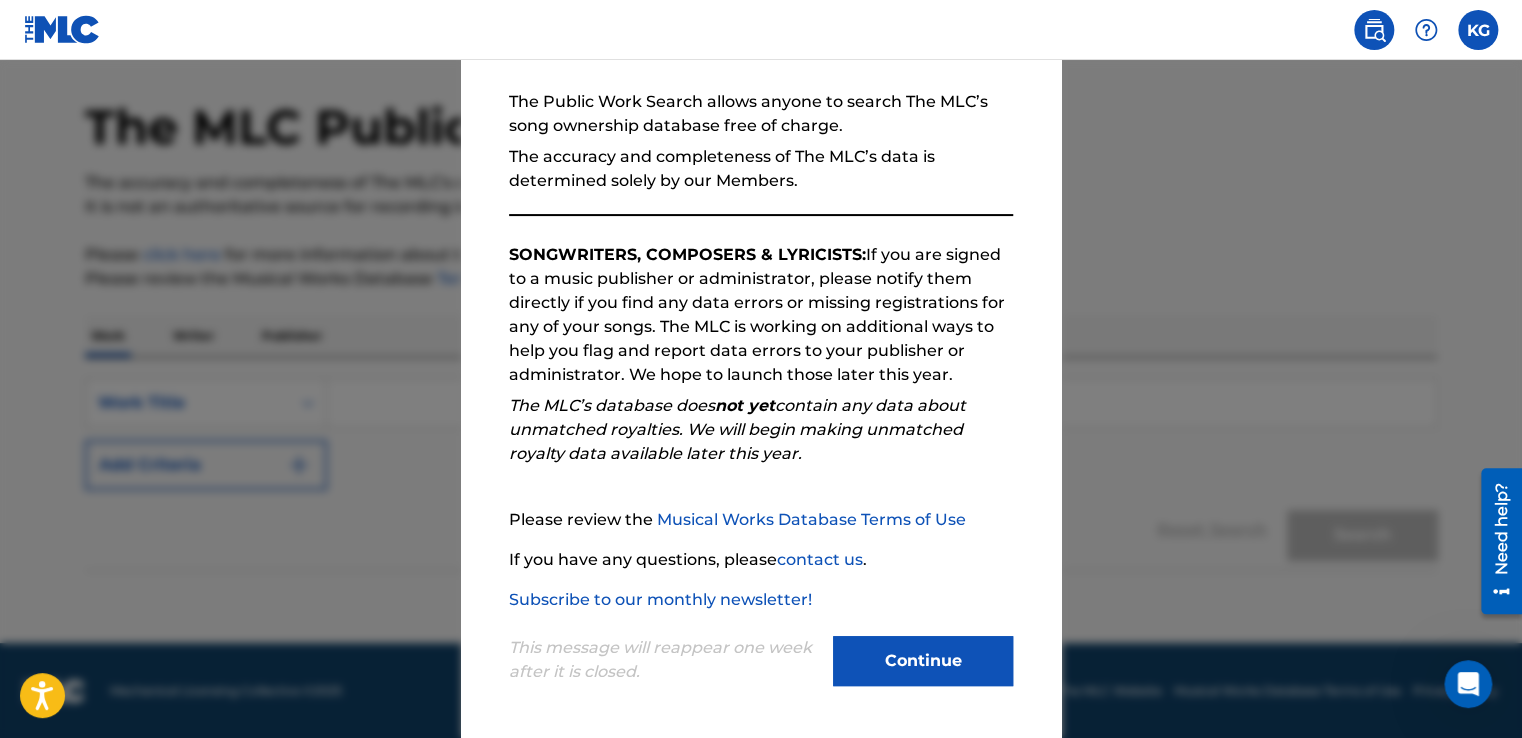 click on "Continue" at bounding box center [923, 661] 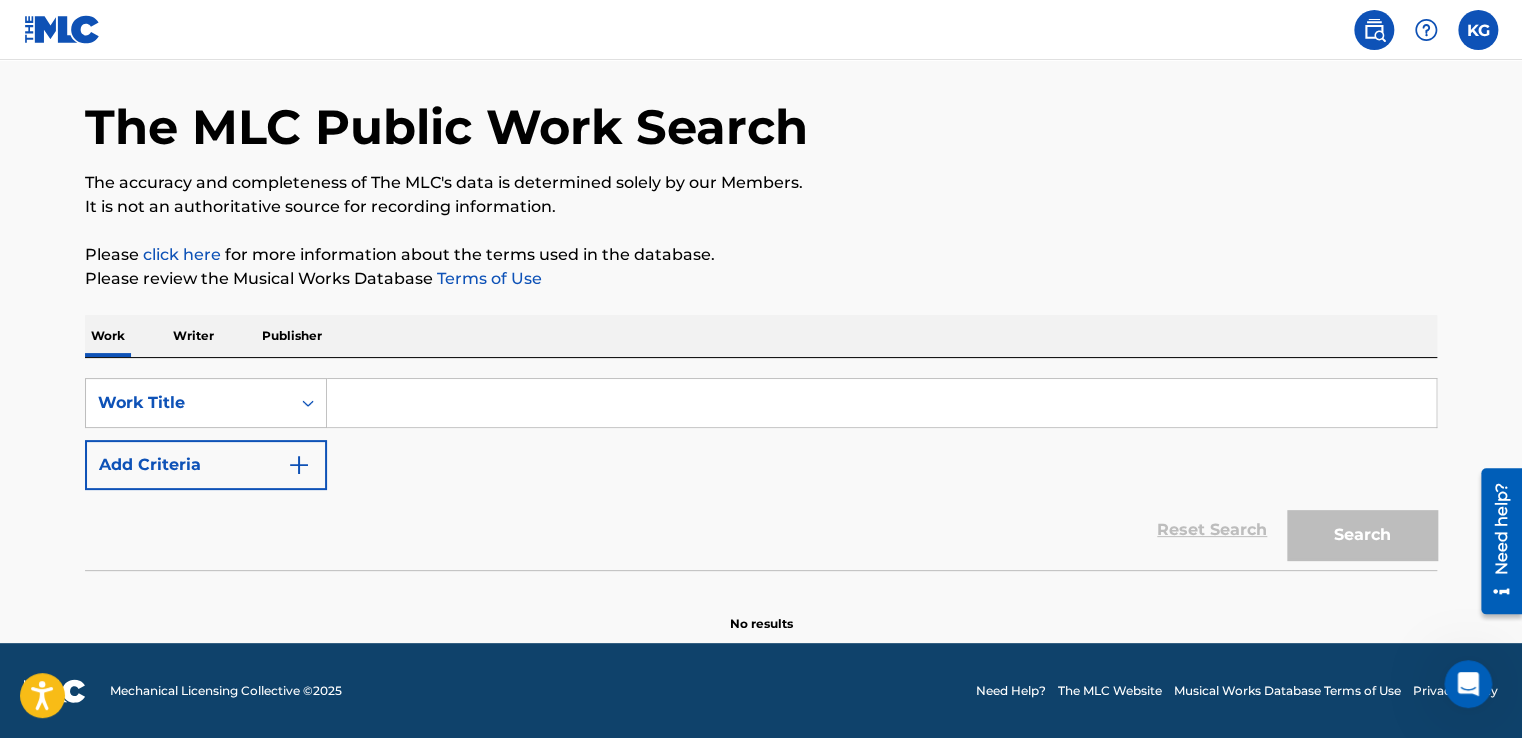 click on "Publisher" at bounding box center [292, 336] 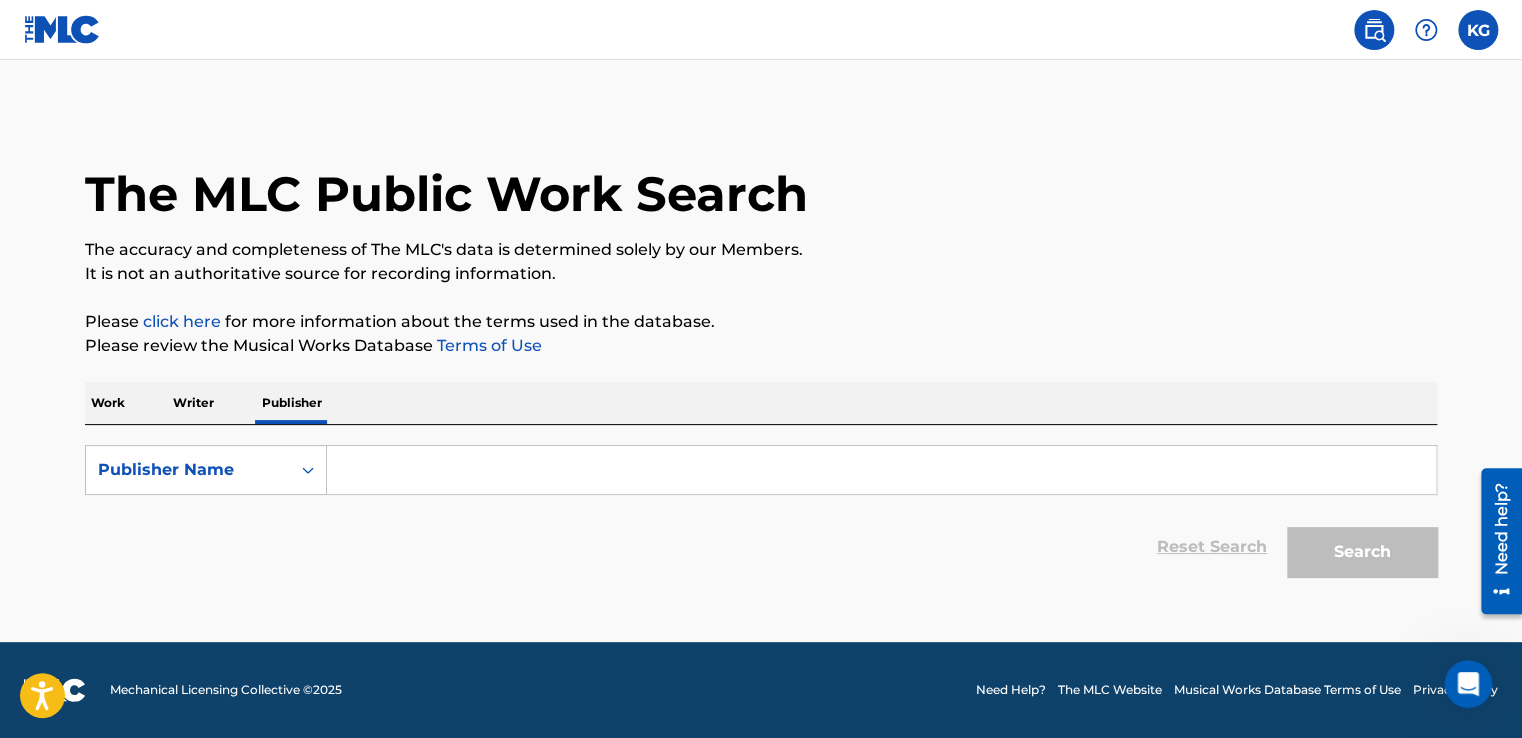 scroll, scrollTop: 0, scrollLeft: 0, axis: both 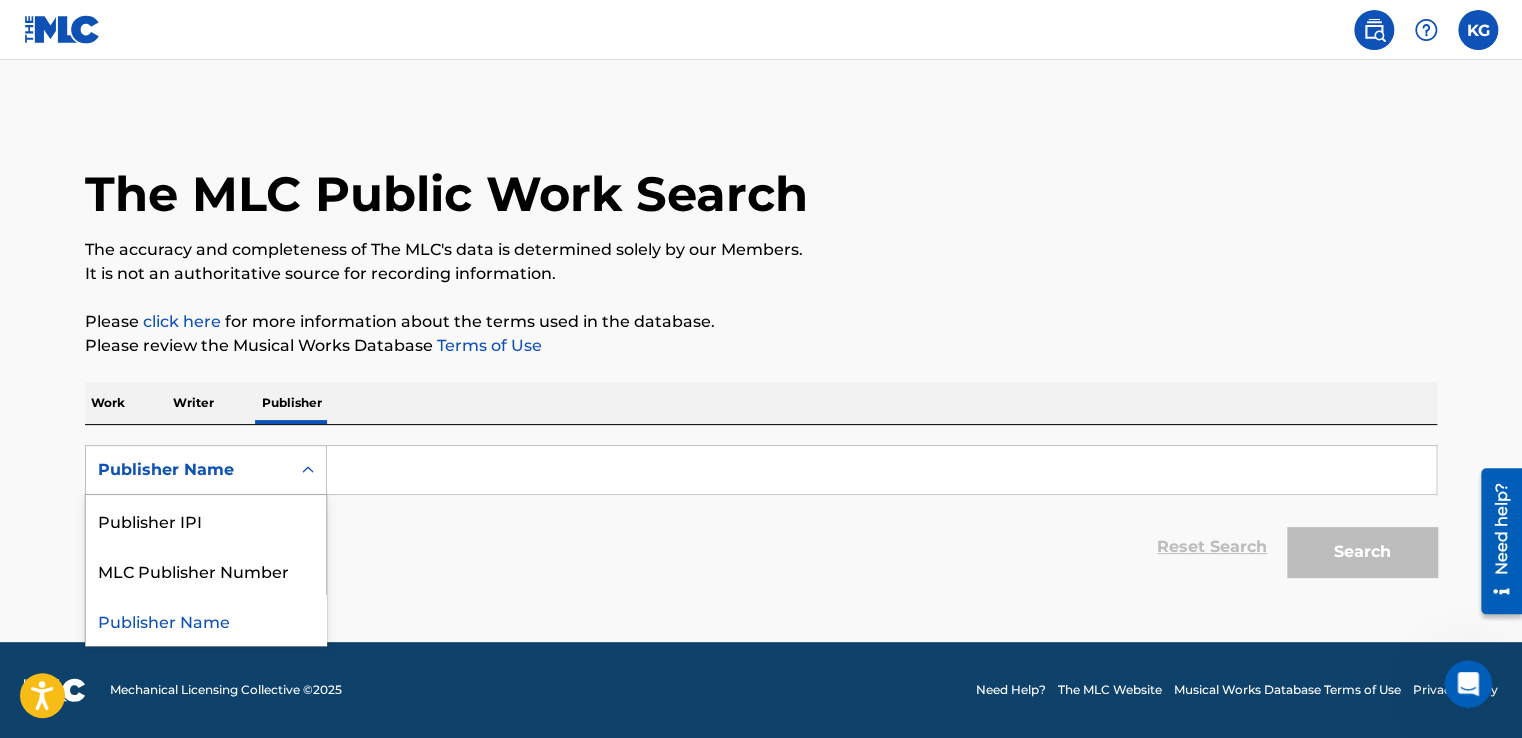 click 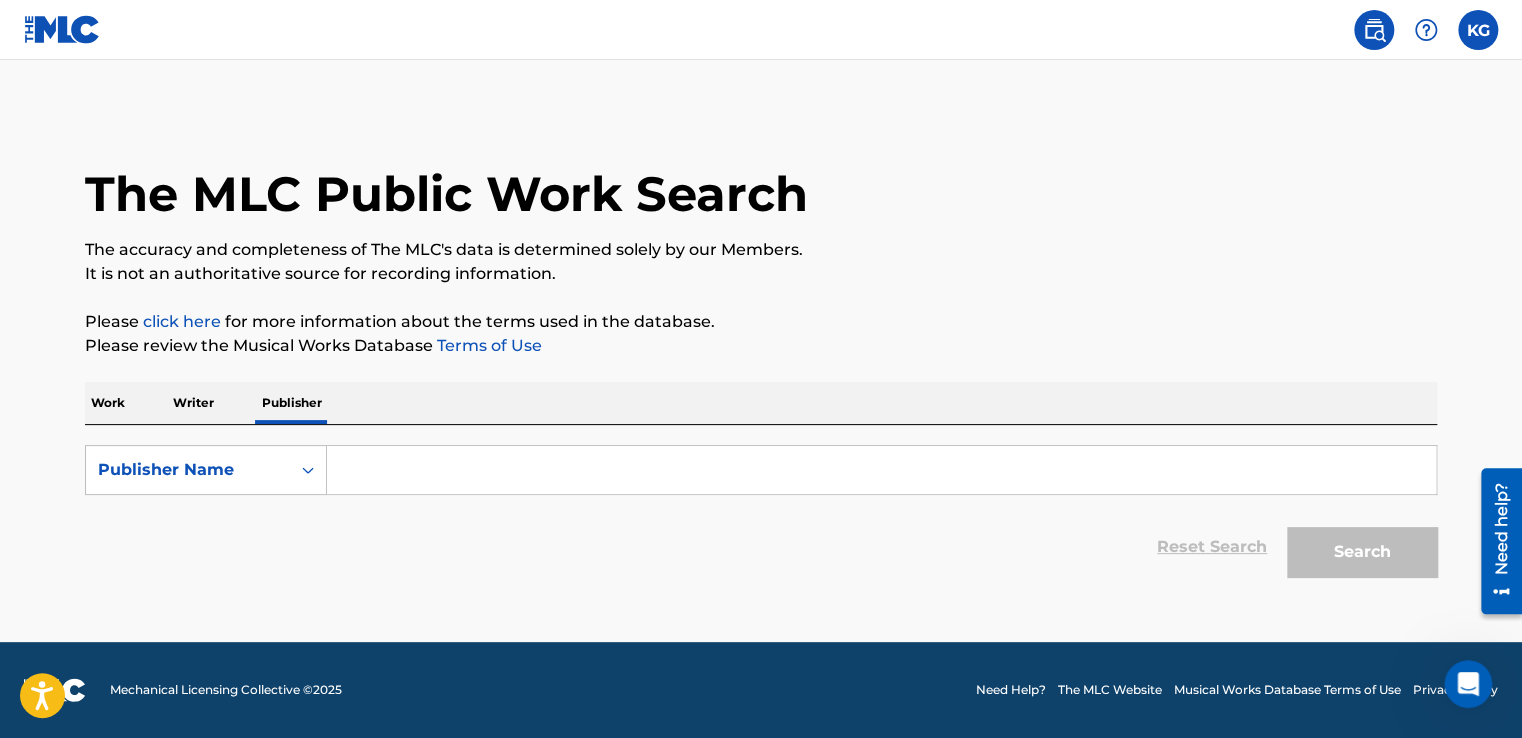 click at bounding box center [881, 470] 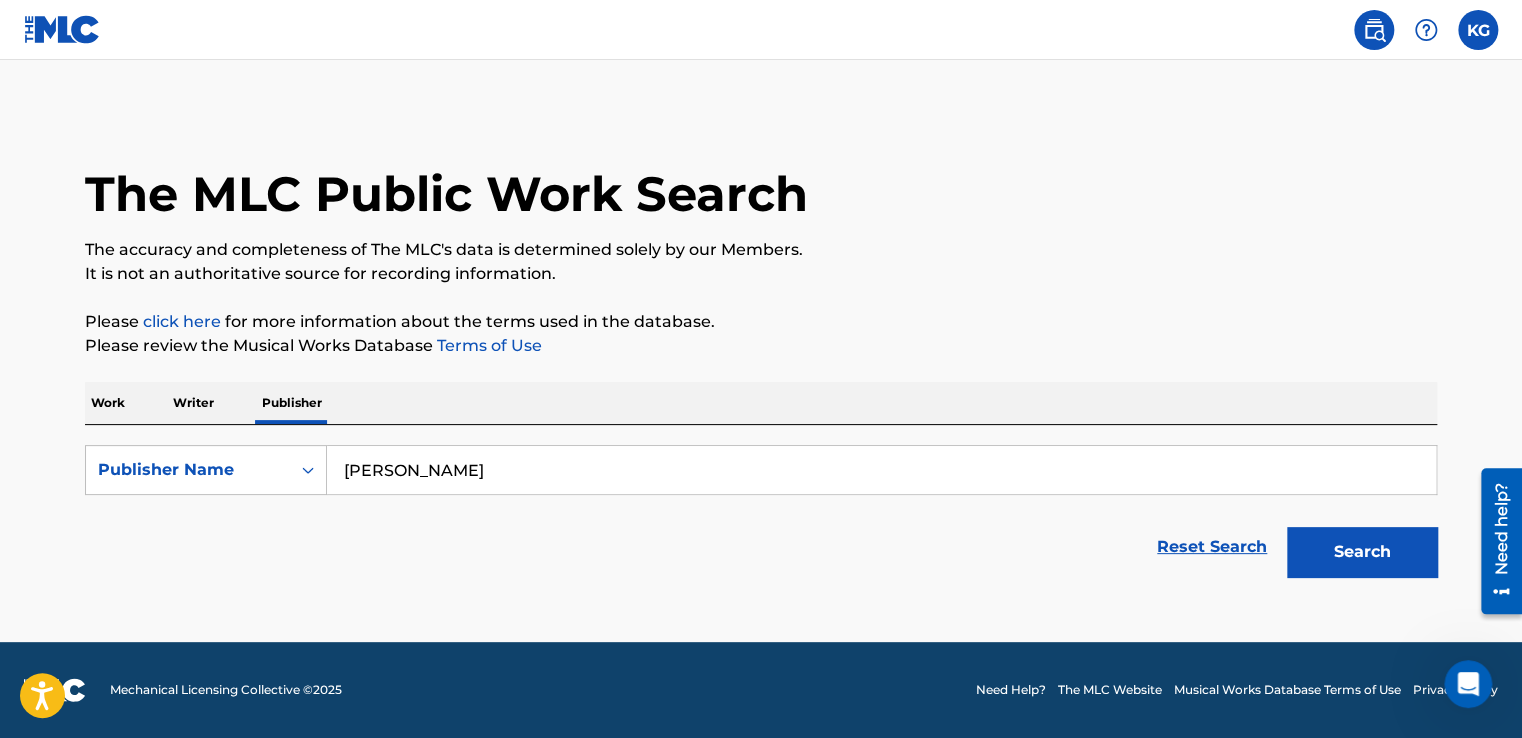 click on "Search" at bounding box center (1362, 552) 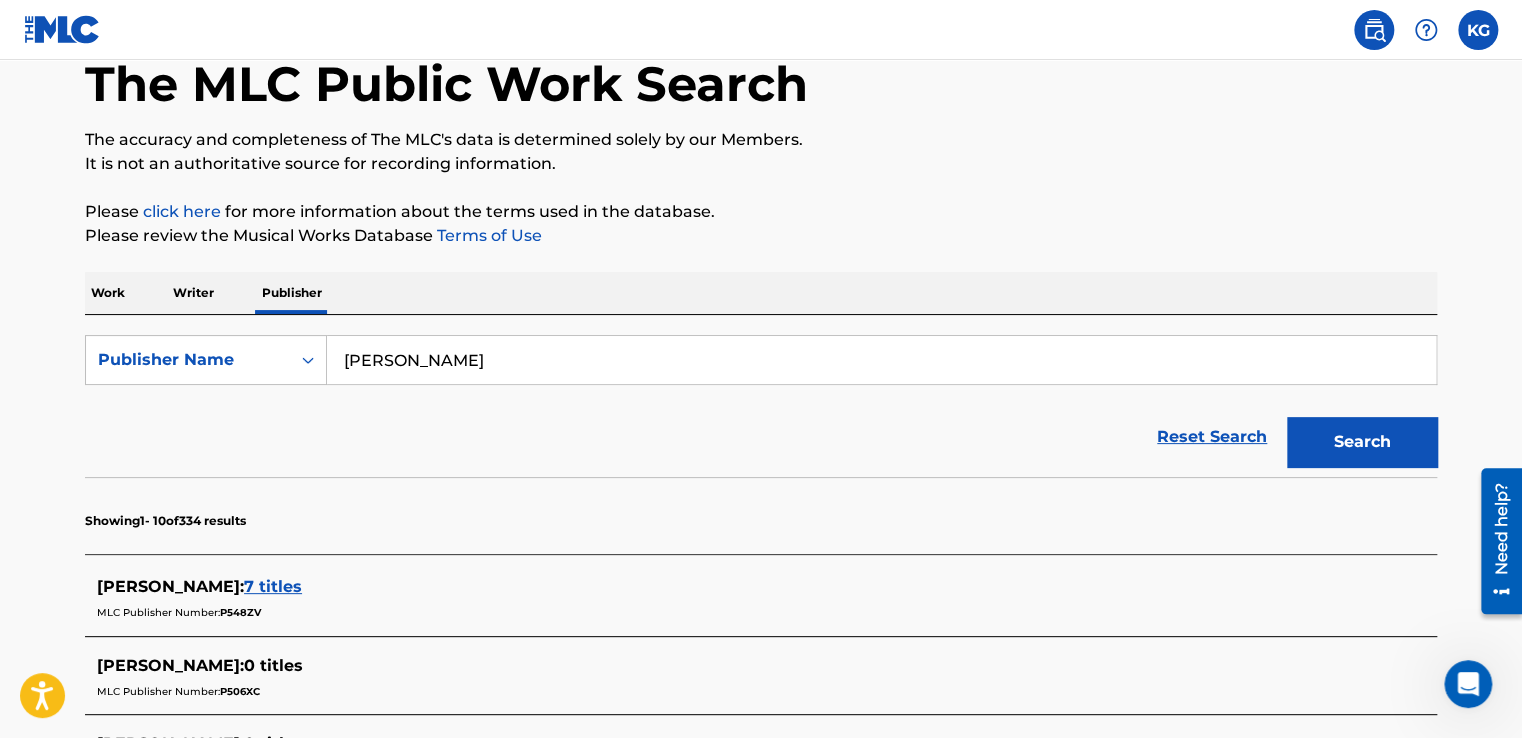 scroll, scrollTop: 0, scrollLeft: 0, axis: both 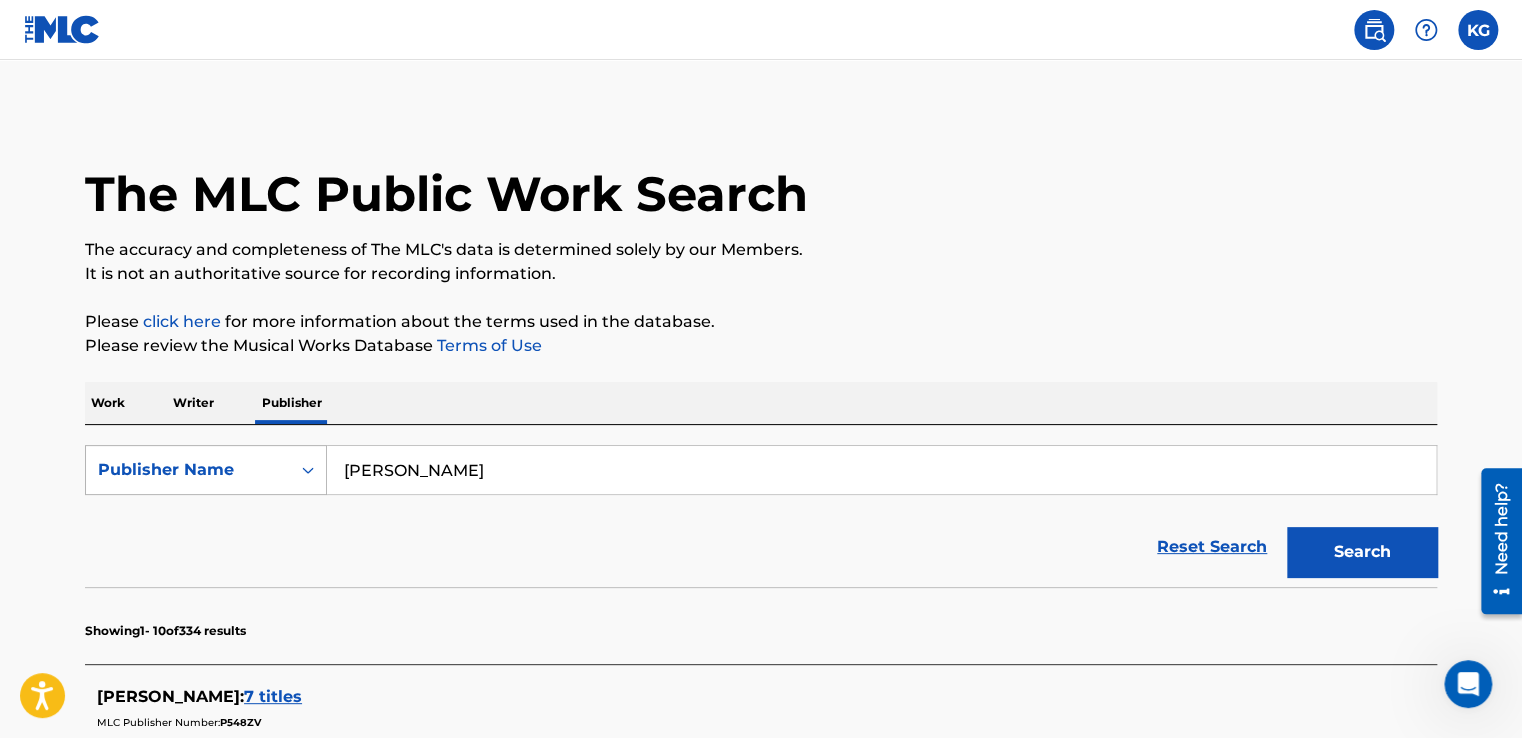 drag, startPoint x: 568, startPoint y: 477, endPoint x: 292, endPoint y: 472, distance: 276.0453 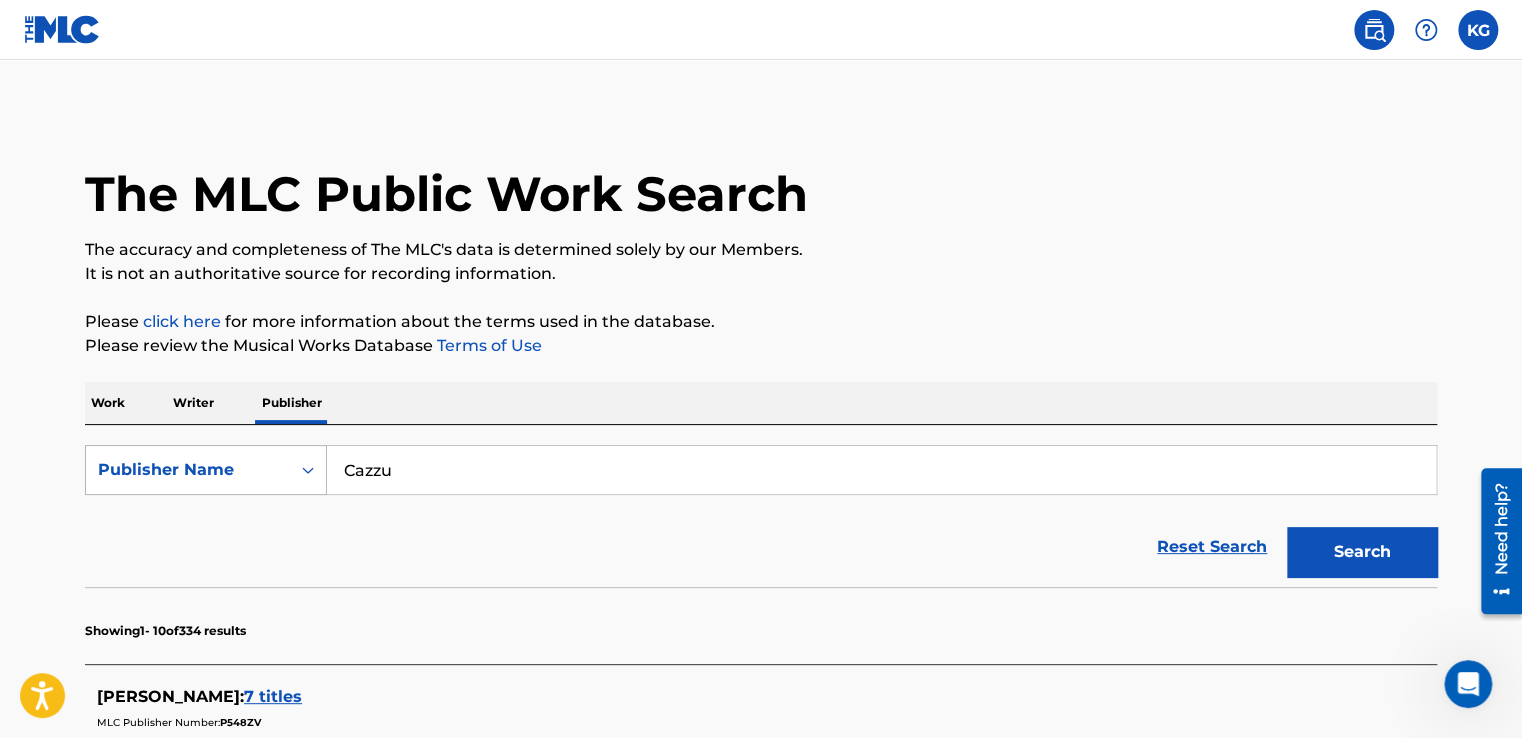 click on "Search" at bounding box center [1362, 552] 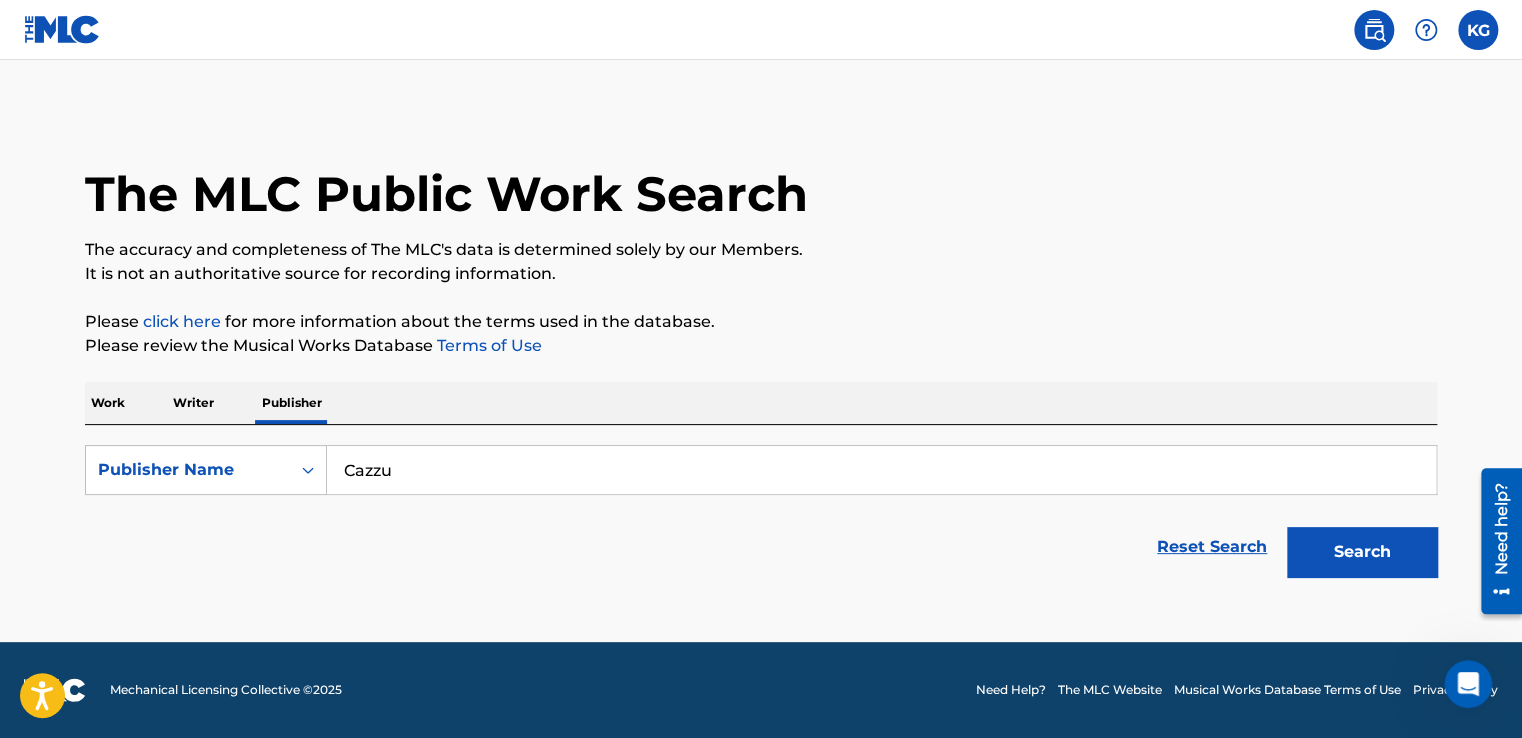 drag, startPoint x: 401, startPoint y: 470, endPoint x: 331, endPoint y: 478, distance: 70.45566 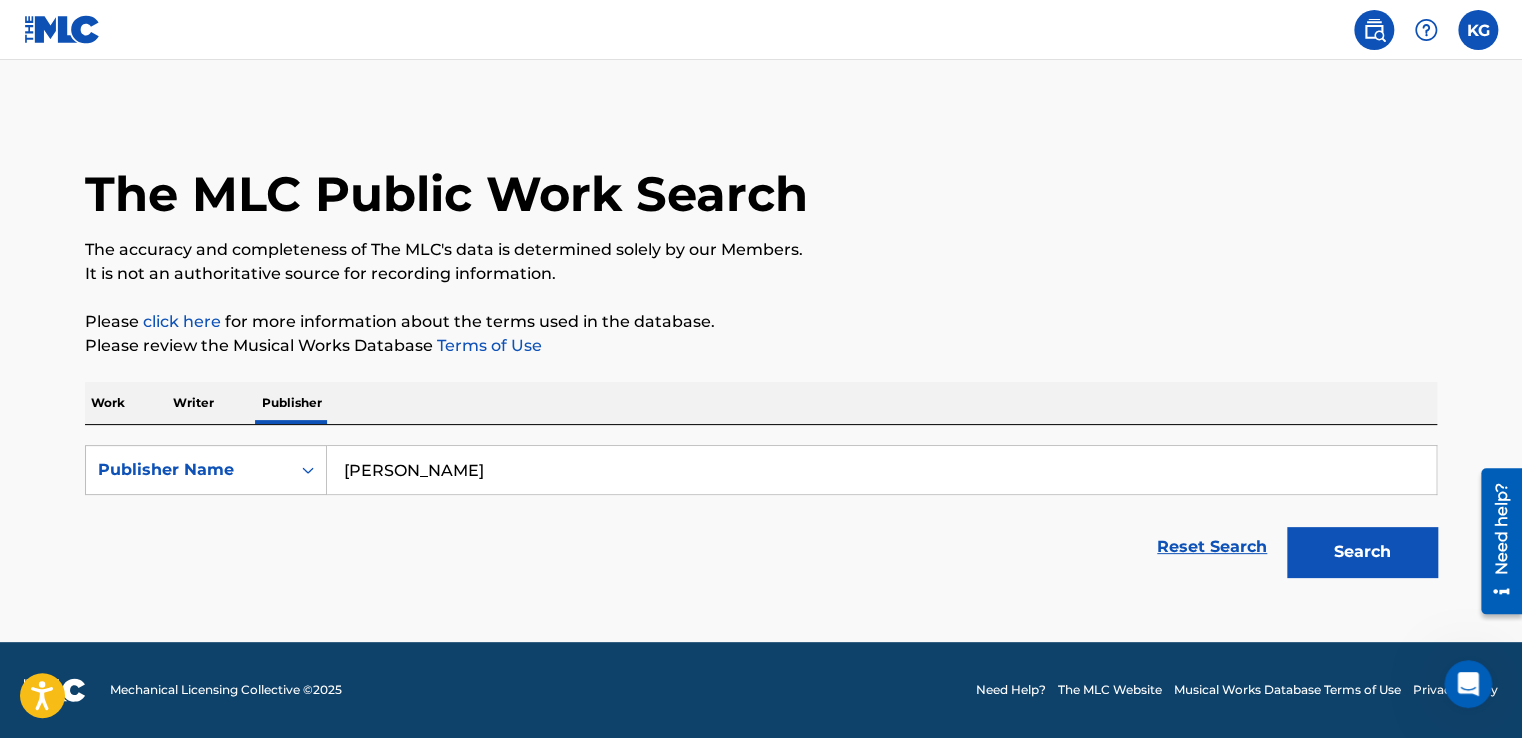 type on "[PERSON_NAME]" 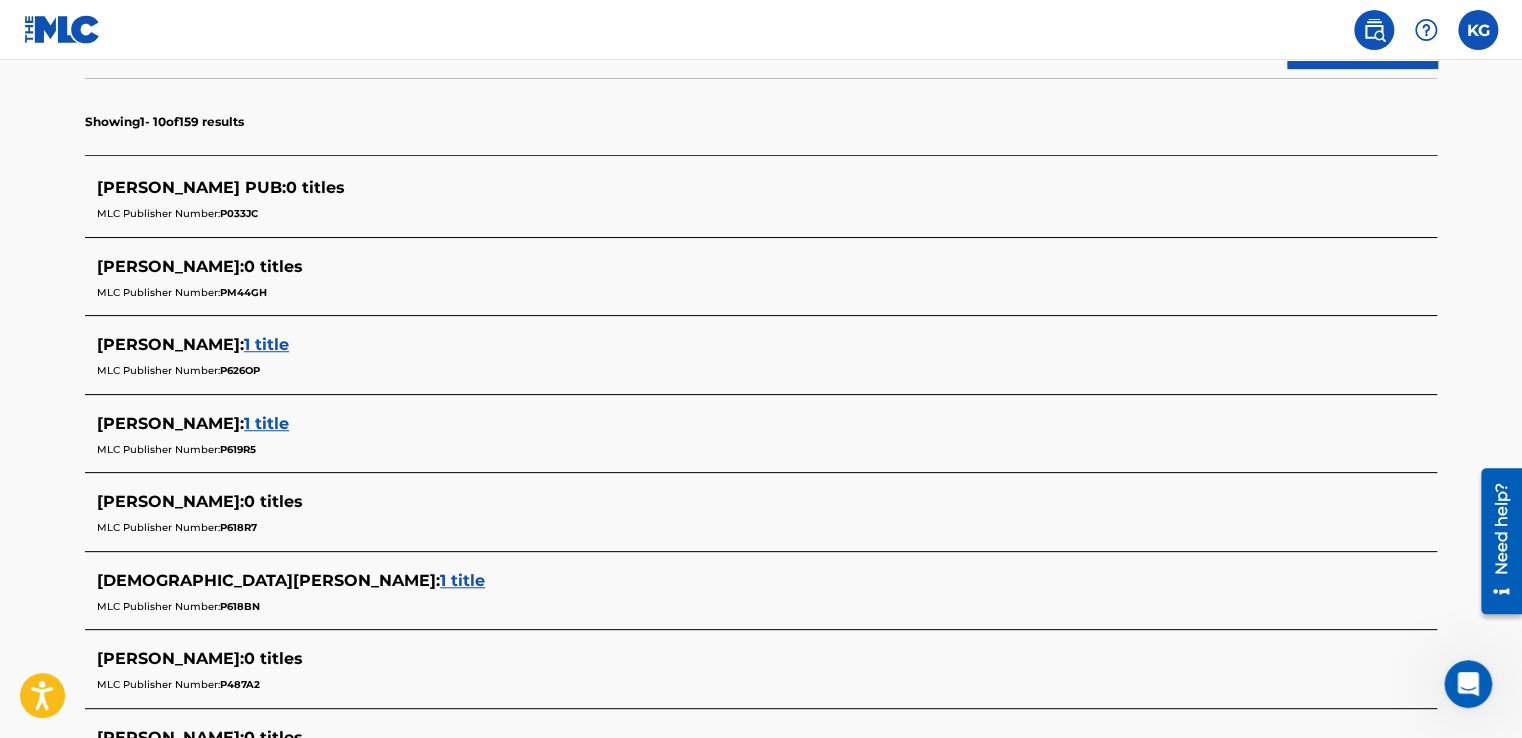 scroll, scrollTop: 600, scrollLeft: 0, axis: vertical 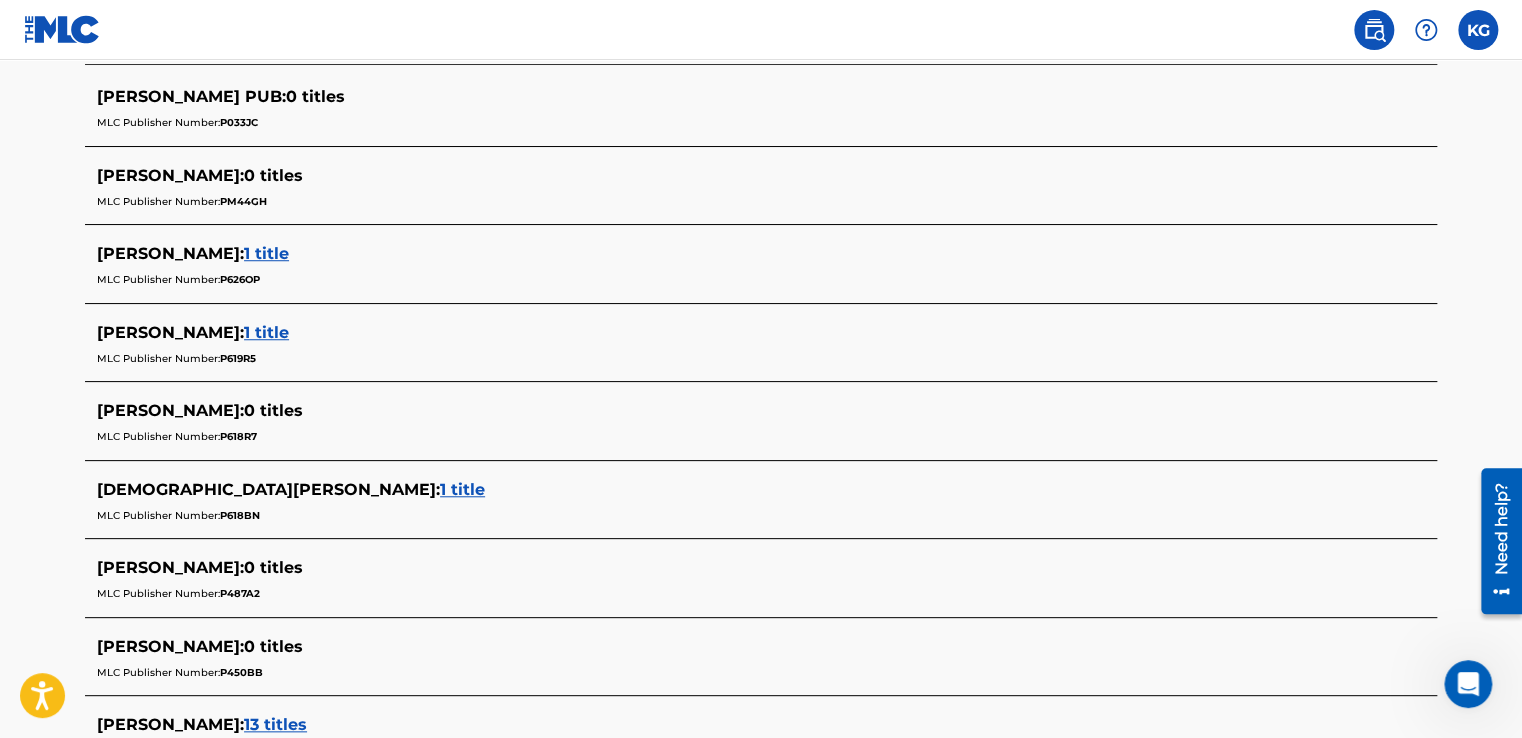 click on "1 title" at bounding box center (462, 489) 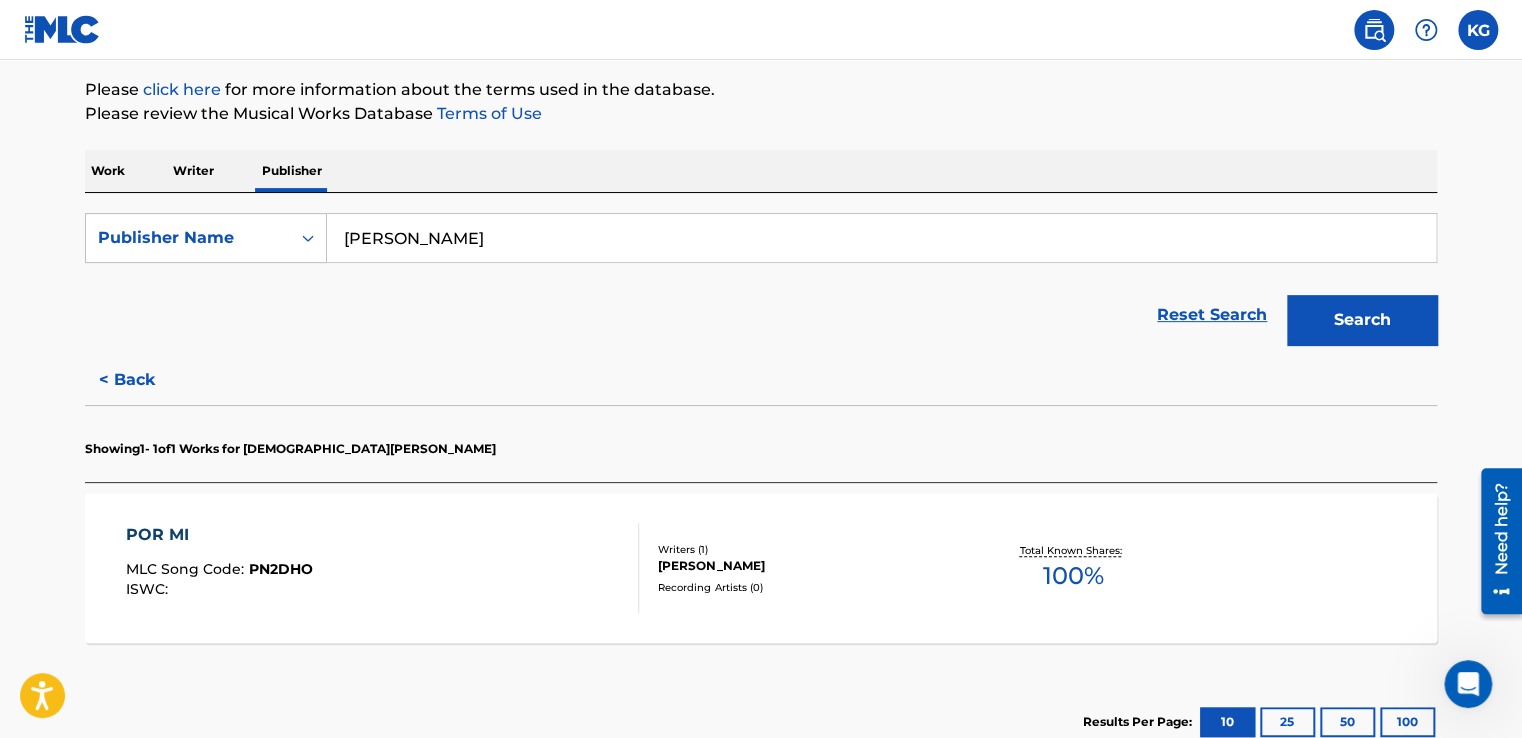 scroll, scrollTop: 0, scrollLeft: 0, axis: both 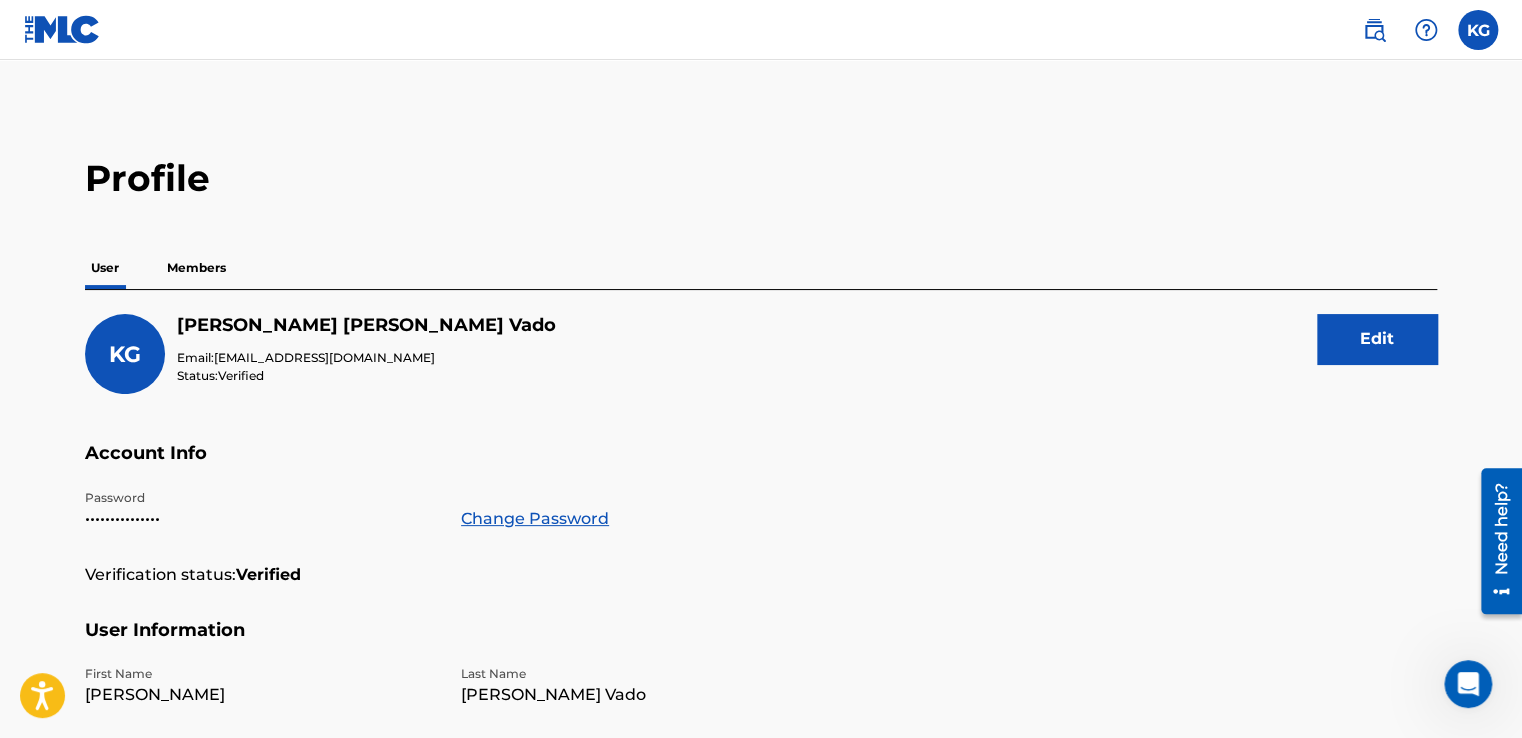 click on "Members" at bounding box center (196, 268) 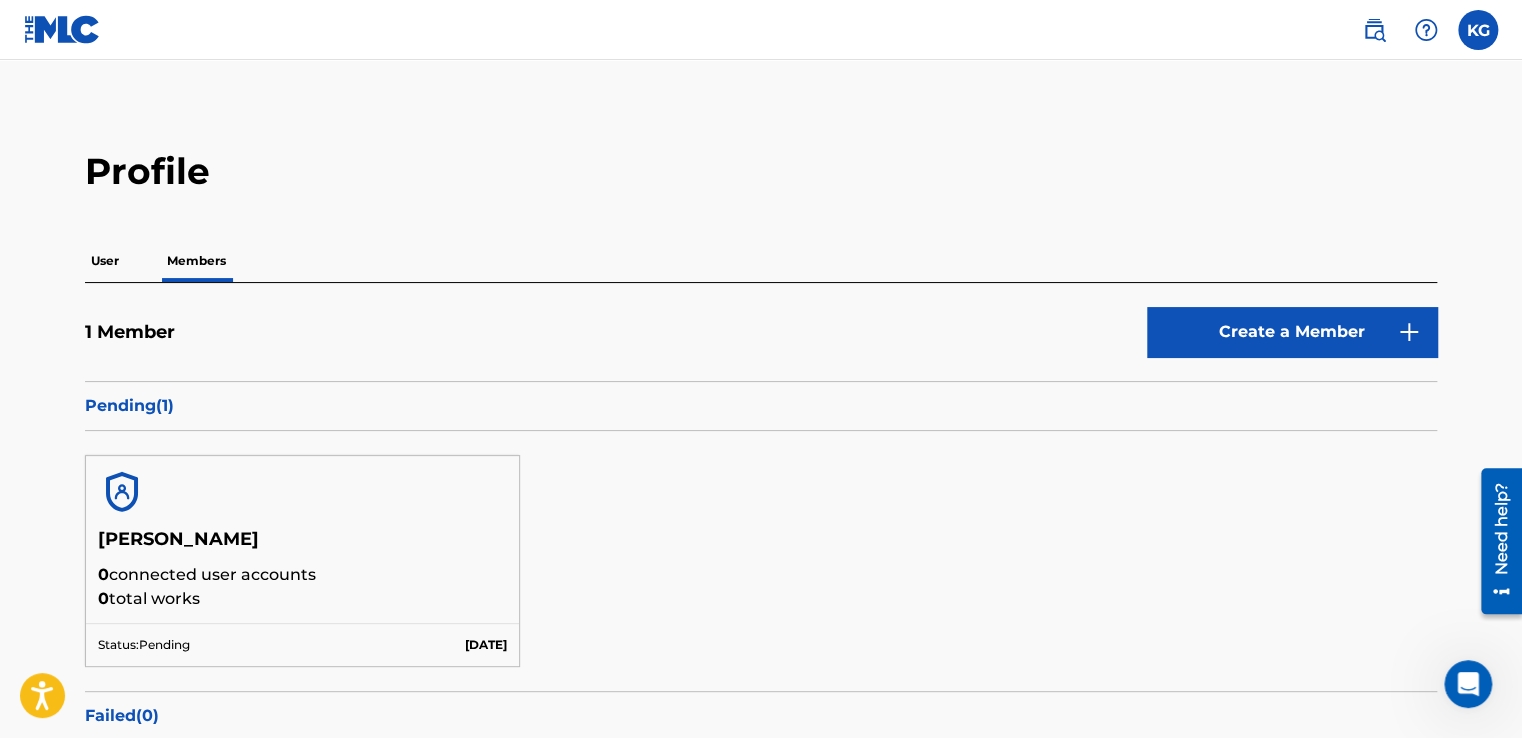 scroll, scrollTop: 0, scrollLeft: 0, axis: both 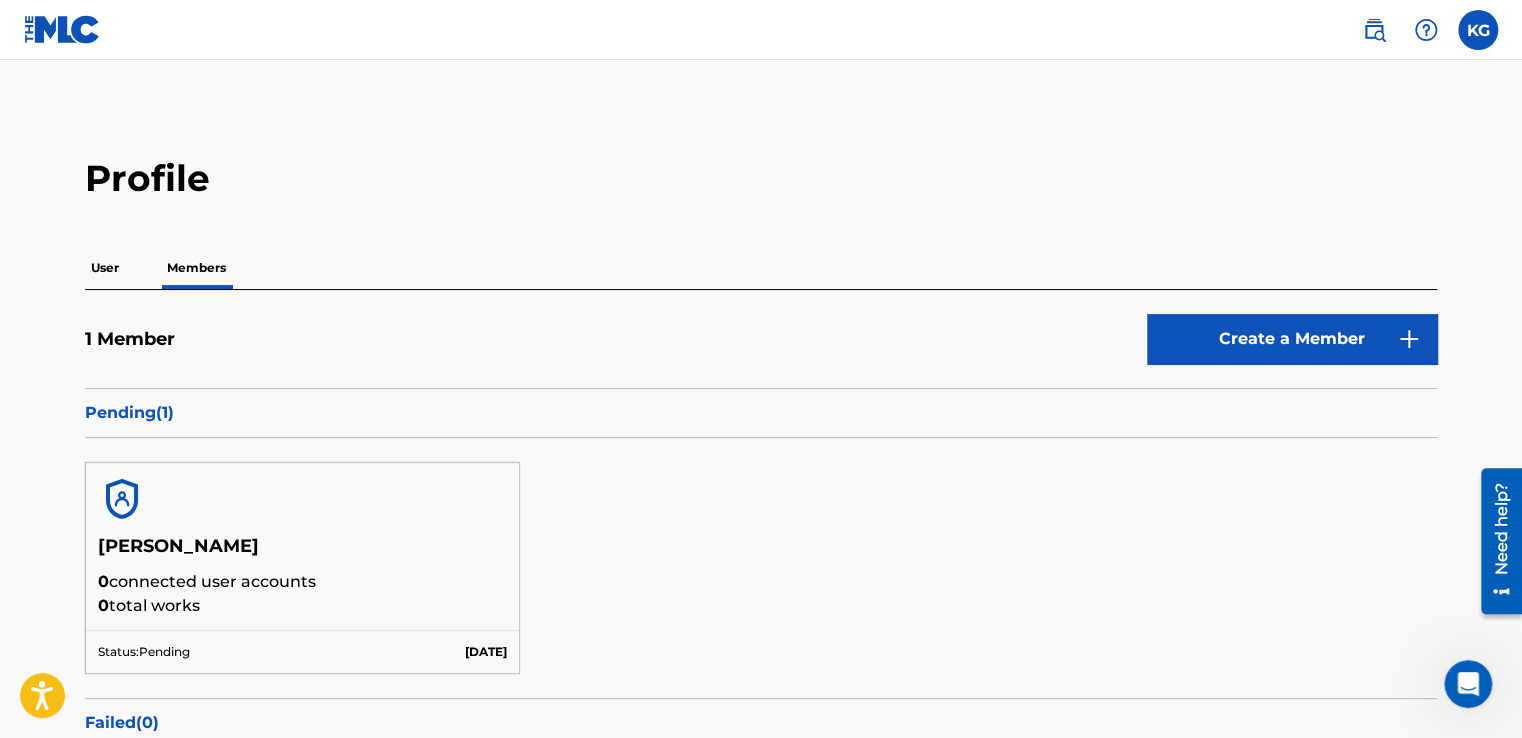 click at bounding box center [1426, 30] 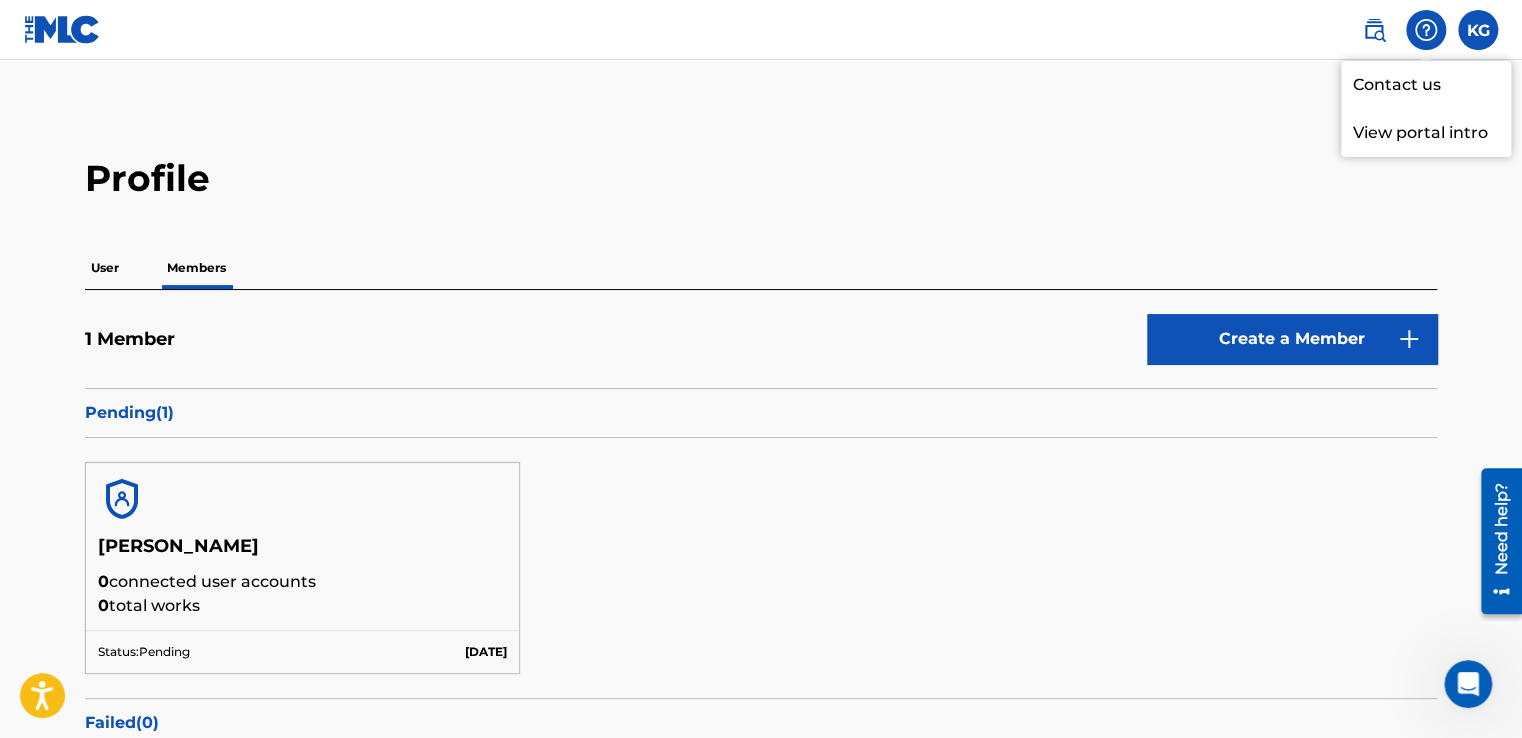 click on "View portal intro" at bounding box center [1426, 133] 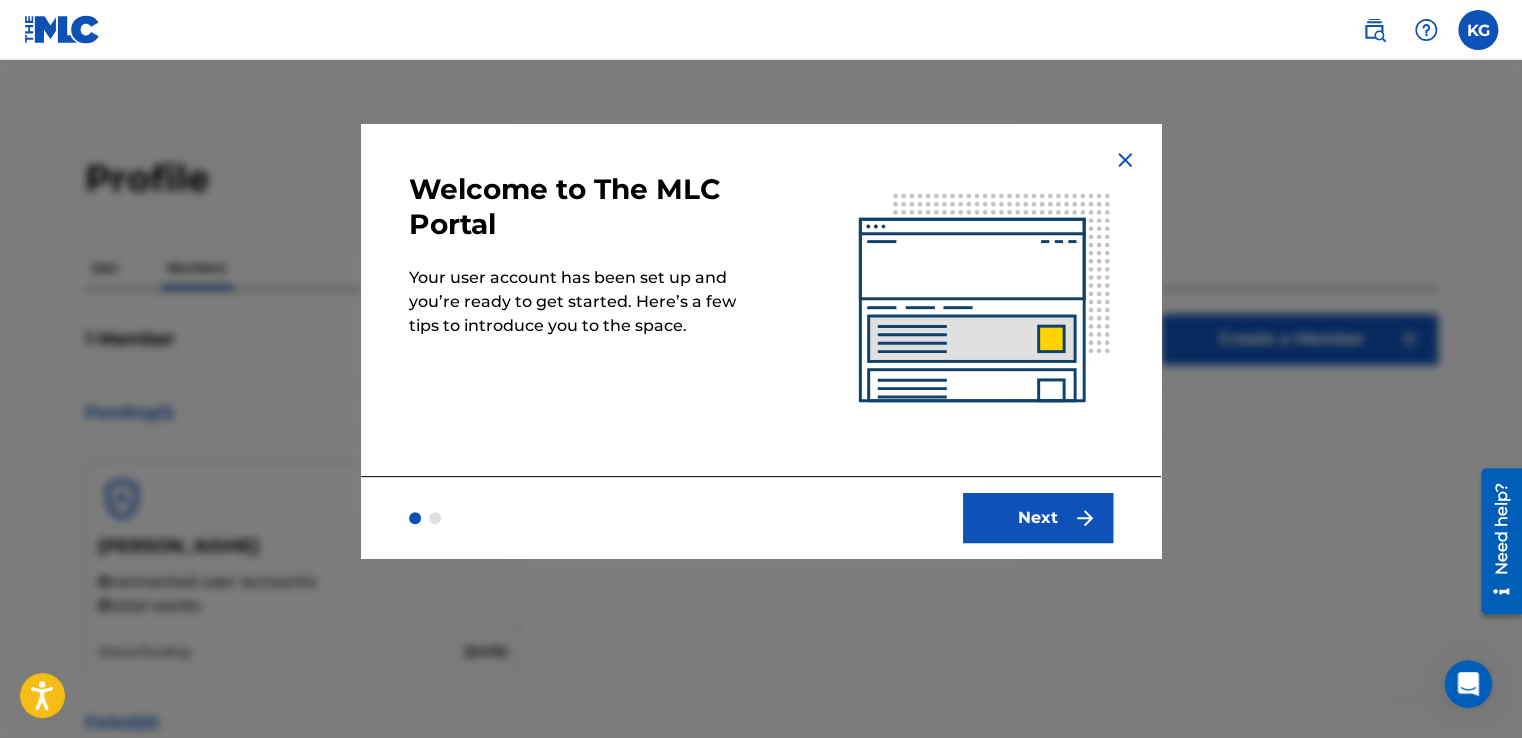 click on "Next" at bounding box center (1038, 518) 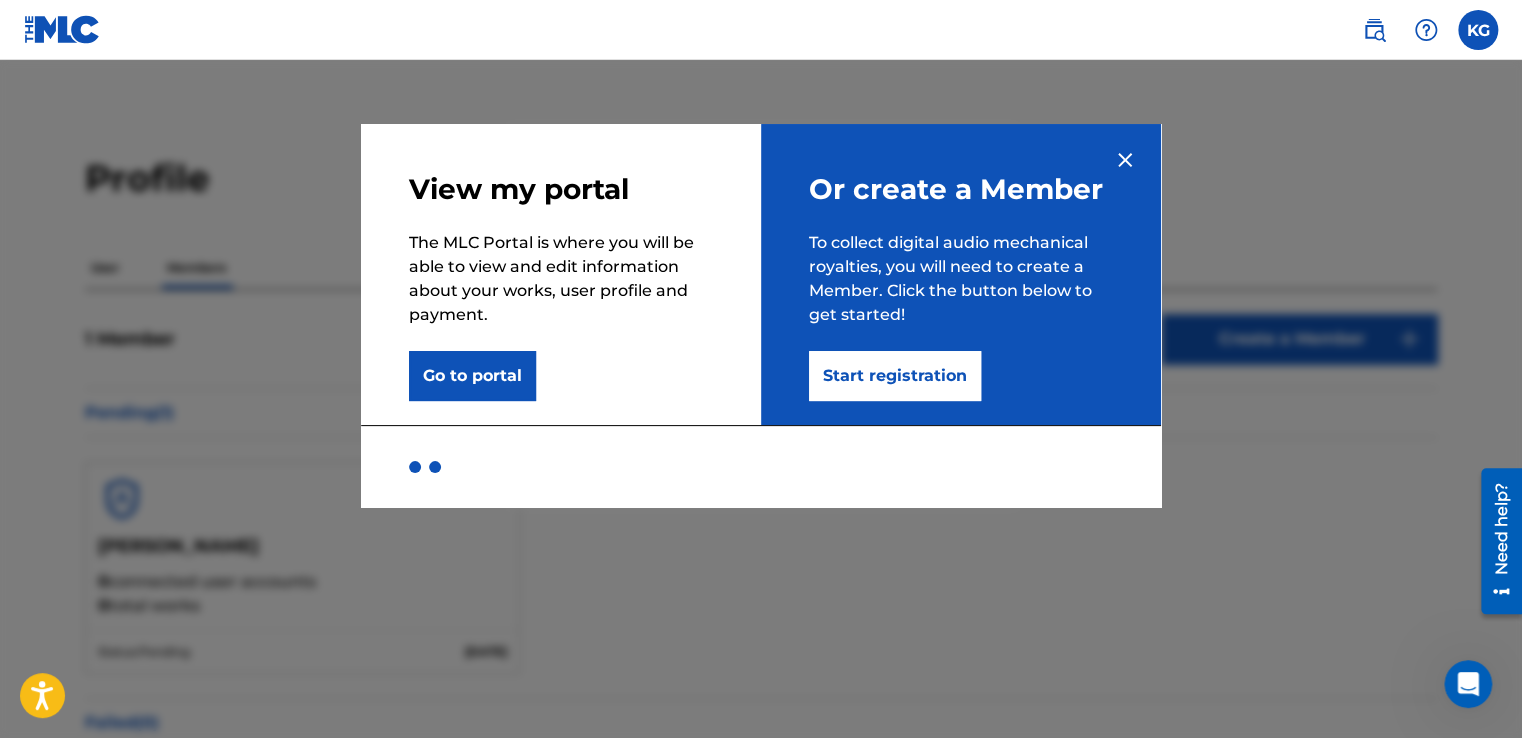click on "Go to portal" at bounding box center [472, 376] 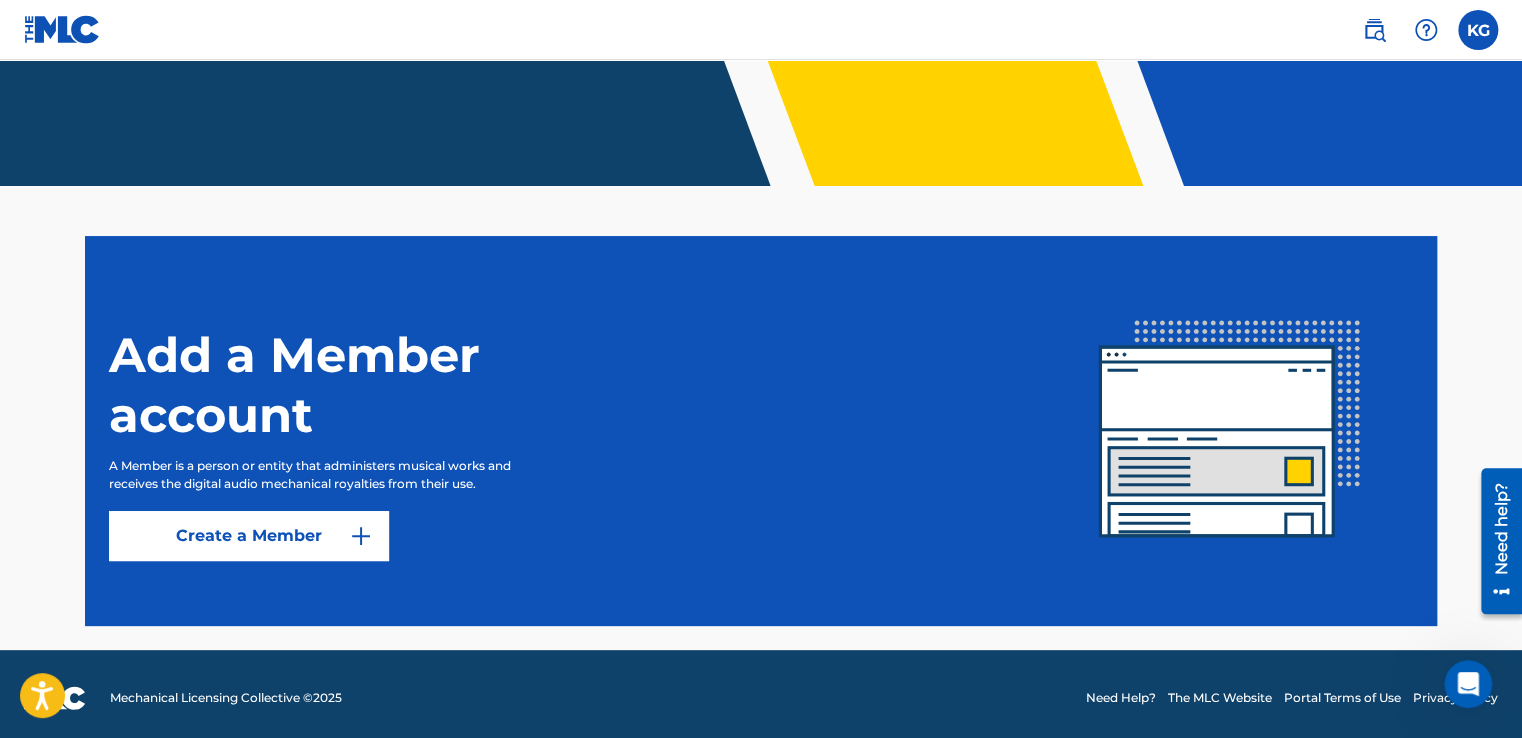scroll, scrollTop: 408, scrollLeft: 0, axis: vertical 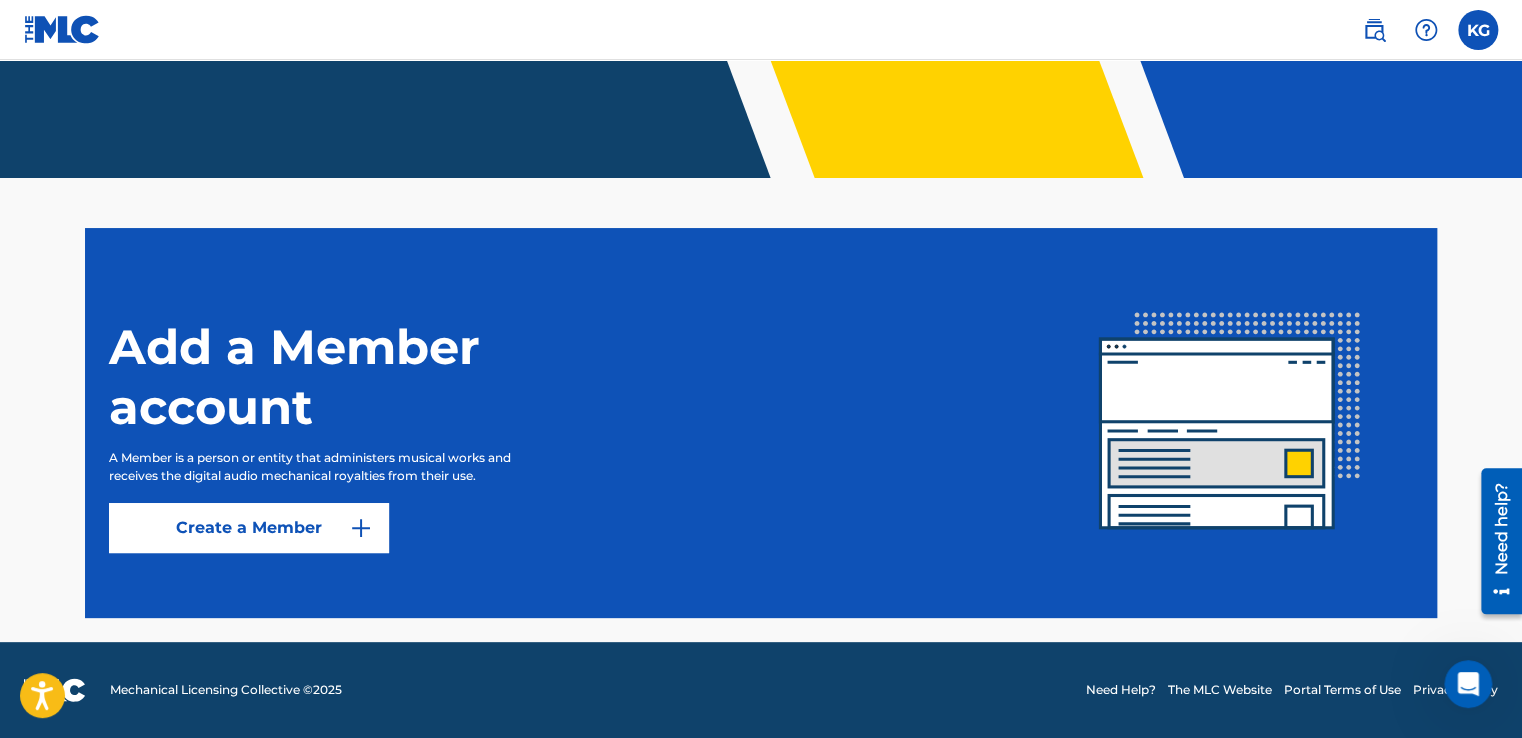 click at bounding box center [361, 528] 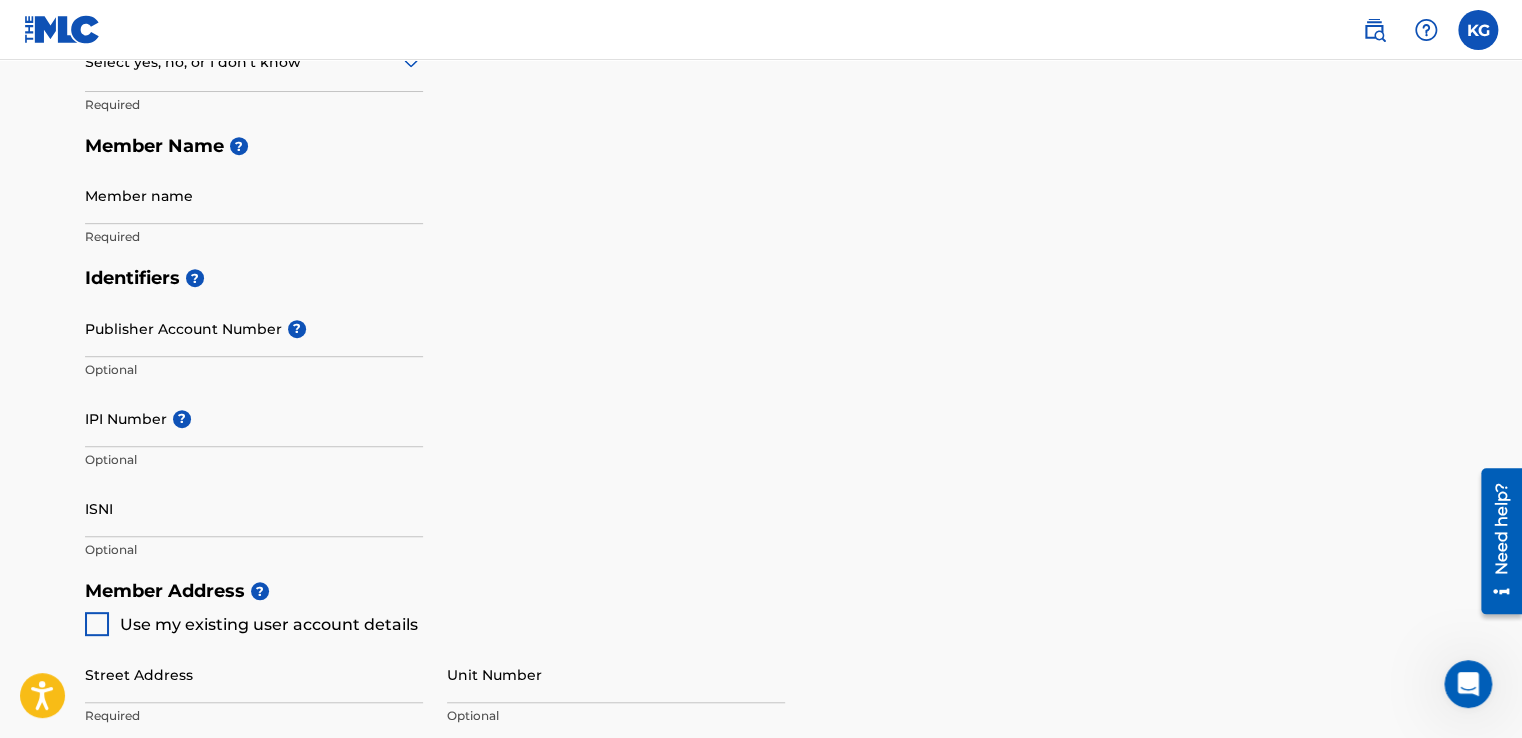 scroll, scrollTop: 0, scrollLeft: 0, axis: both 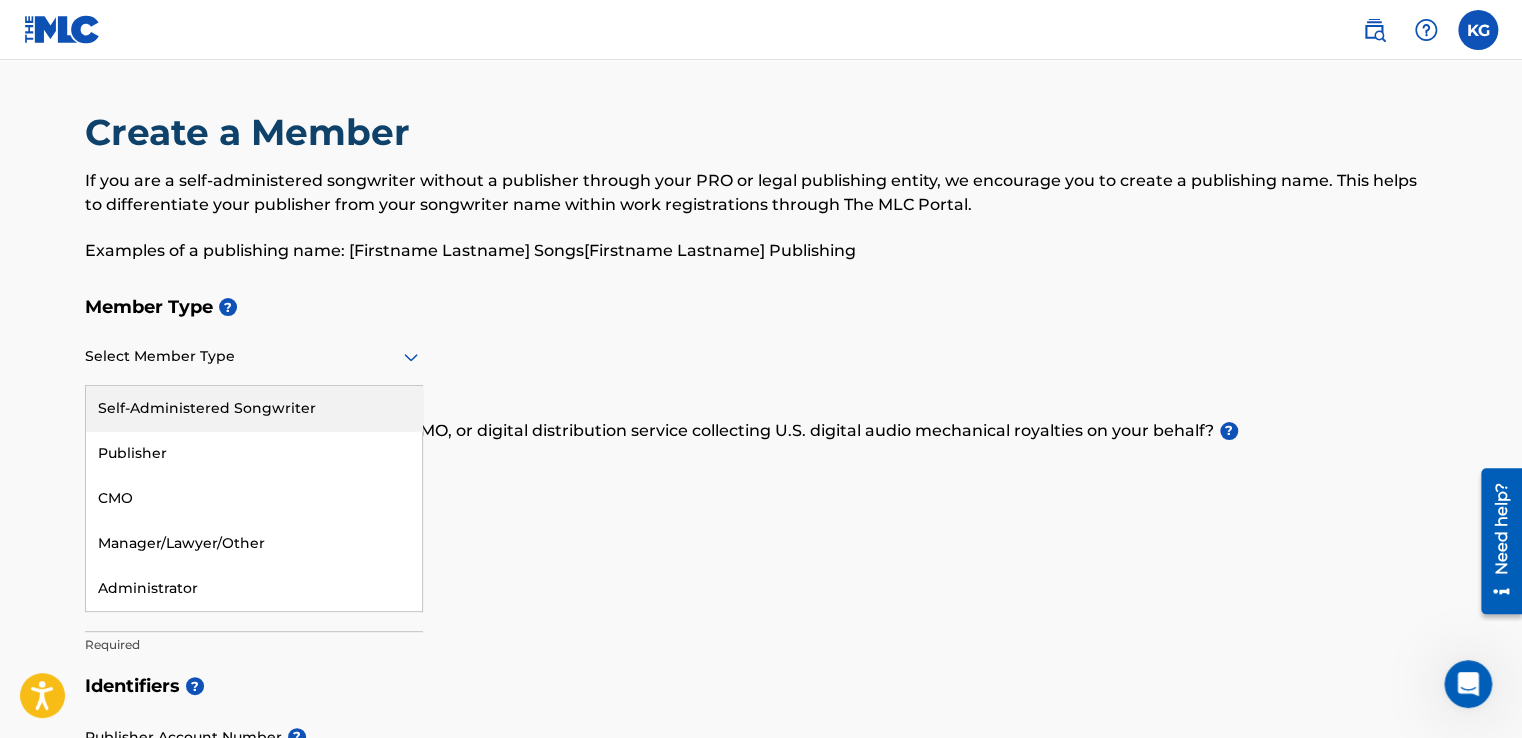 click 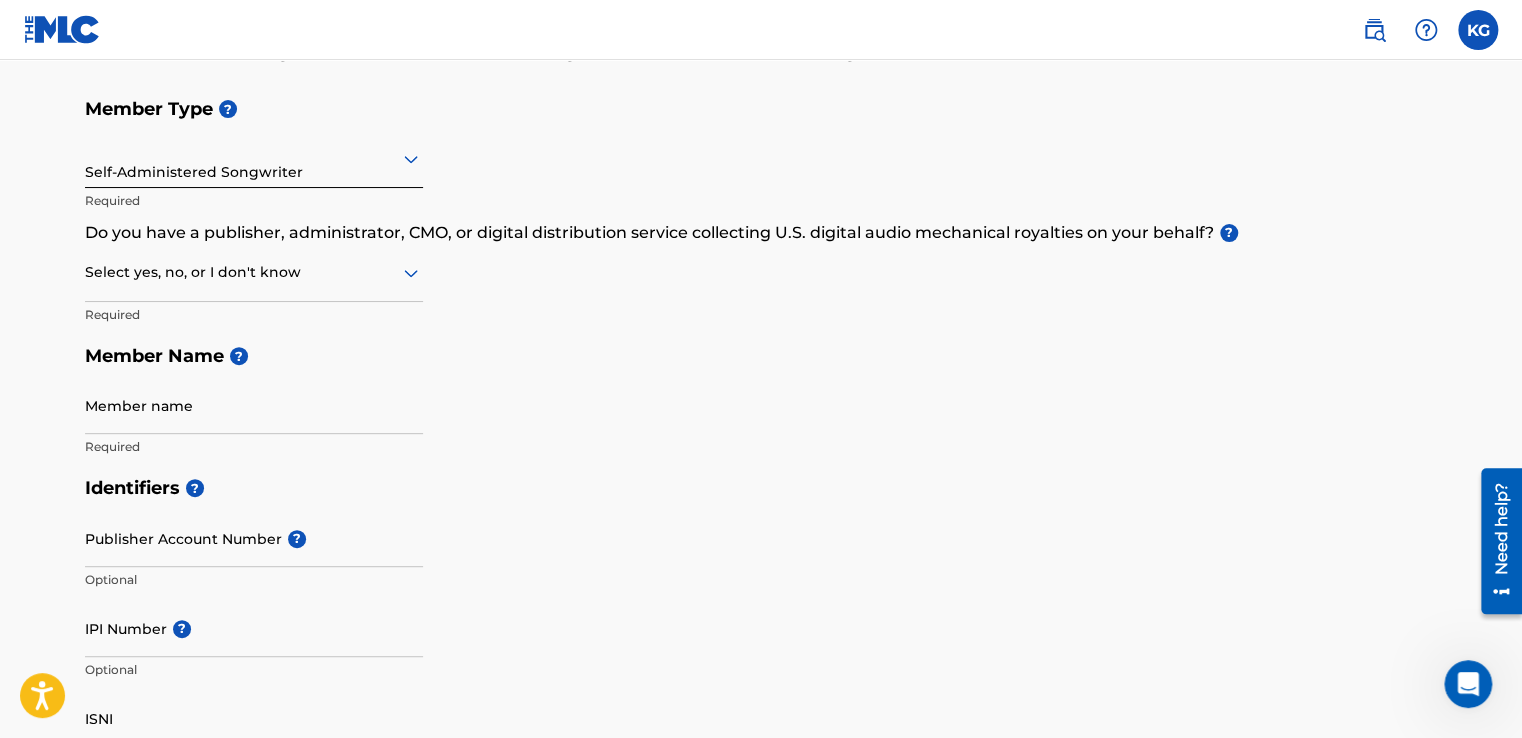 scroll, scrollTop: 200, scrollLeft: 0, axis: vertical 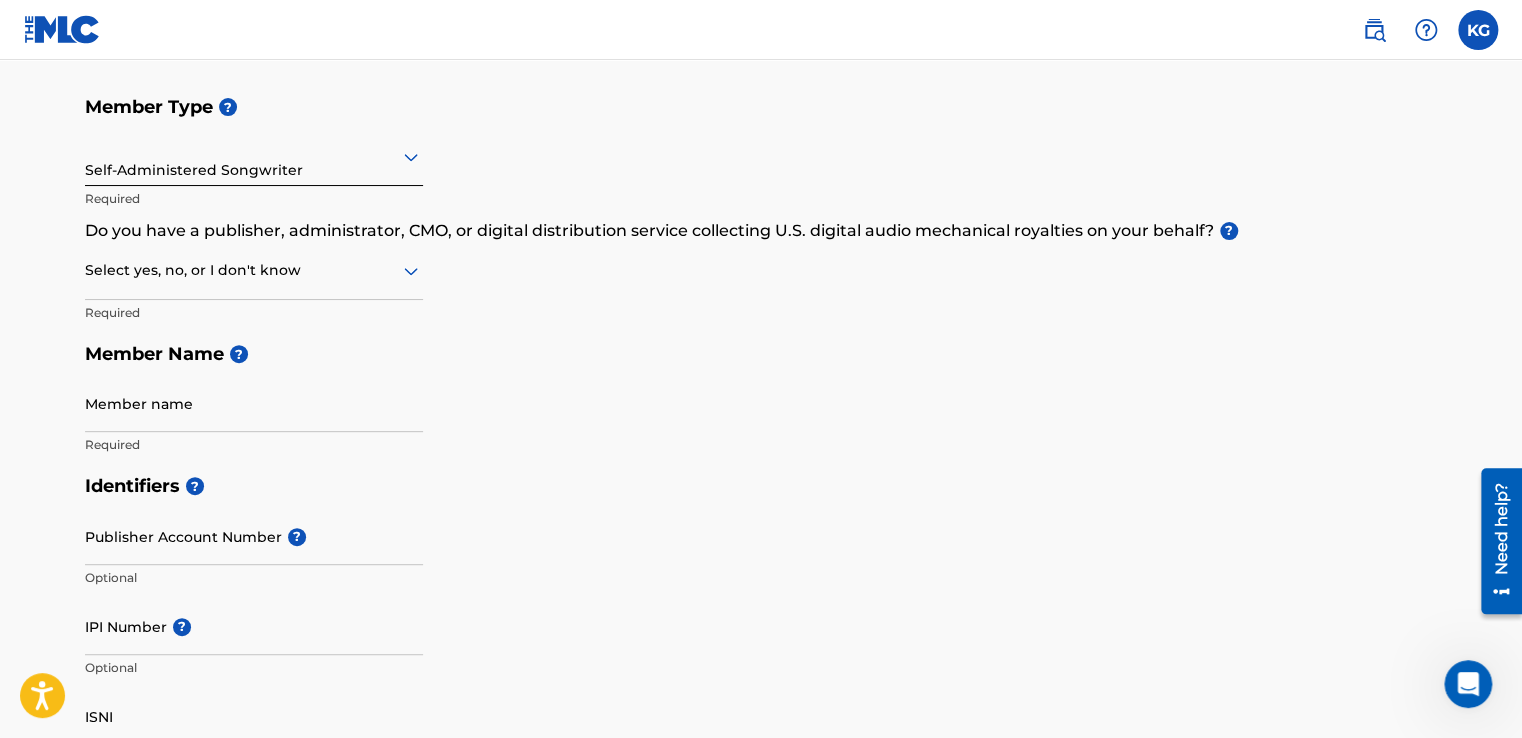 click 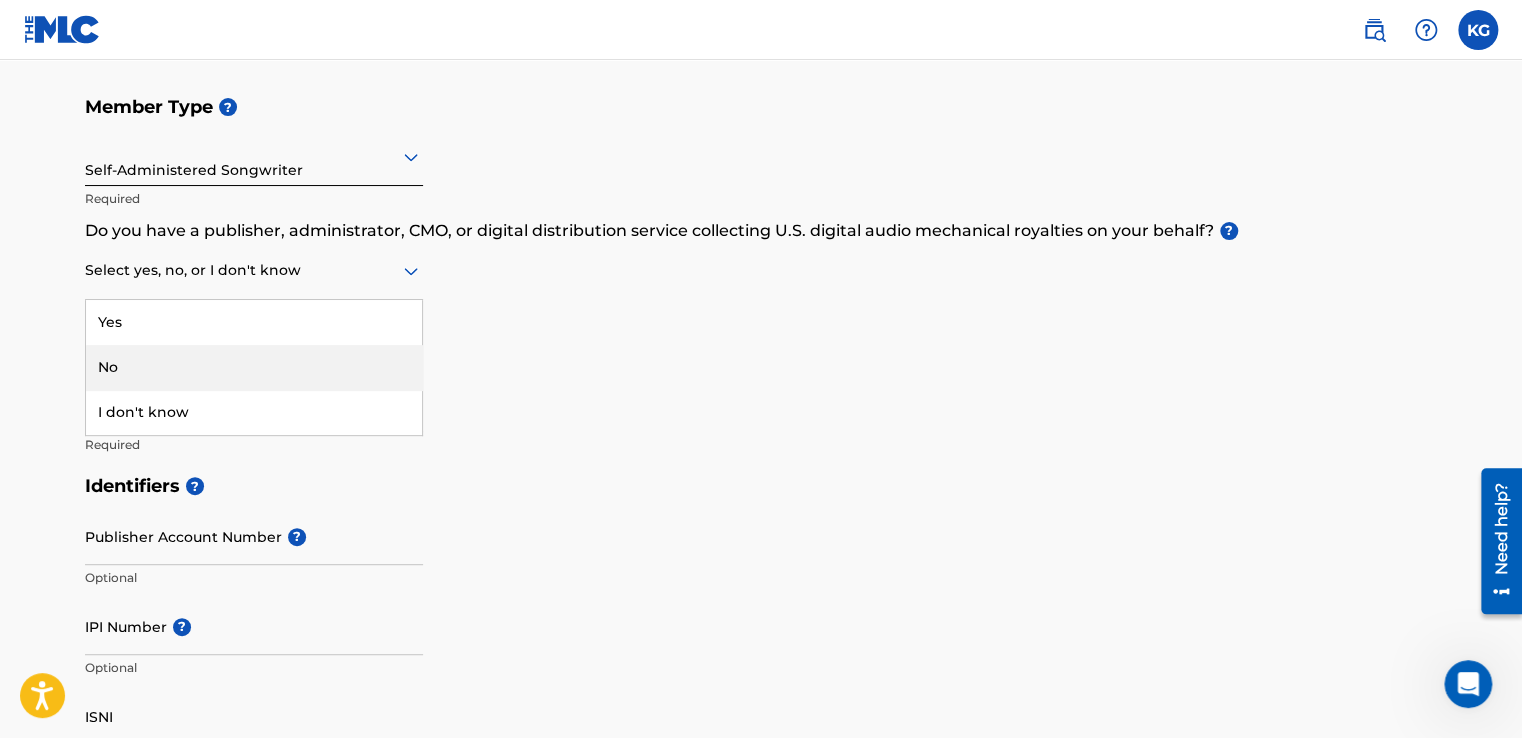 click on "No" at bounding box center [254, 367] 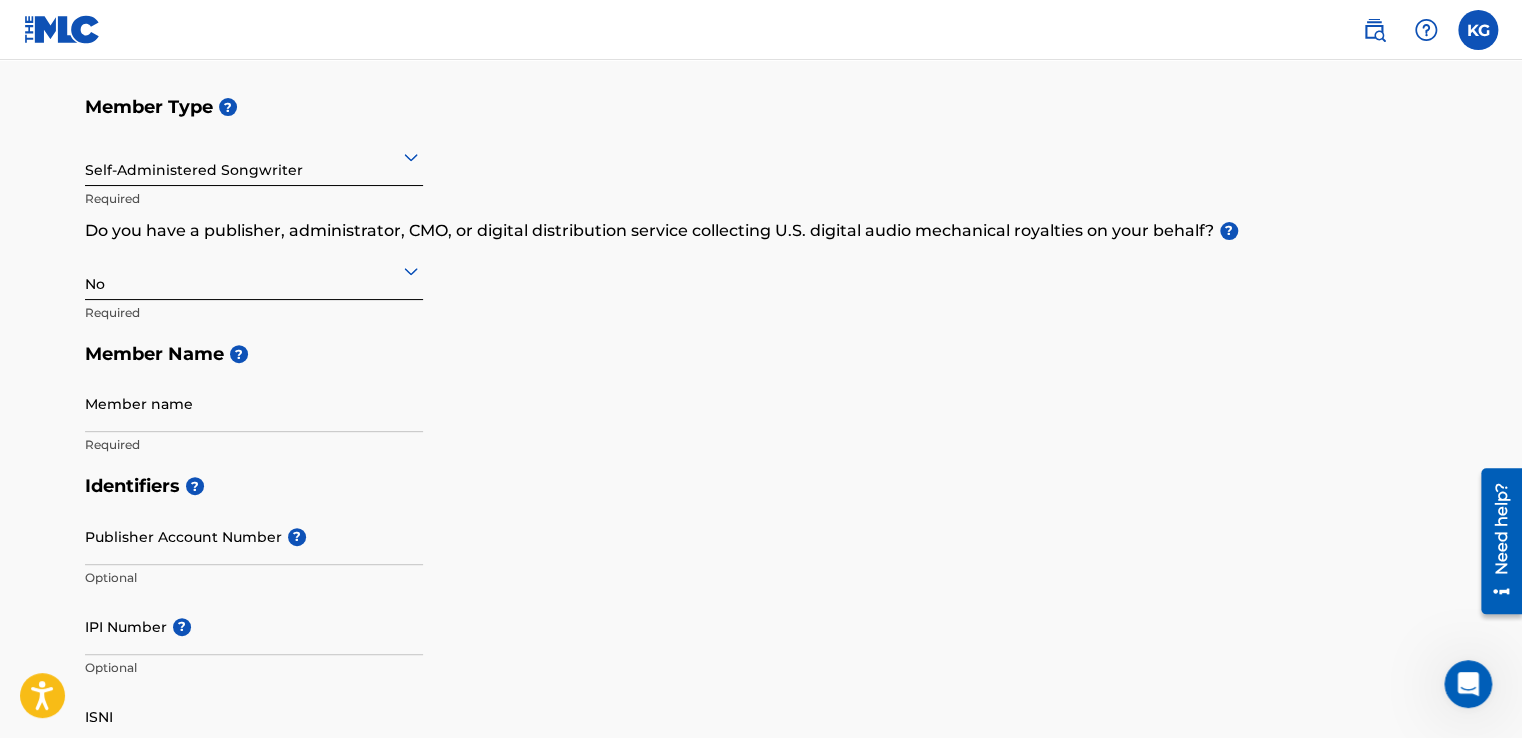 click on "Member name" at bounding box center (254, 403) 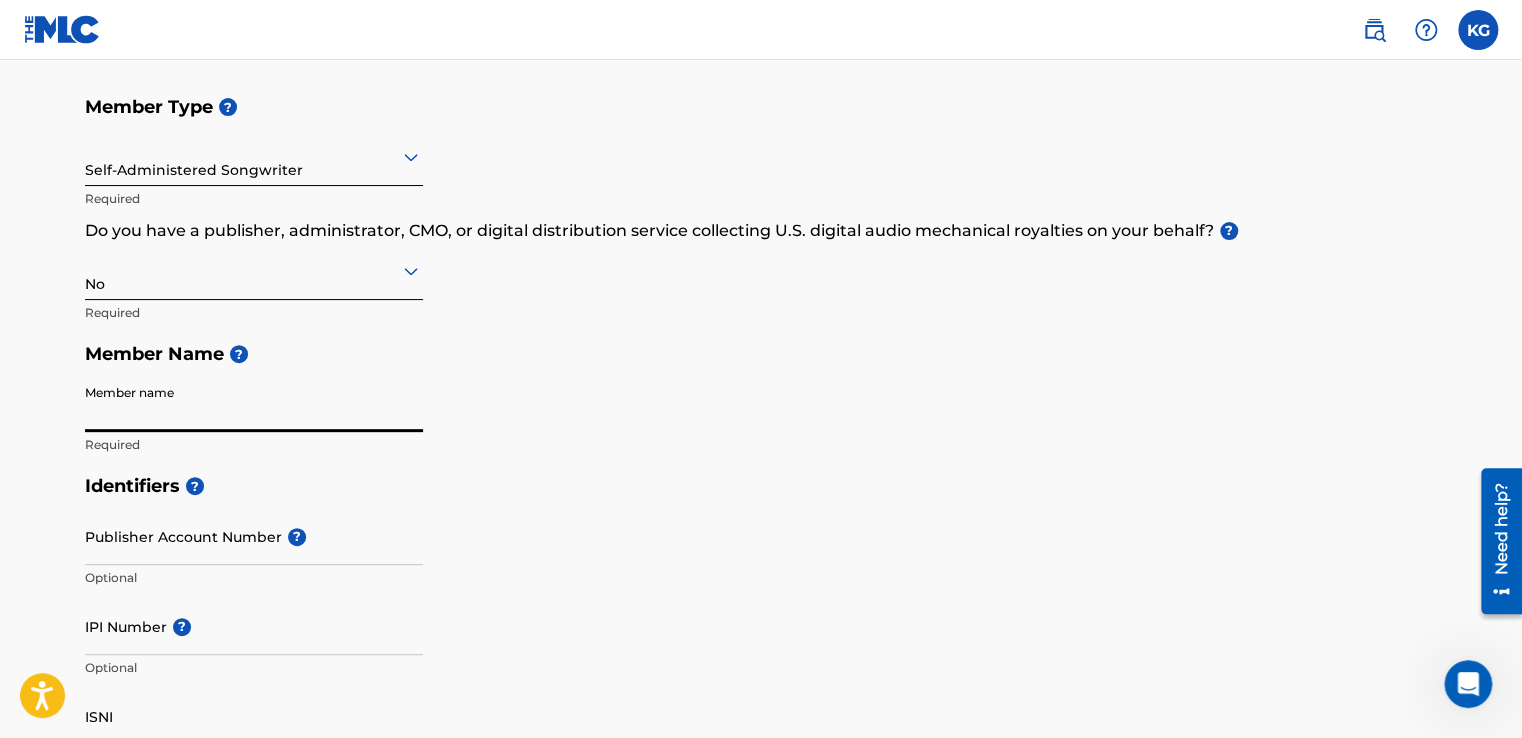 type on "[PERSON_NAME]" 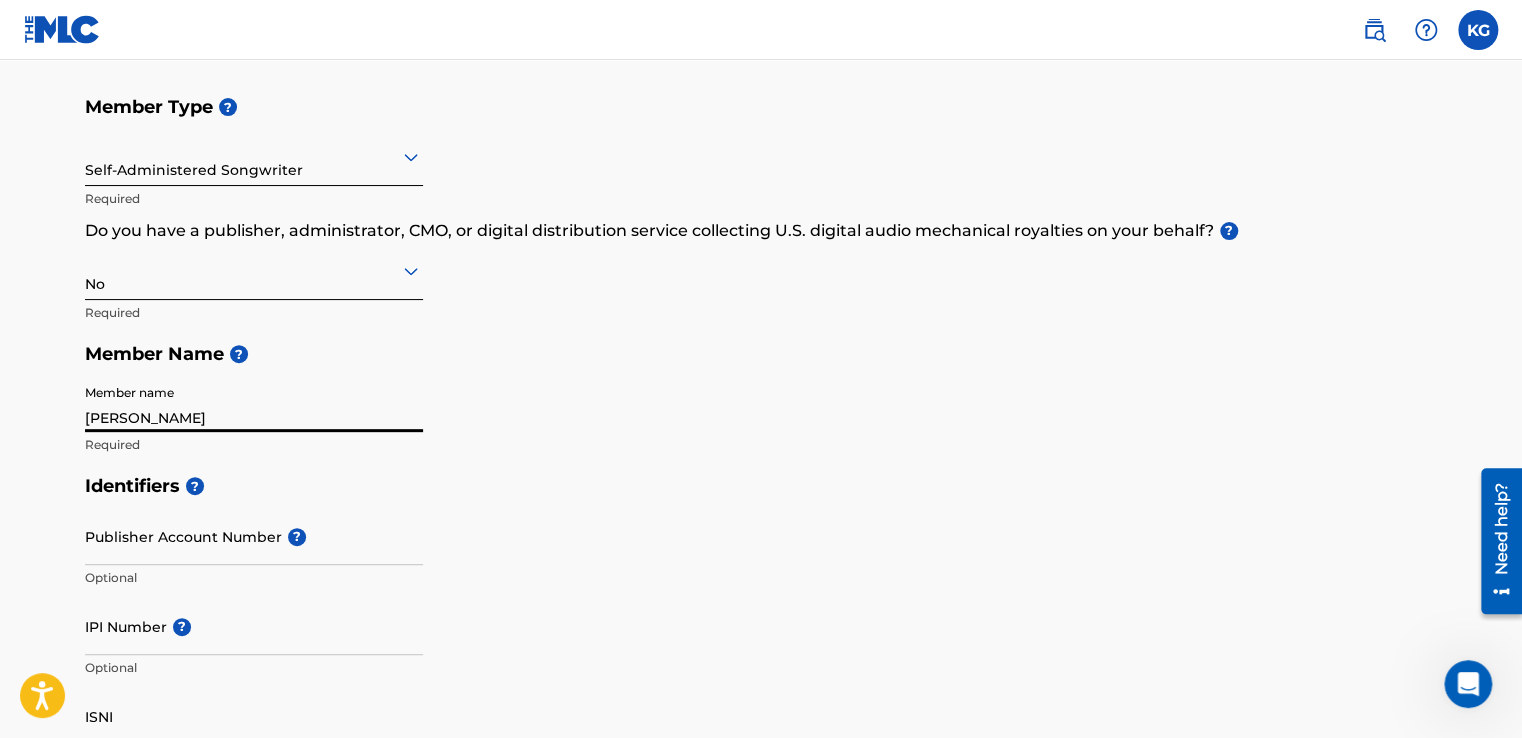 type on "[STREET_ADDRESS]" 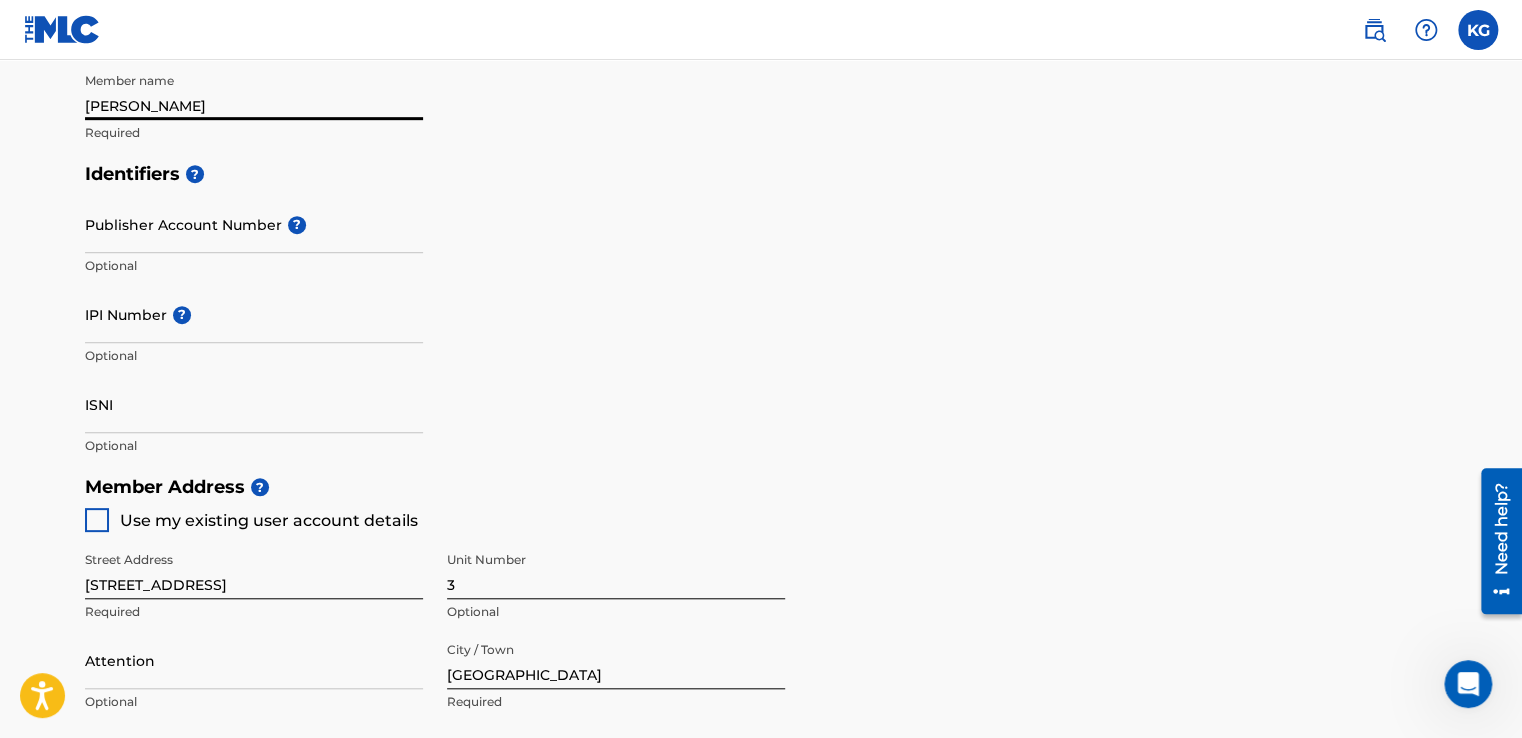 scroll, scrollTop: 600, scrollLeft: 0, axis: vertical 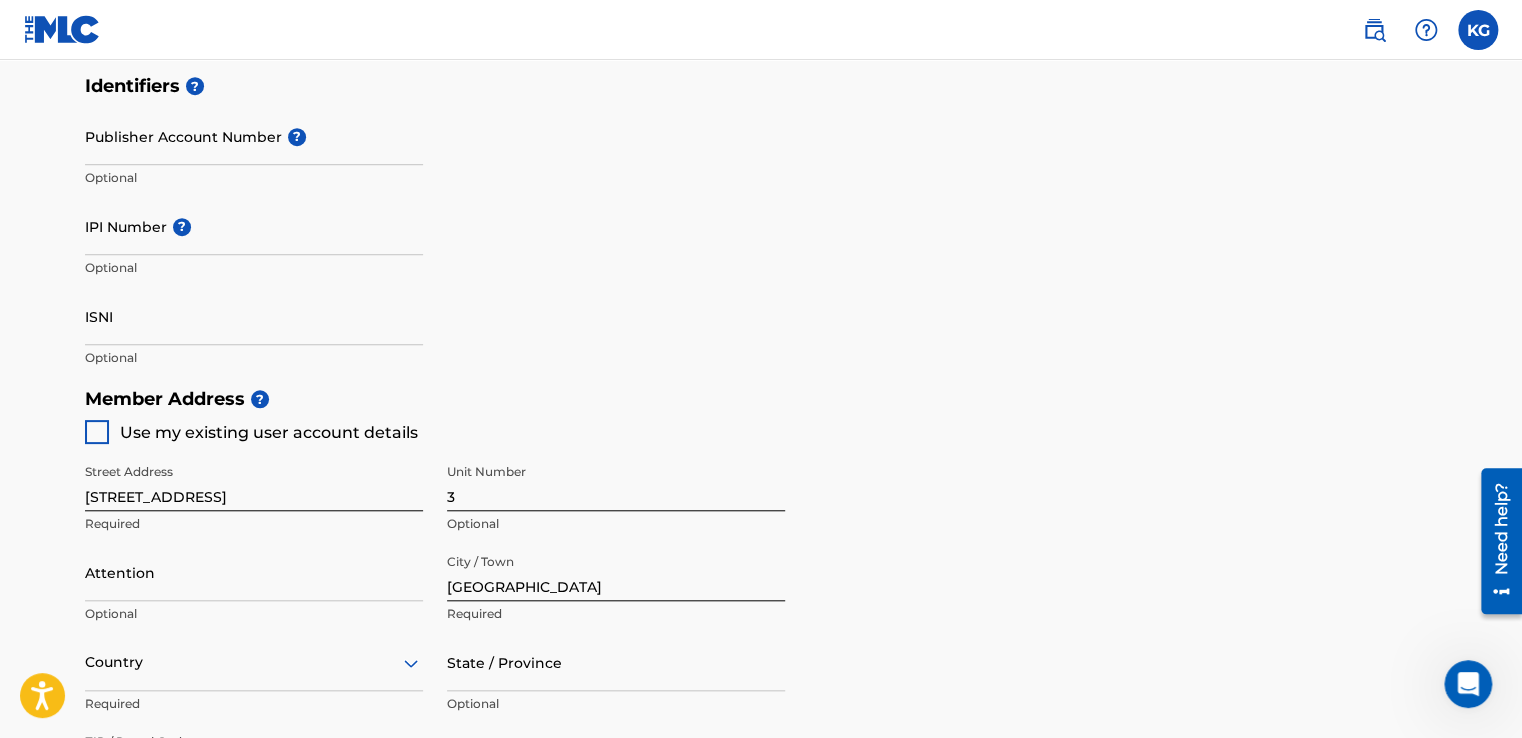 click at bounding box center (97, 432) 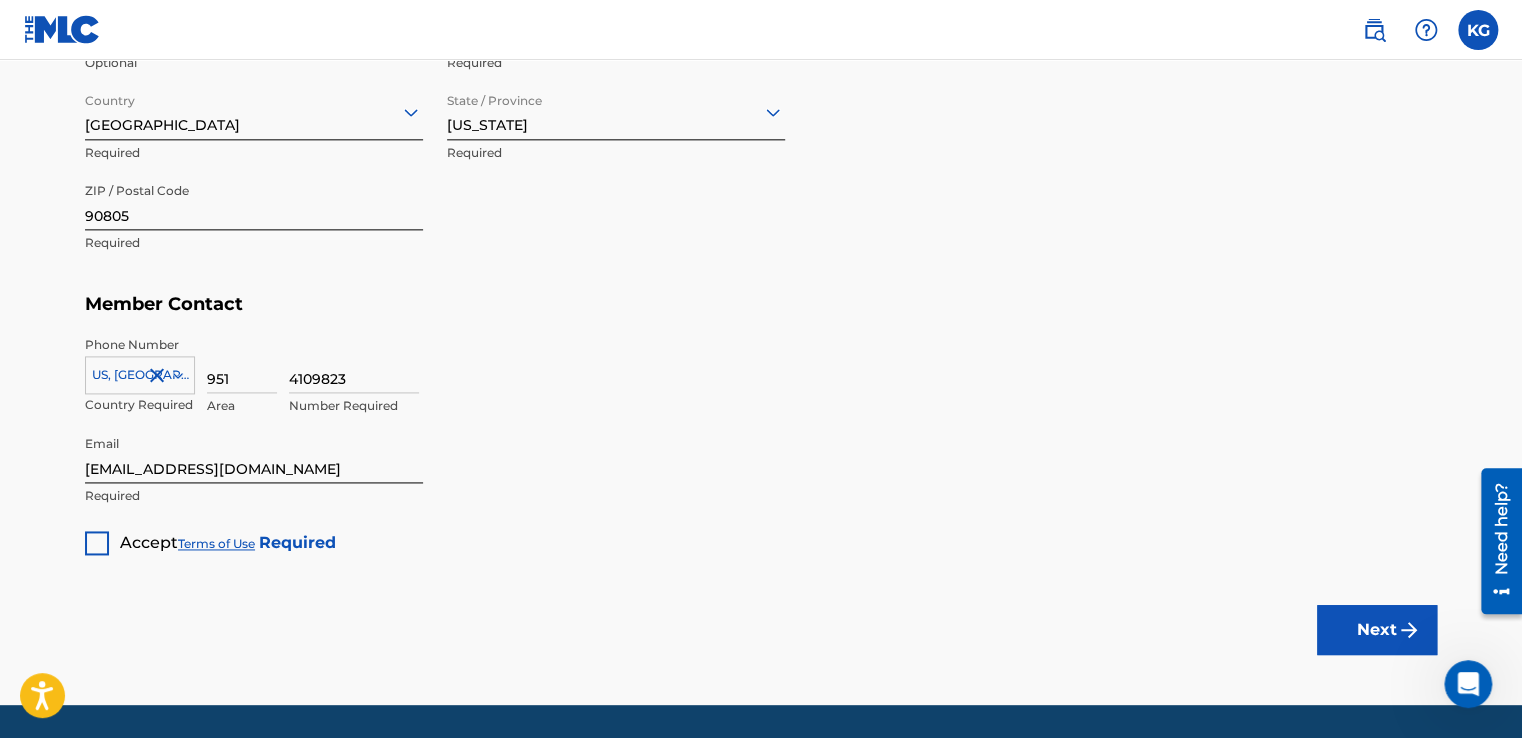 scroll, scrollTop: 1200, scrollLeft: 0, axis: vertical 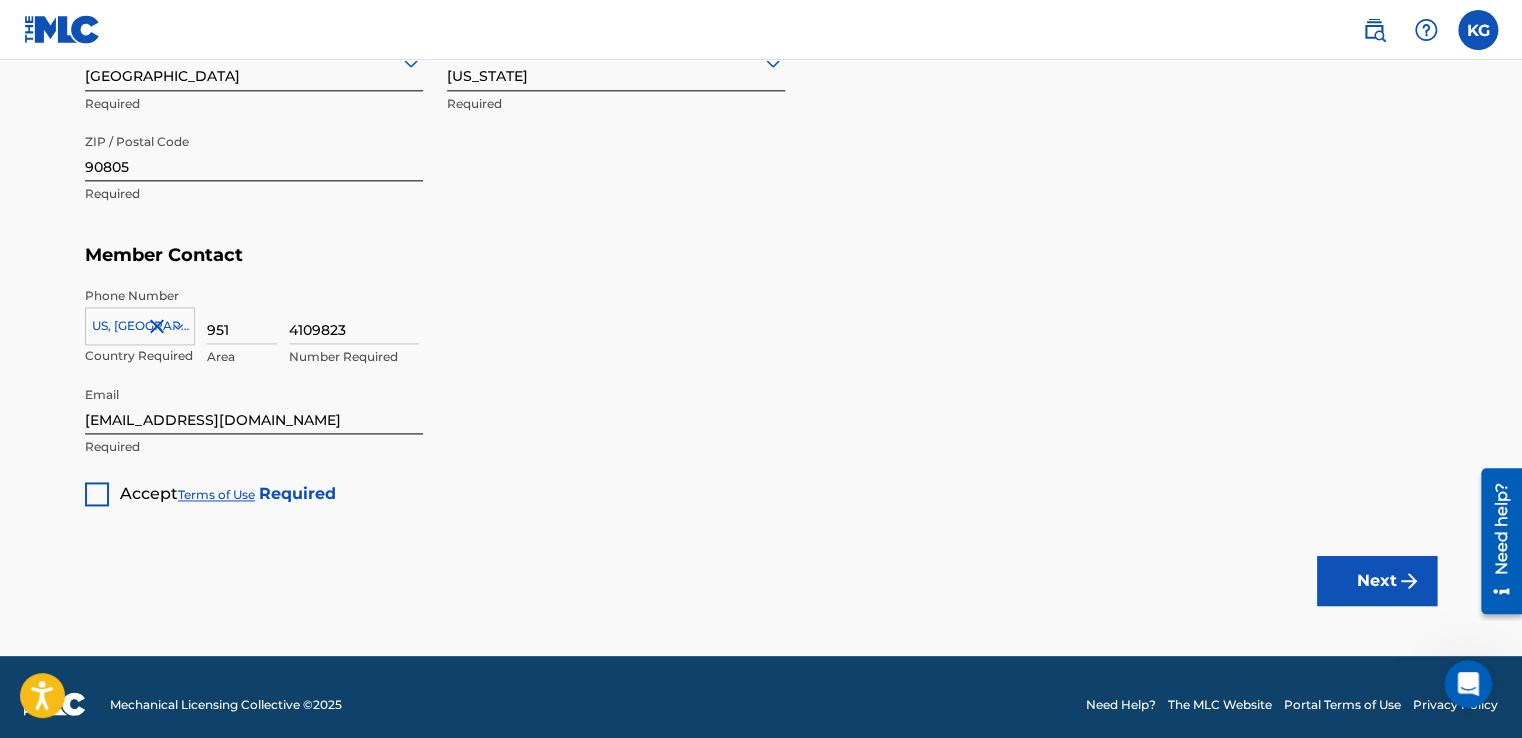 click at bounding box center (97, 494) 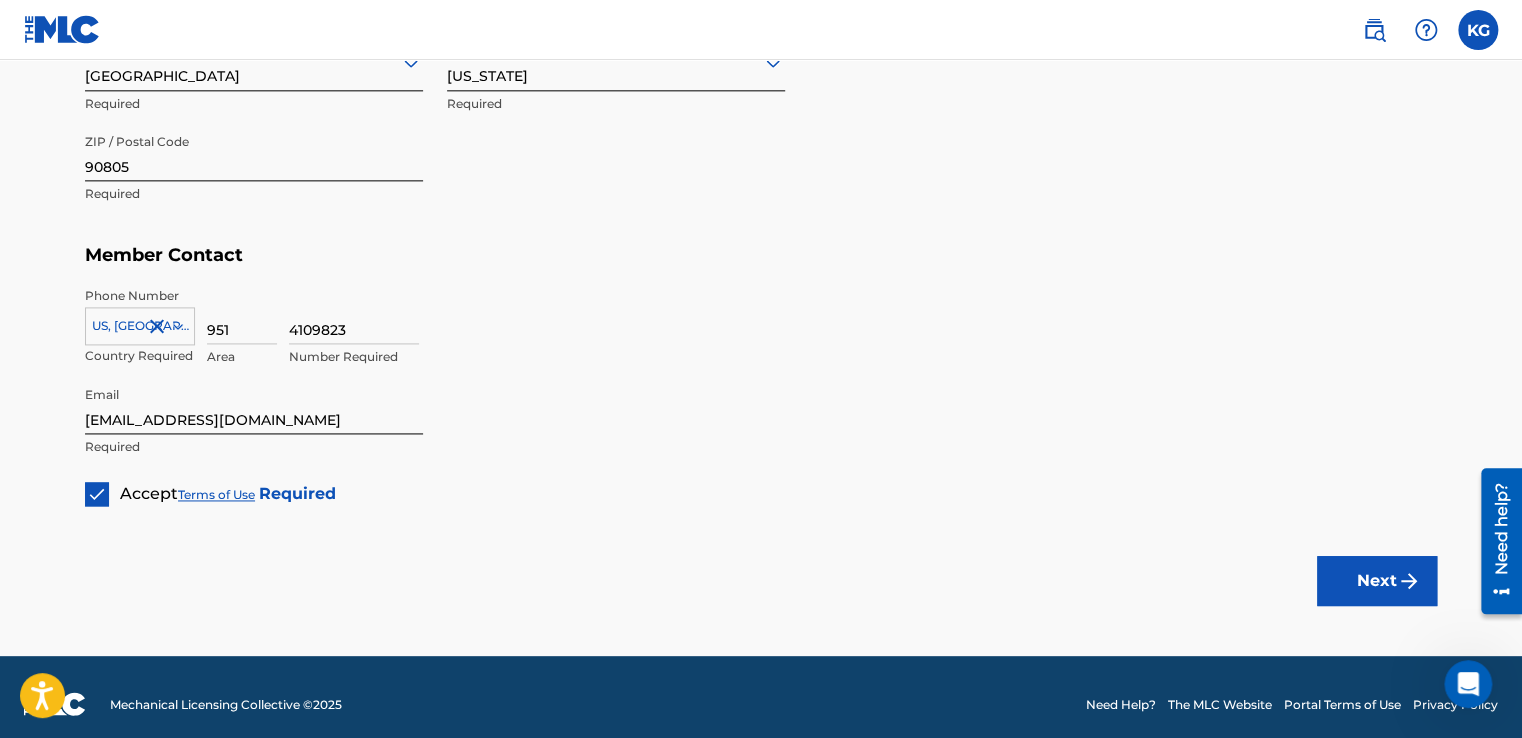 click on "Next" at bounding box center [1377, 581] 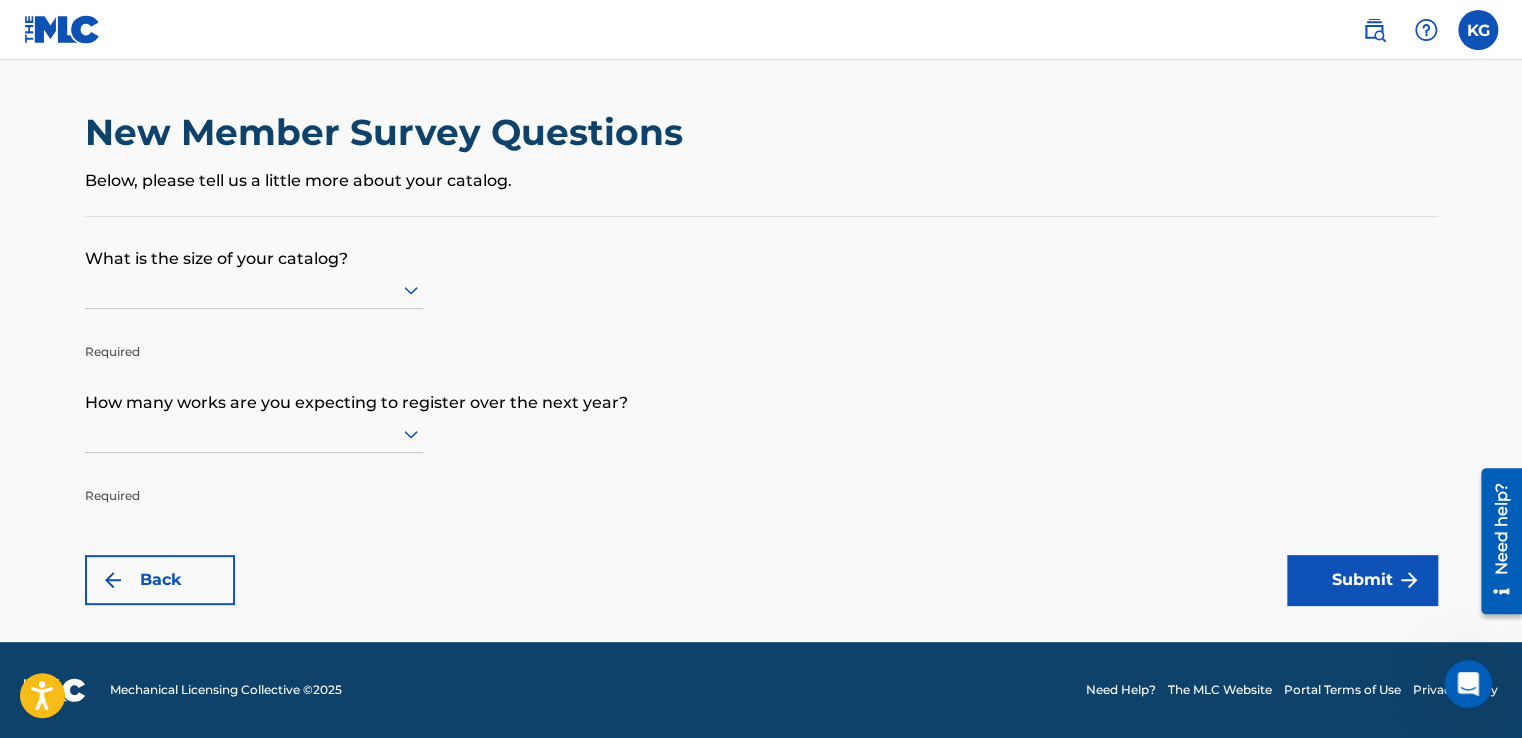 scroll, scrollTop: 0, scrollLeft: 0, axis: both 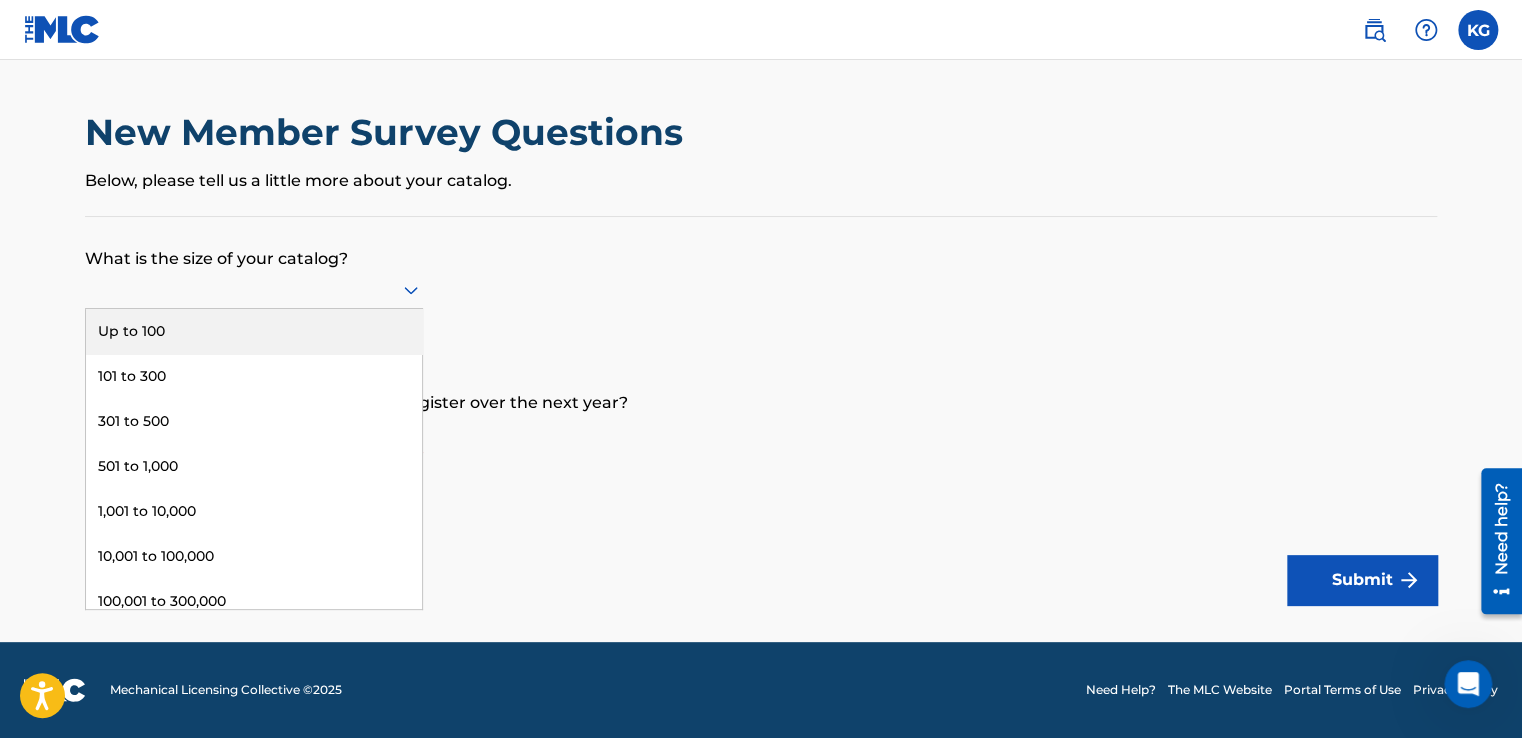 click 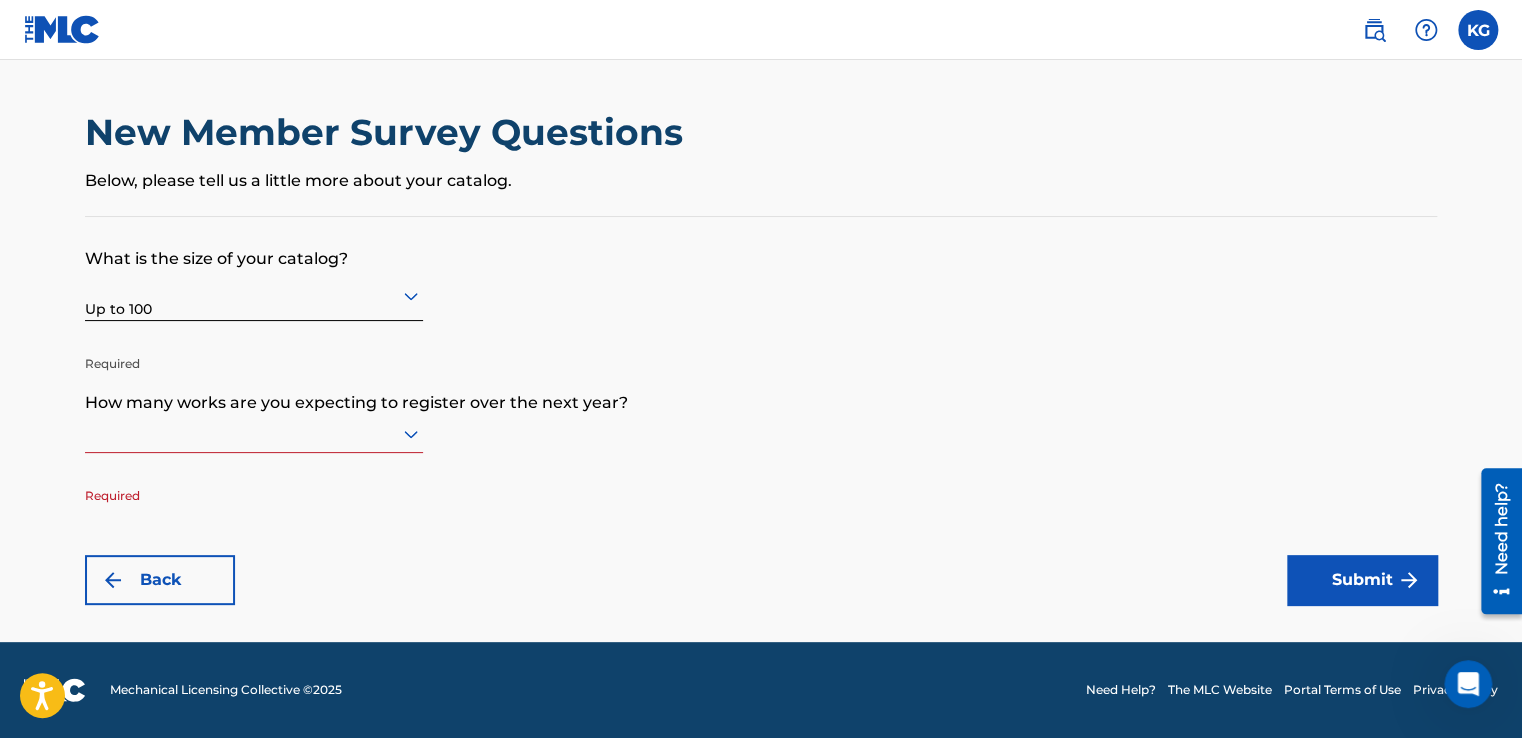 click 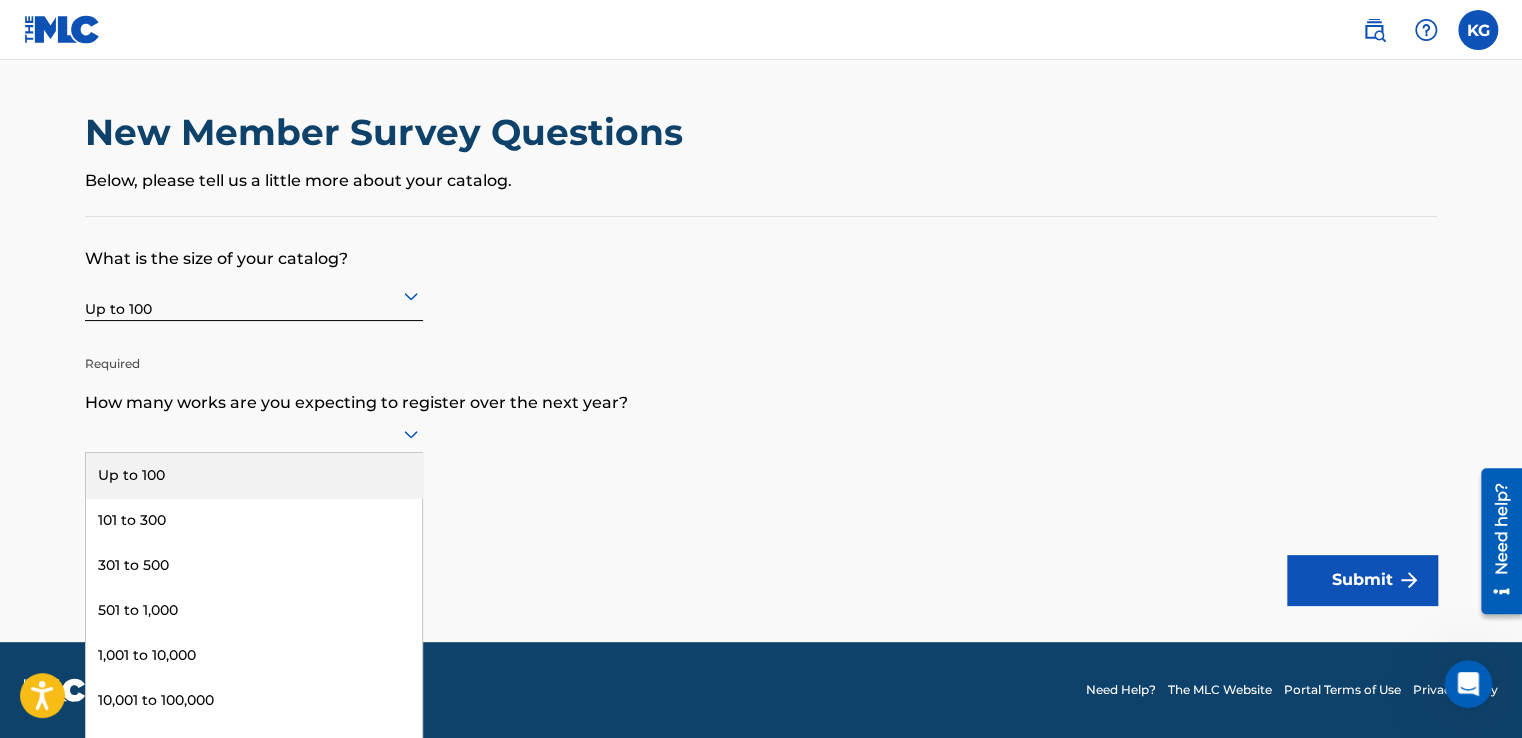 click on "Up to 100" at bounding box center (254, 475) 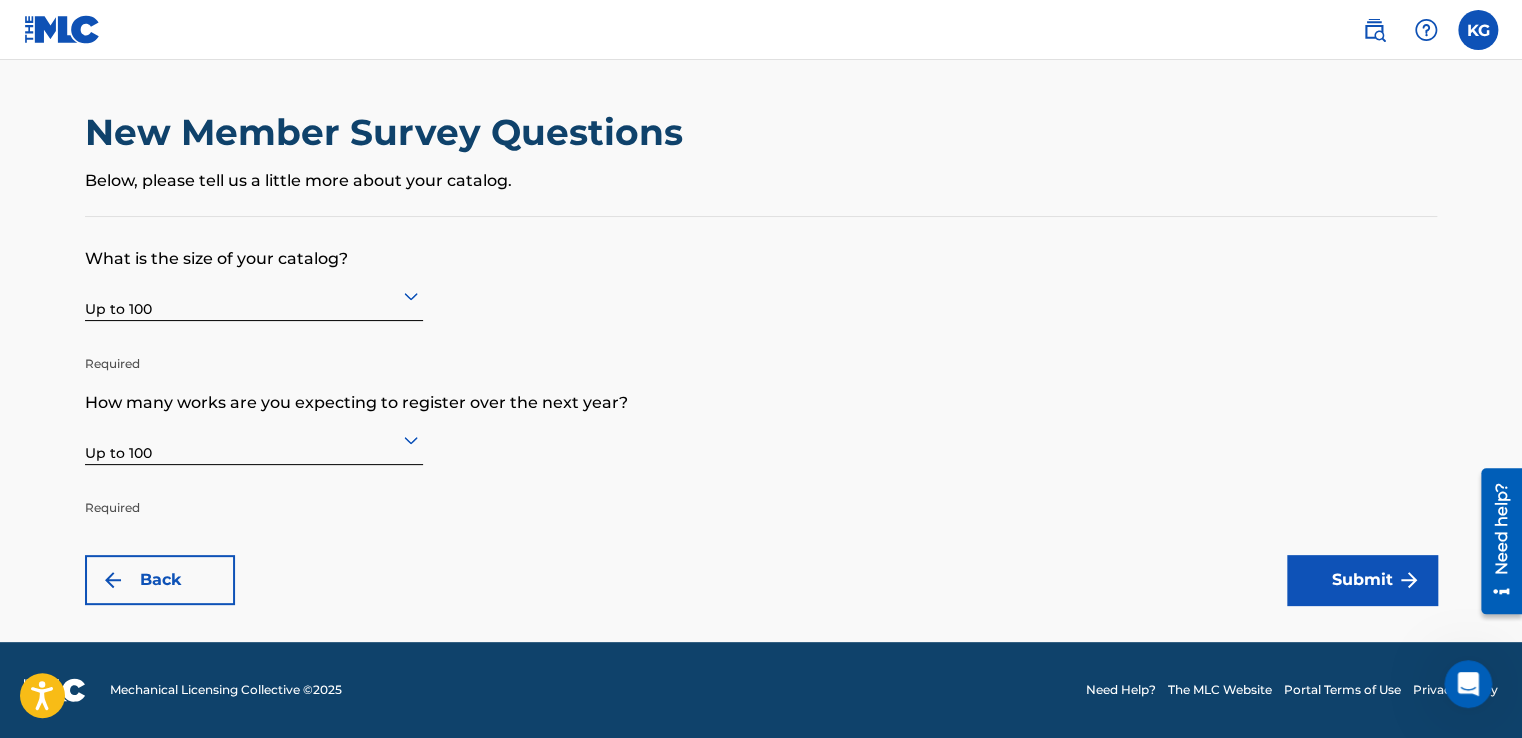 click on "Submit" at bounding box center (1362, 580) 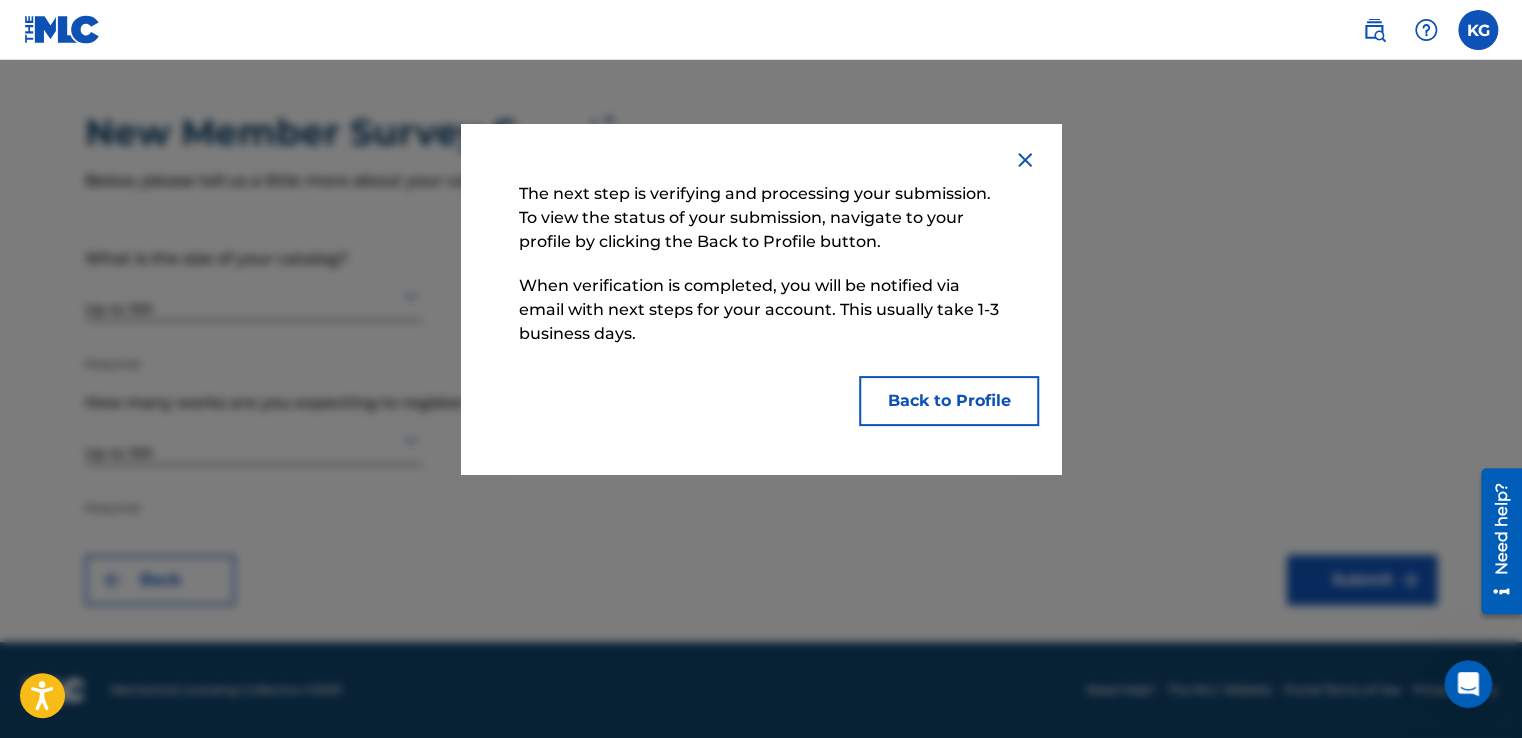 click at bounding box center (1025, 160) 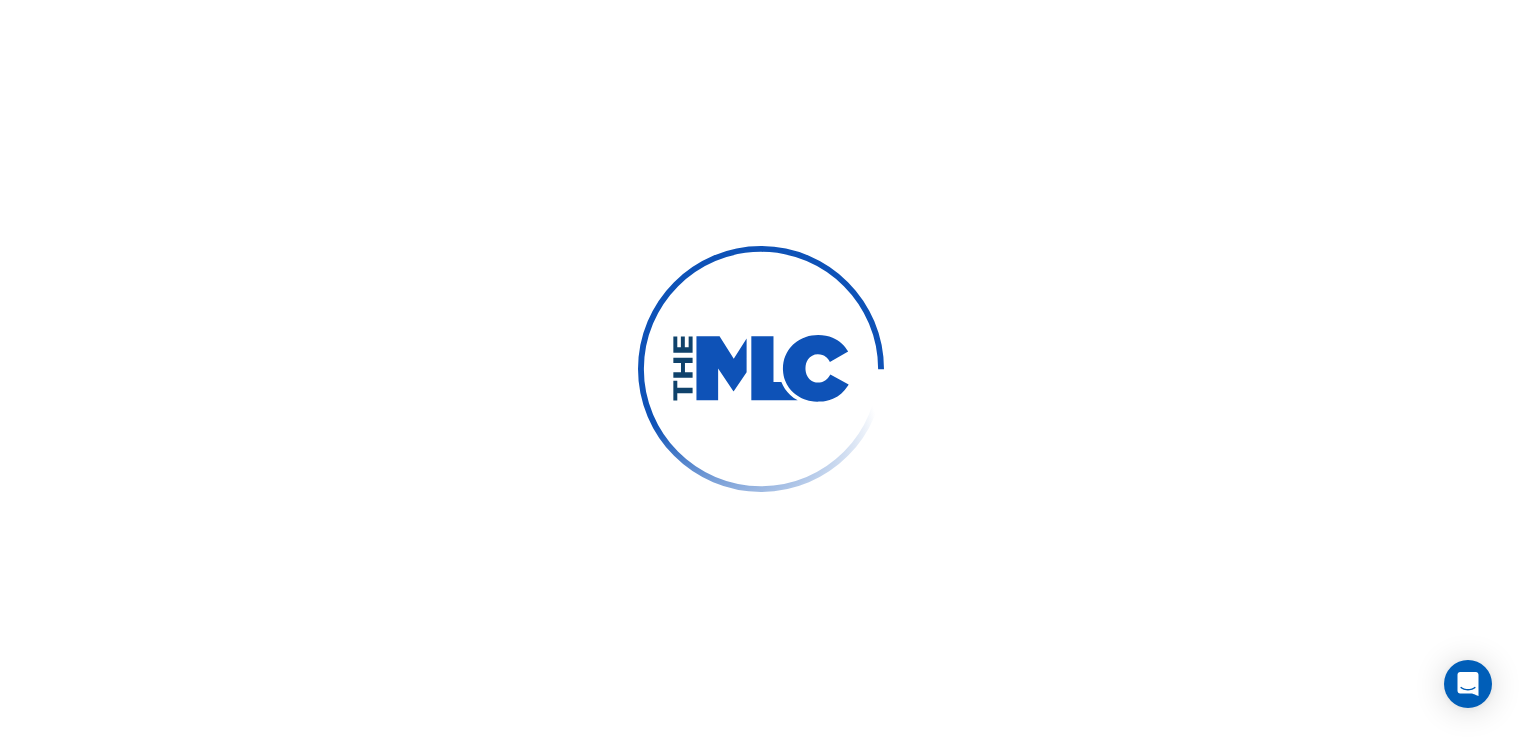 scroll, scrollTop: 0, scrollLeft: 0, axis: both 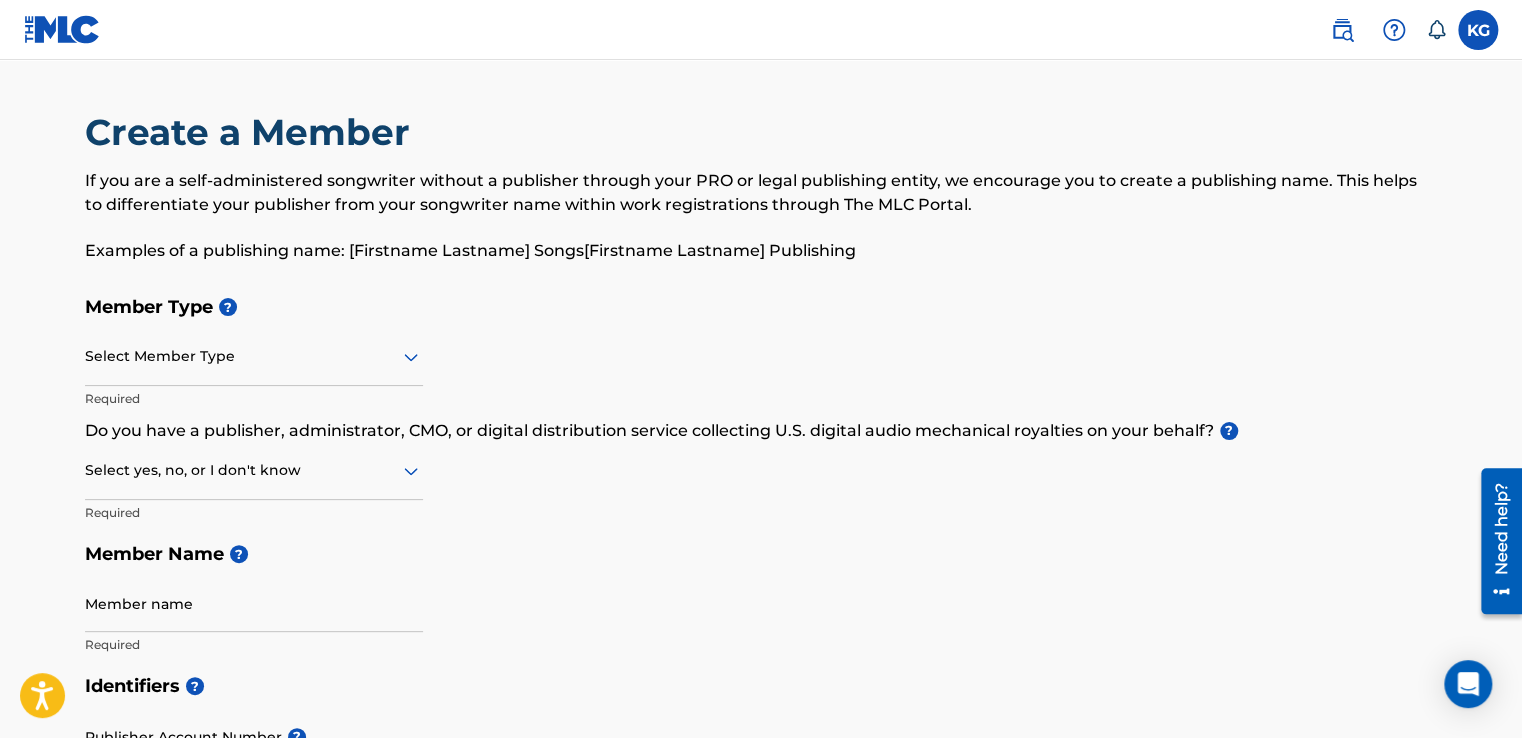 click at bounding box center [1478, 30] 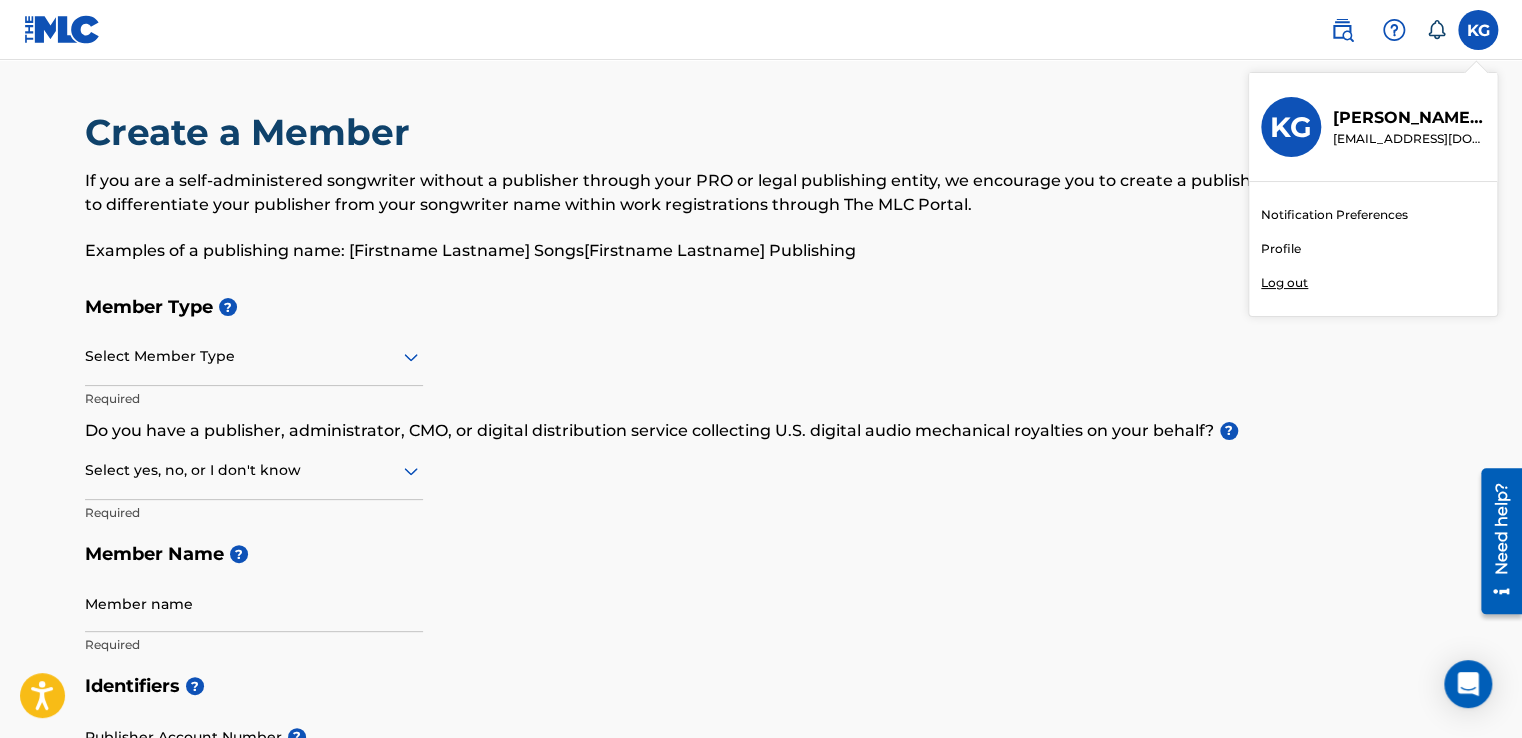 click on "Notification Preferences" at bounding box center [1334, 215] 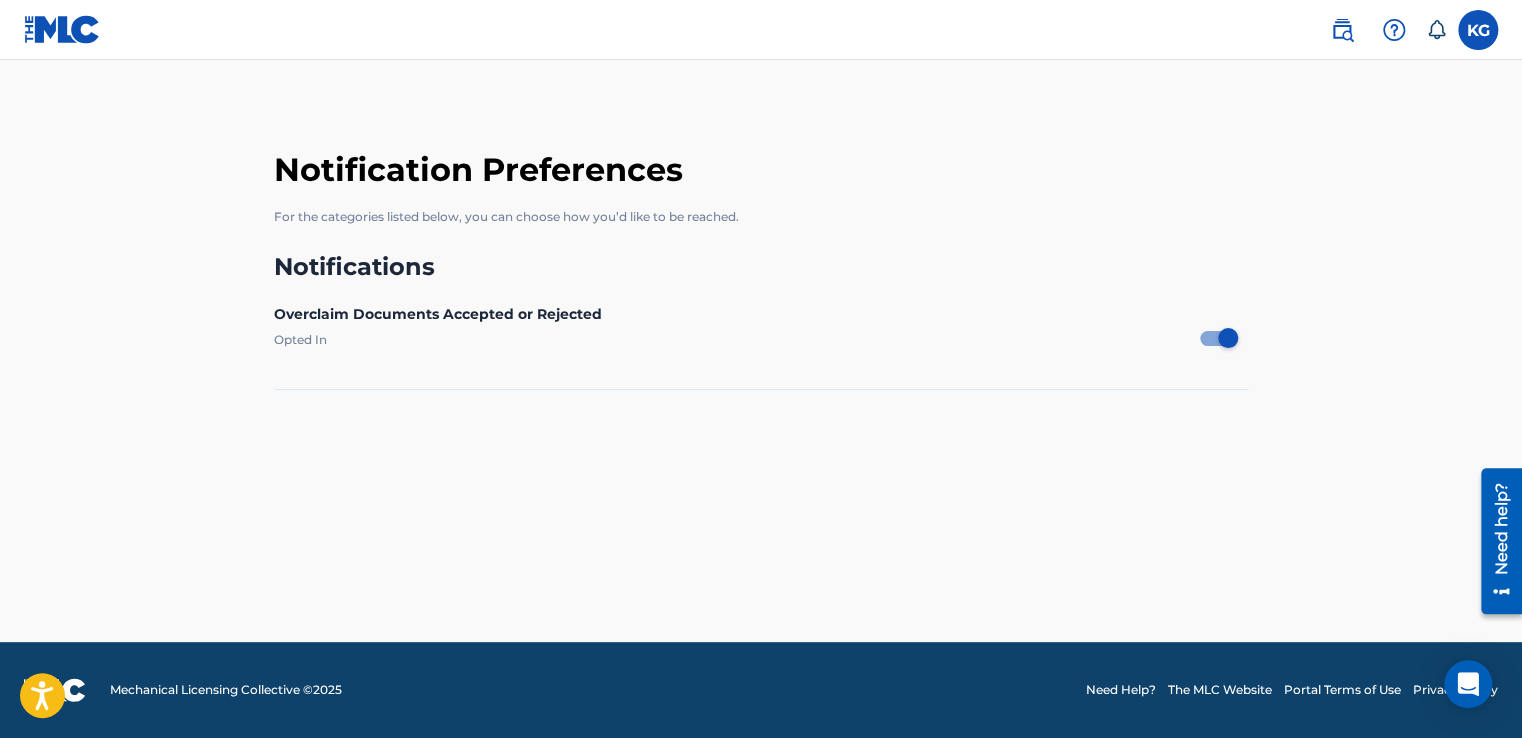 click at bounding box center [1478, 30] 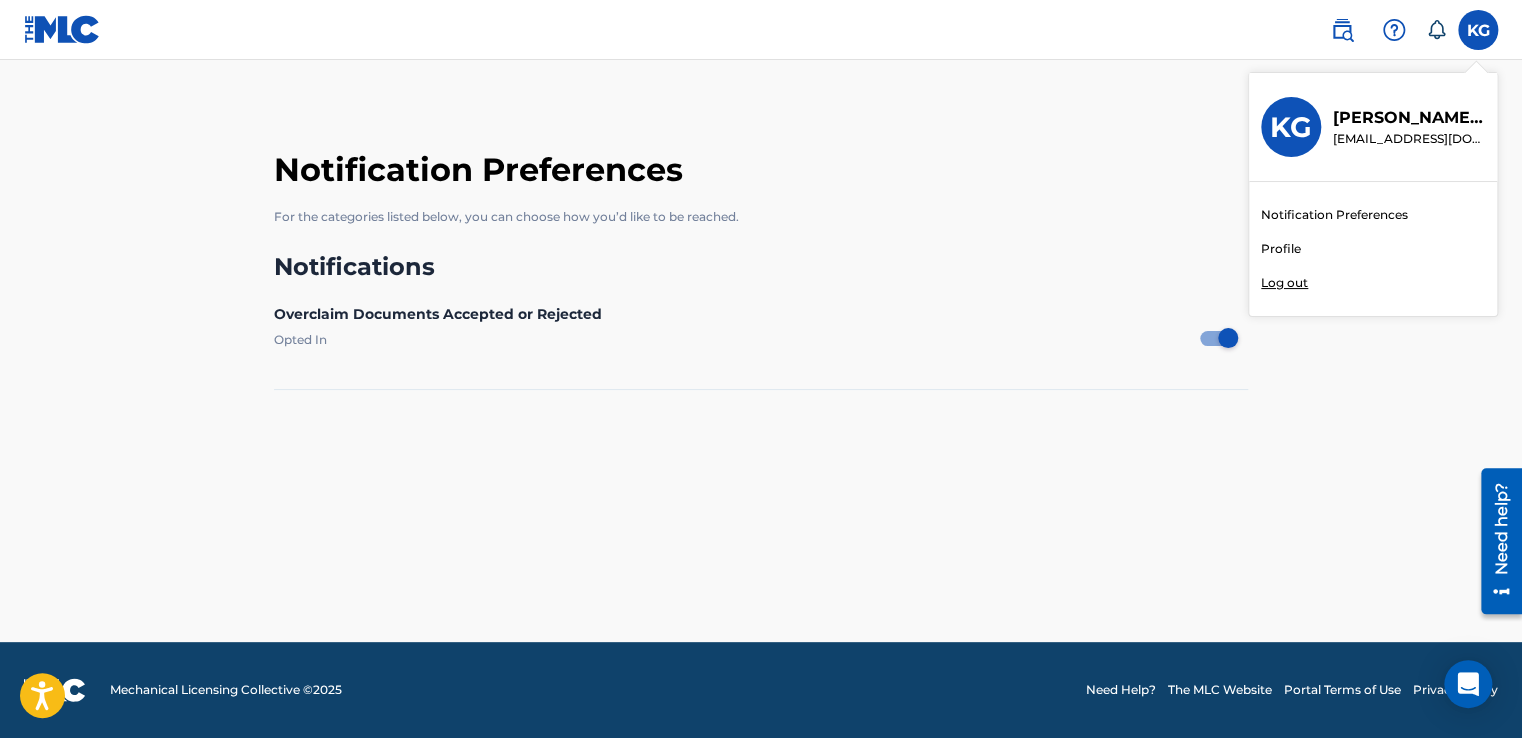 click on "Profile" at bounding box center [1281, 249] 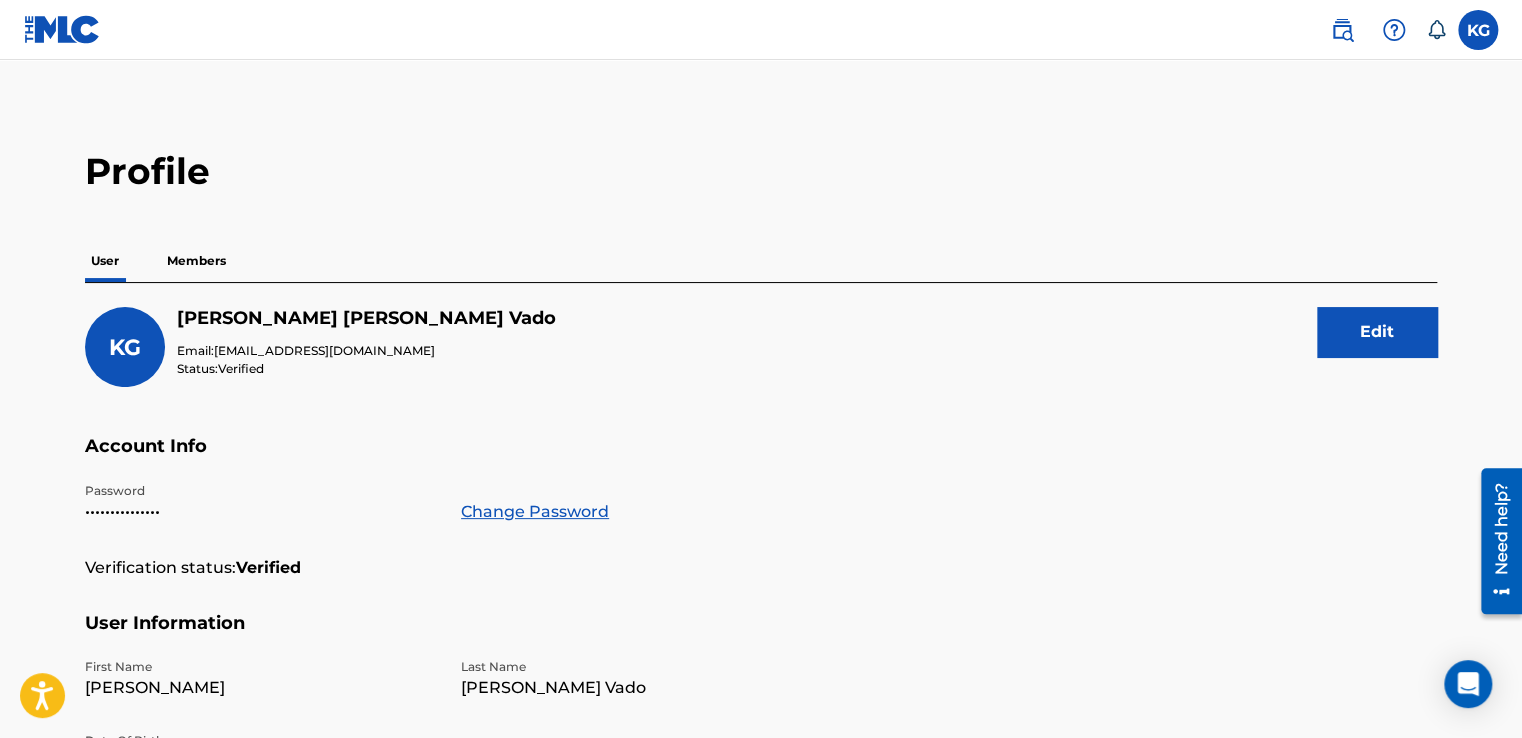 scroll, scrollTop: 0, scrollLeft: 0, axis: both 